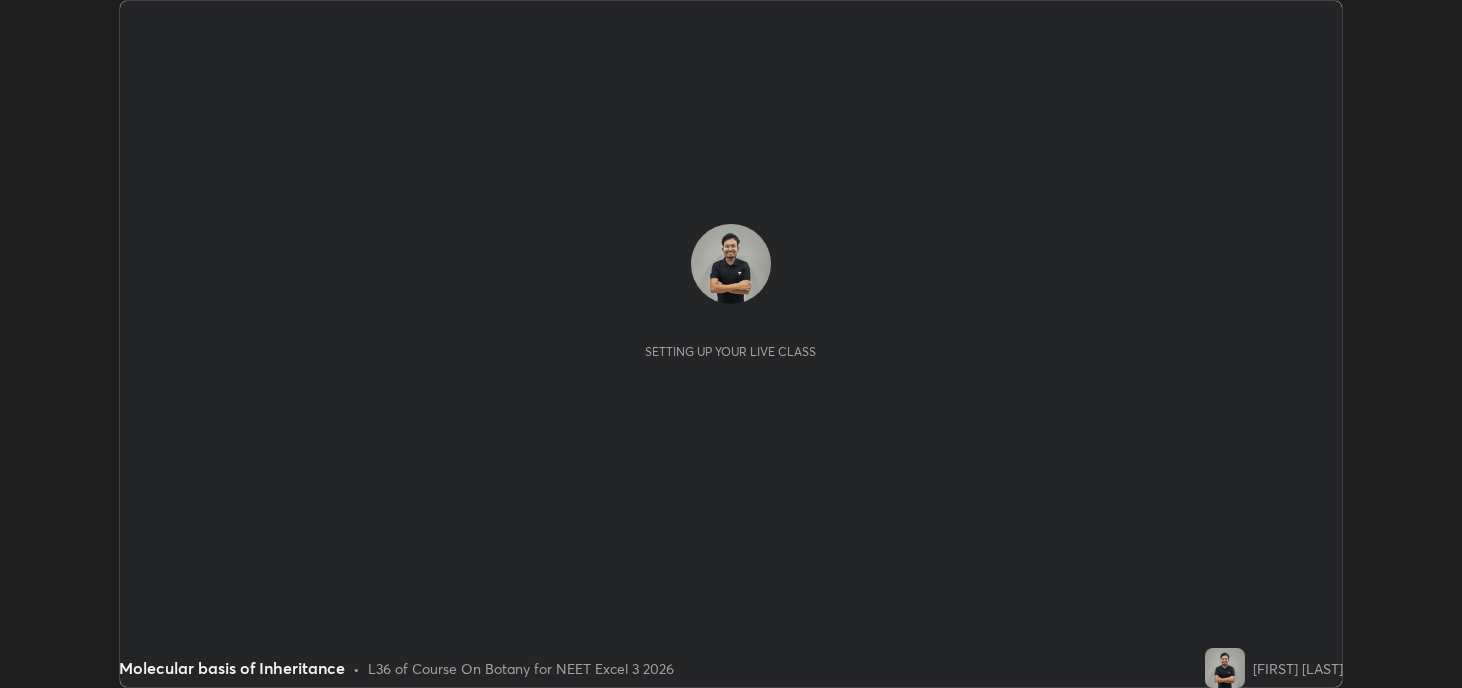 scroll, scrollTop: 0, scrollLeft: 0, axis: both 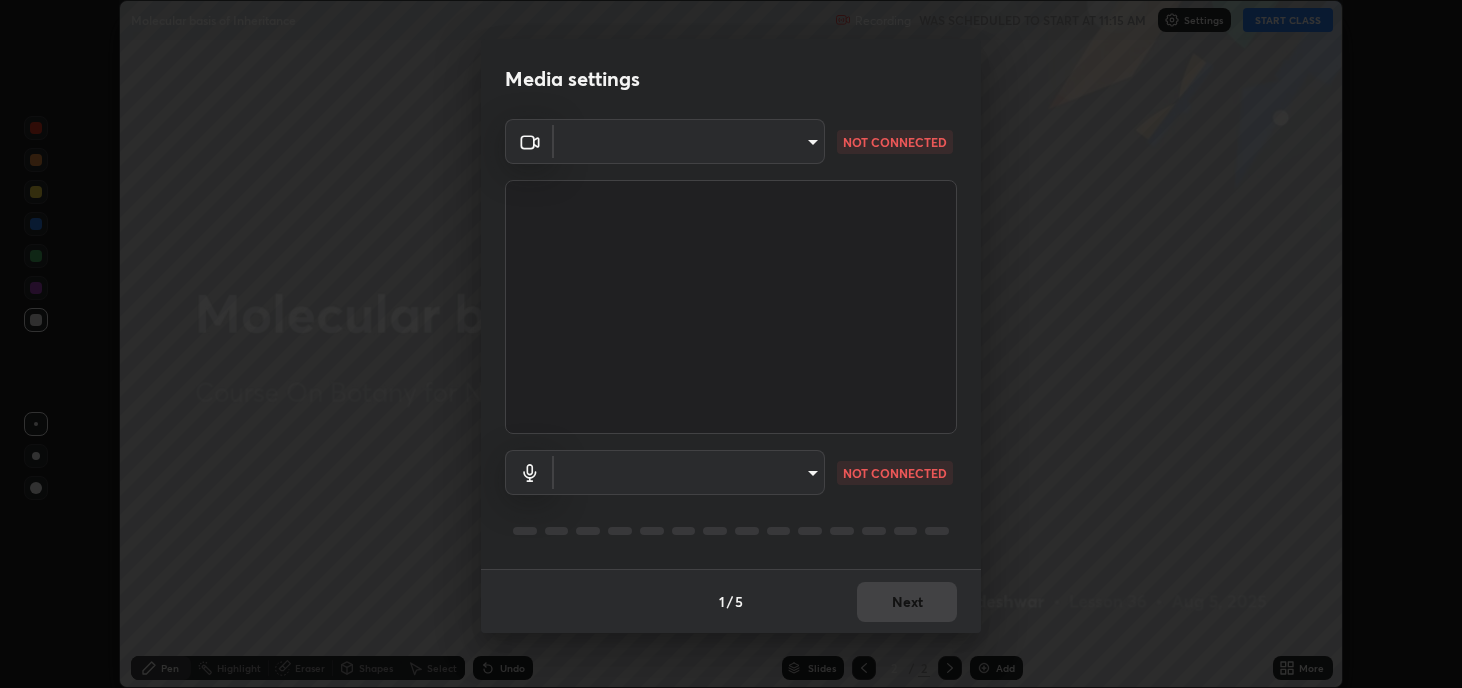 type on "08764ac8a30fb5bda25ff70cfb1356e1258c5cee07c737743b8f911b1dc97b3d" 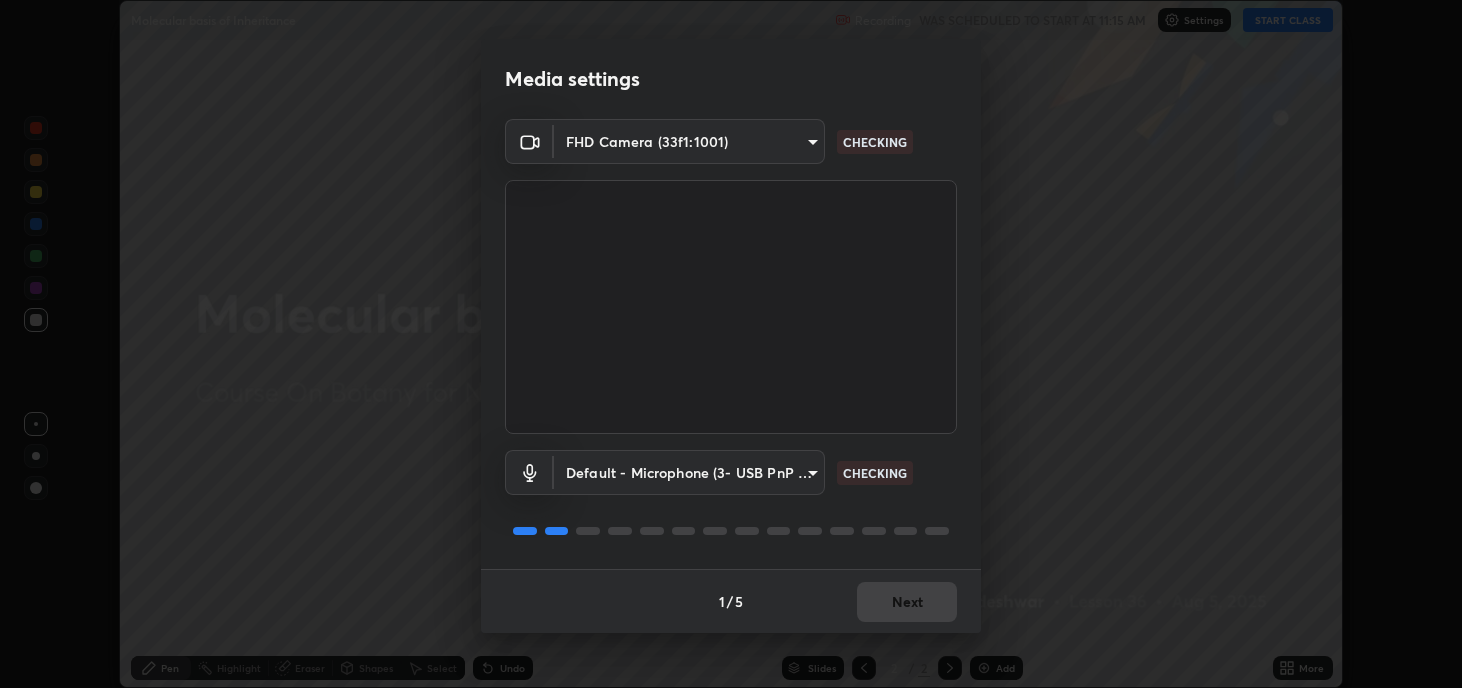 click on "Erase all Molecular basis of Inheritance Recording WAS SCHEDULED TO START AT  11:15 AM Settings START CLASS Setting up your live class Molecular basis of Inheritance • L36 of Course On Botany for NEET Excel 3 2026 [FIRST] [LAST] Pen Highlight Eraser Shapes Select Undo Slides 2 / 2 Add More No doubts shared Encourage your learners to ask a doubt for better clarity Report an issue Reason for reporting Buffering Chat not working Audio - Video sync issue Educator video quality low ​ Attach an image Report Media settings FHD Camera (33f1:1001) 08764ac8a30fb5bda25ff70cfb1356e1258c5cee07c737743b8f911b1dc97b3d CHECKING Default - Microphone (3- USB PnP Sound Device) default CHECKING 1 / 5 Next" at bounding box center (731, 344) 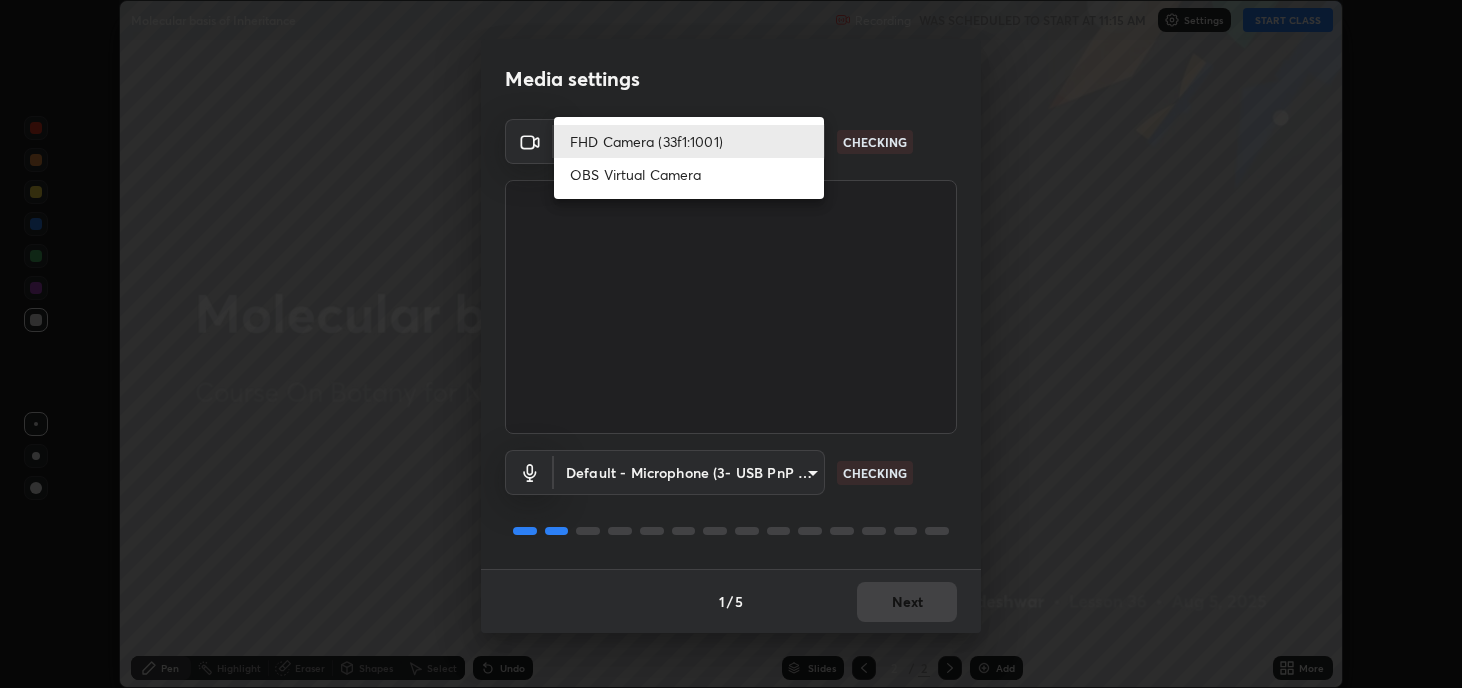 click on "FHD Camera (33f1:1001) OBS Virtual Camera" at bounding box center [689, 158] 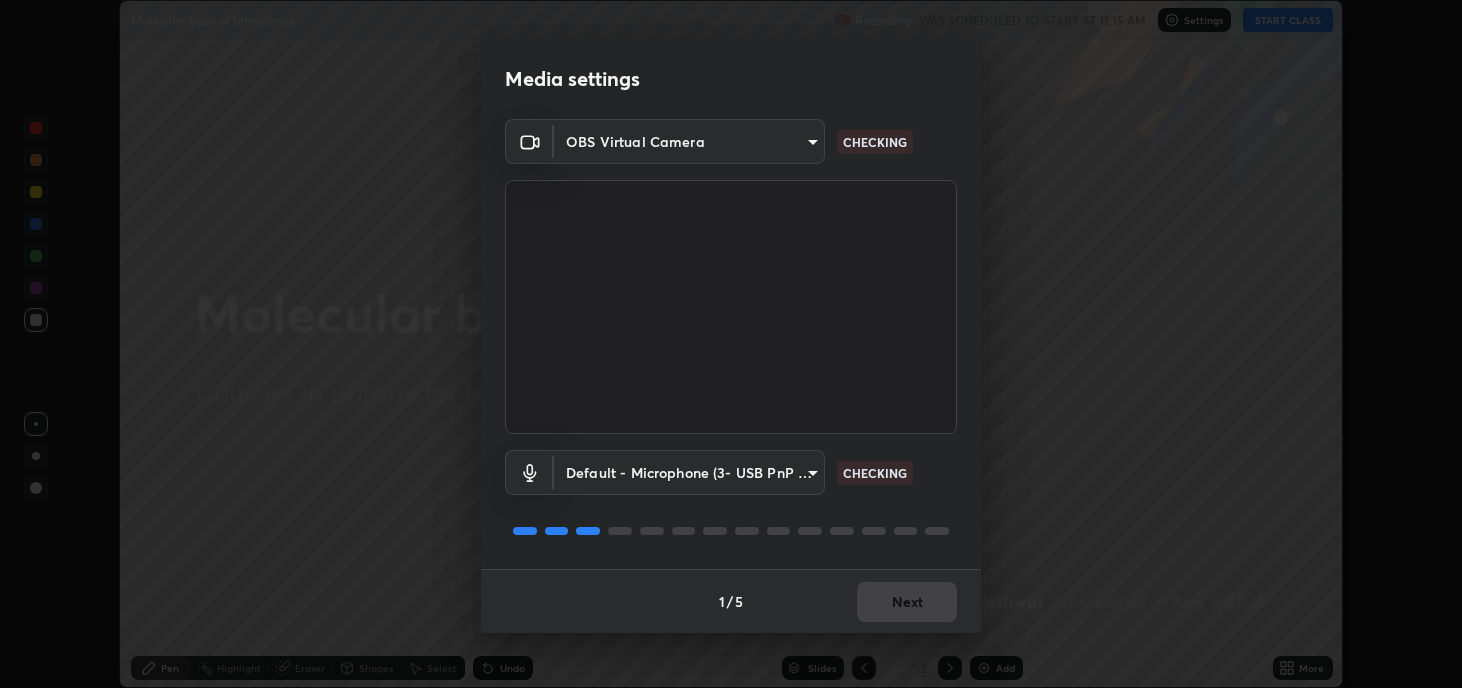 click on "FHD Camera (33f1:1001) OBS Virtual Camera" at bounding box center [731, 344] 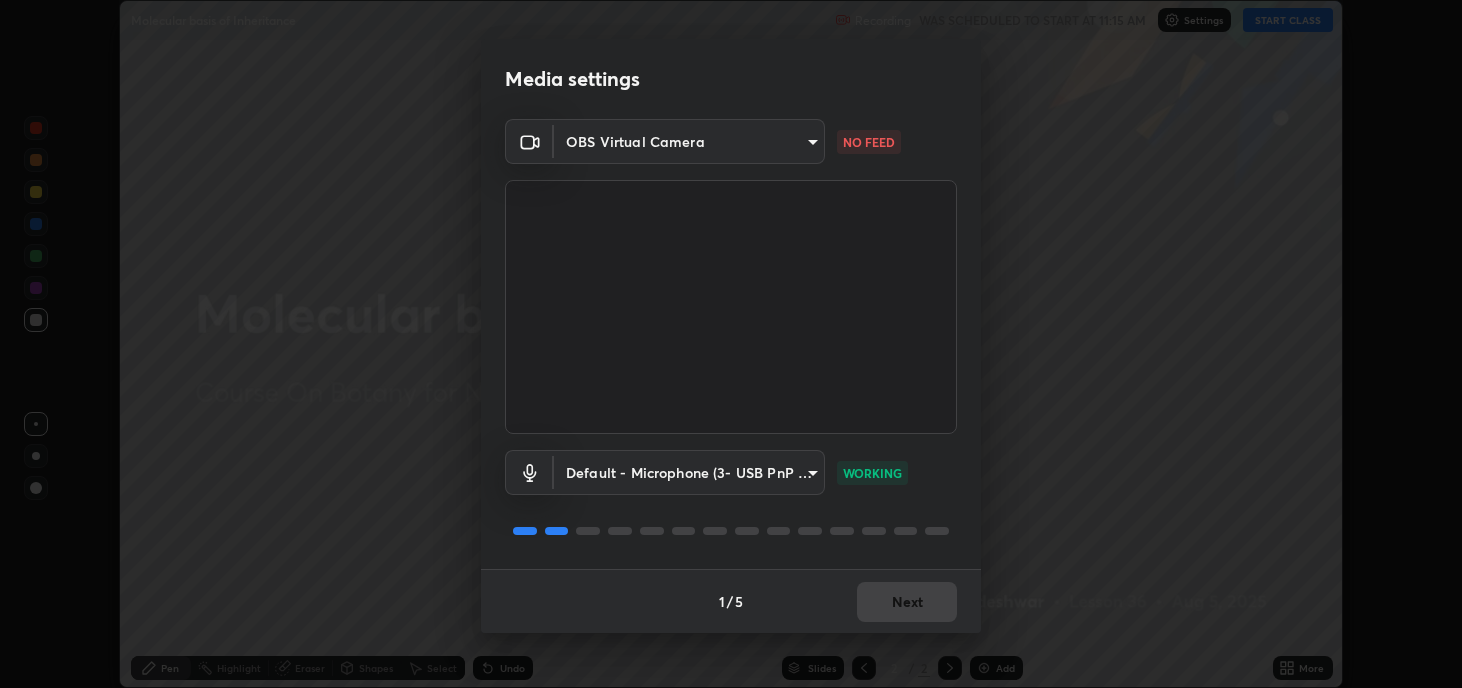 click on "Erase all Molecular basis of Inheritance Recording WAS SCHEDULED TO START AT  11:15 AM Settings START CLASS Setting up your live class Molecular basis of Inheritance • L36 of Course On Botany for NEET Excel 3 2026 [FIRST] [LAST] Pen Highlight Eraser Shapes Select Undo Slides 2 / 2 Add More No doubts shared Encourage your learners to ask a doubt for better clarity Report an issue Reason for reporting Buffering Chat not working Audio - Video sync issue Educator video quality low ​ Attach an image Report Media settings OBS Virtual Camera aa30e45b114c903434f162b434c69d4acb95b5bb8662bb25dc14f8925d63489c NO FEED Default - Microphone (3- USB PnP Sound Device) default WORKING 1 / 5 Next" at bounding box center (731, 344) 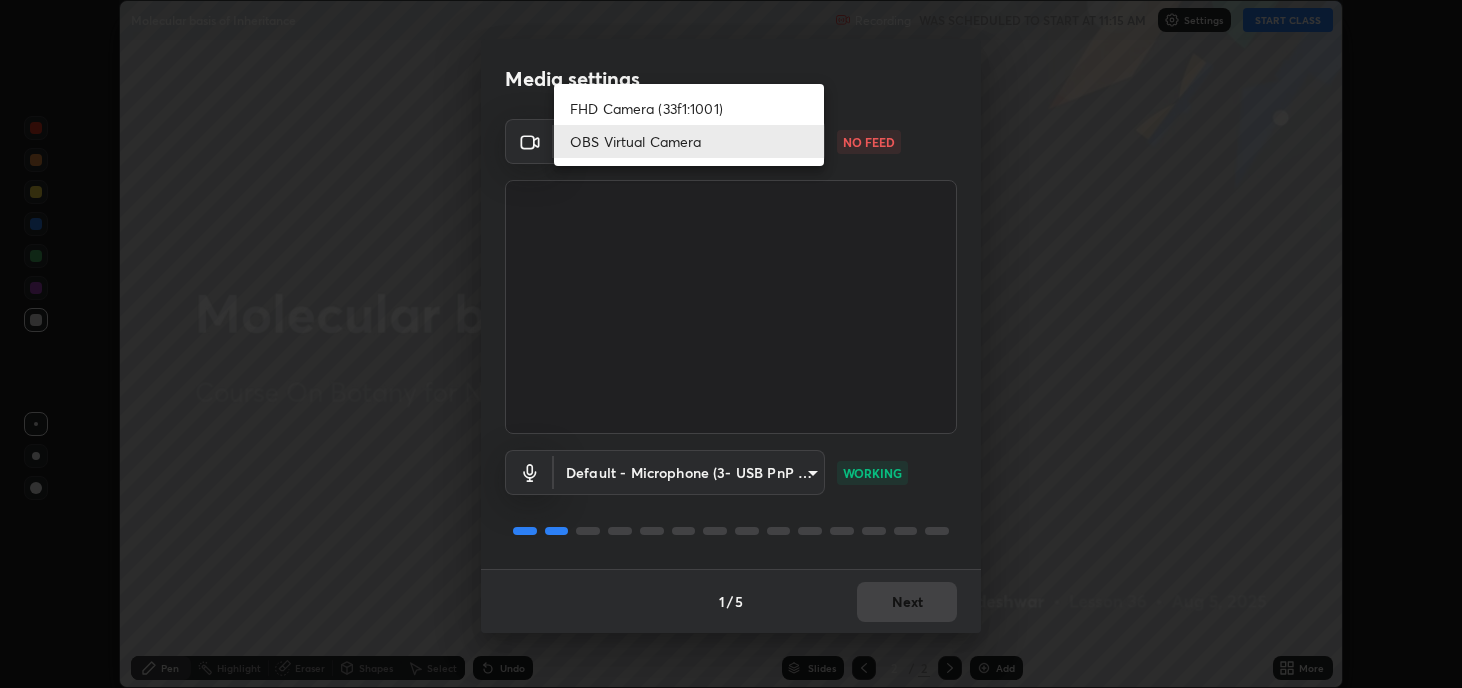 click on "FHD Camera (33f1:1001)" at bounding box center (689, 108) 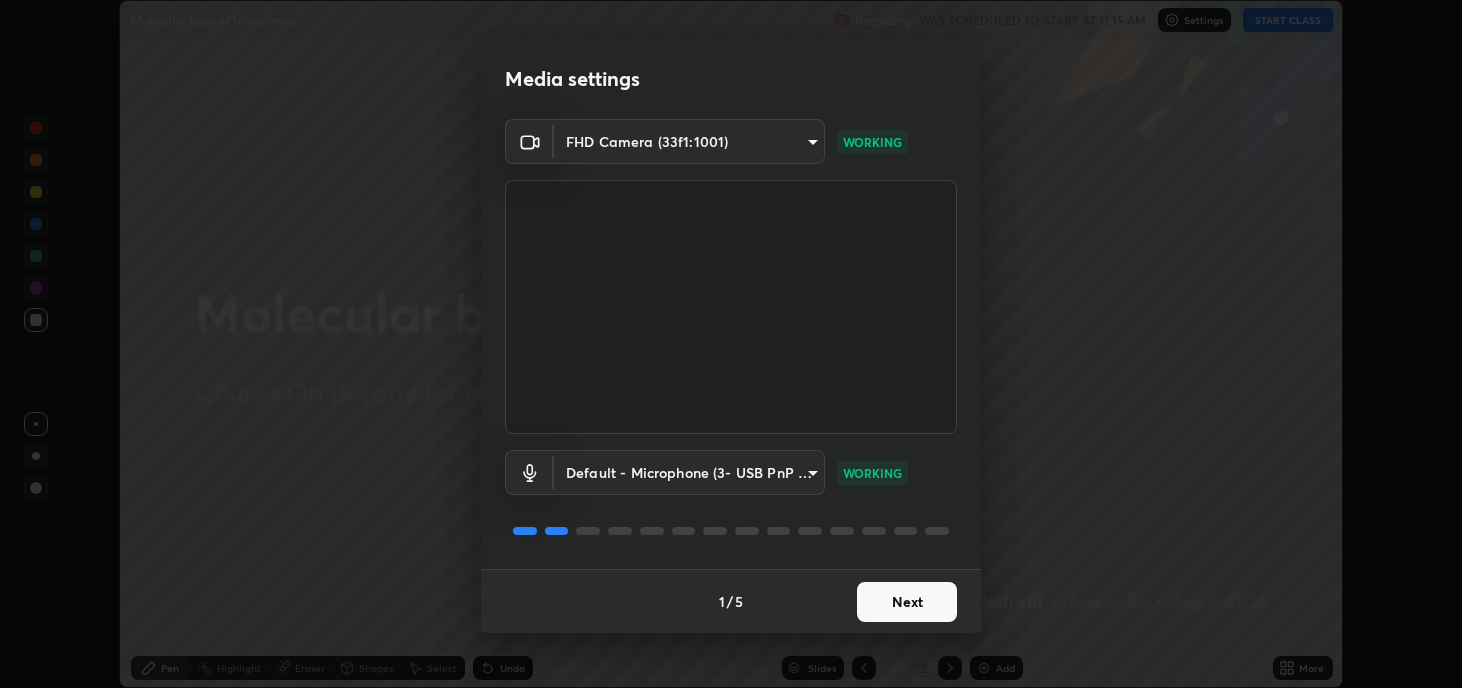 click on "Next" at bounding box center [907, 602] 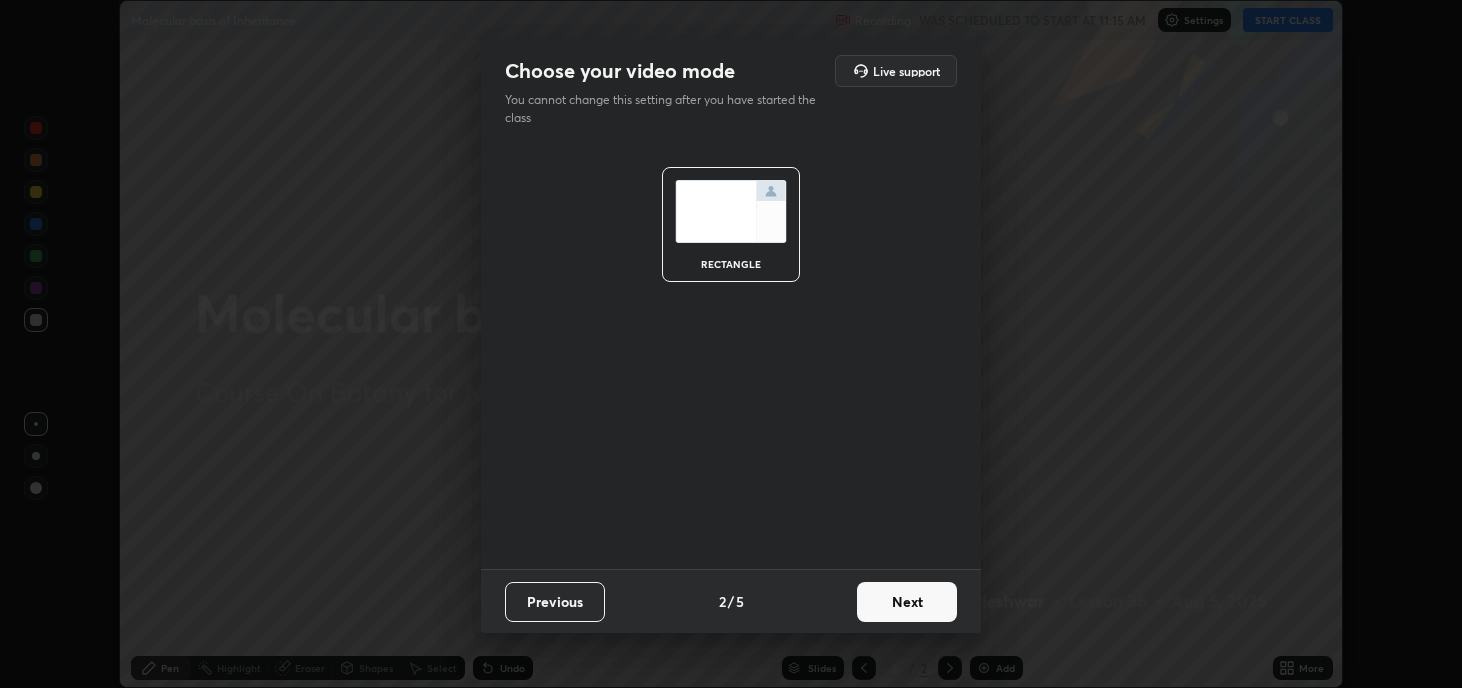 click on "Next" at bounding box center (907, 602) 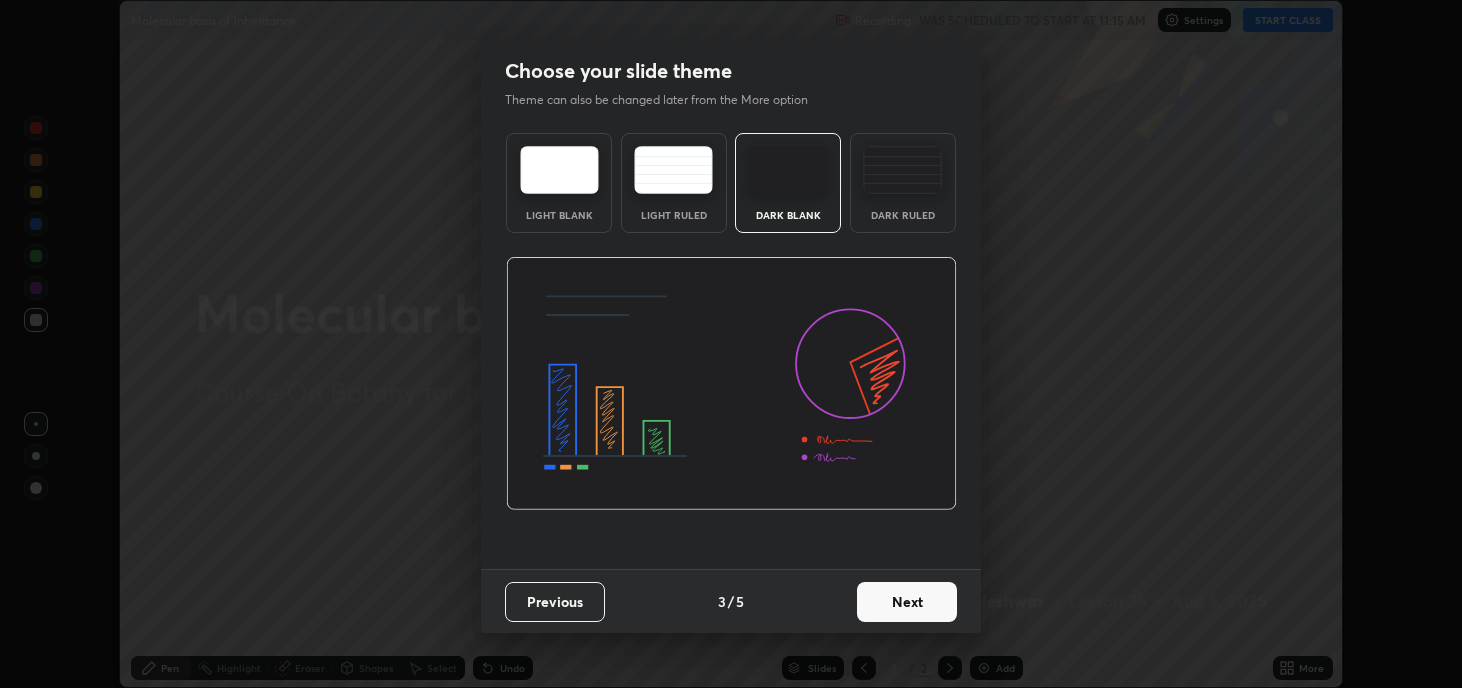 click on "Dark Ruled" at bounding box center [903, 183] 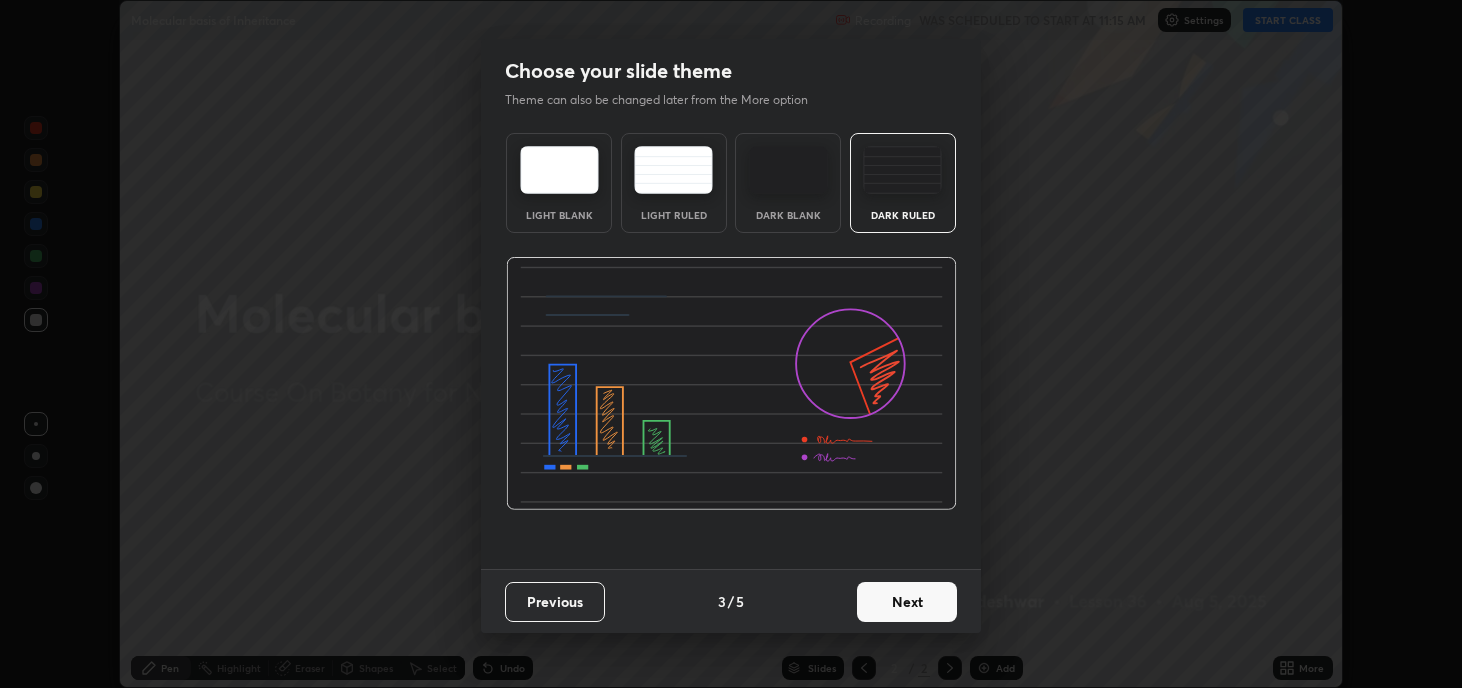 click on "Next" at bounding box center [907, 602] 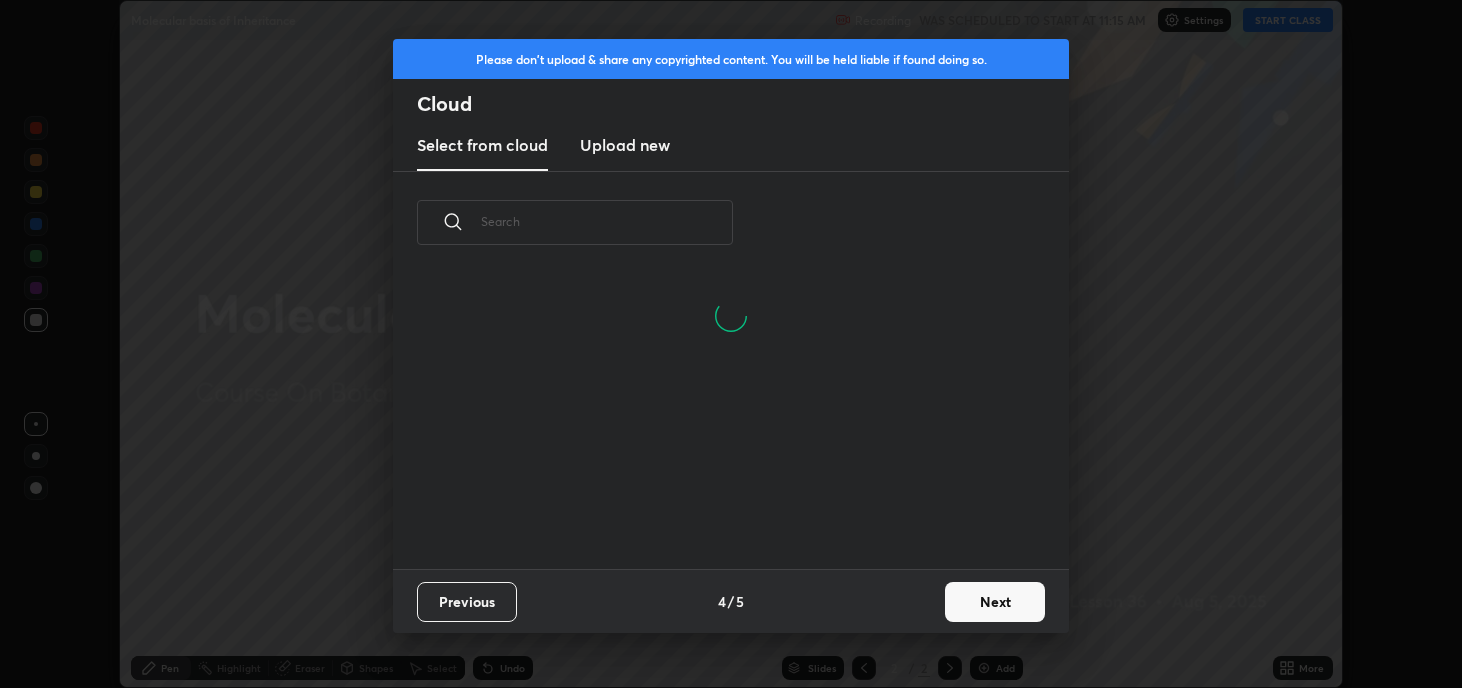 click on "Next" at bounding box center (995, 602) 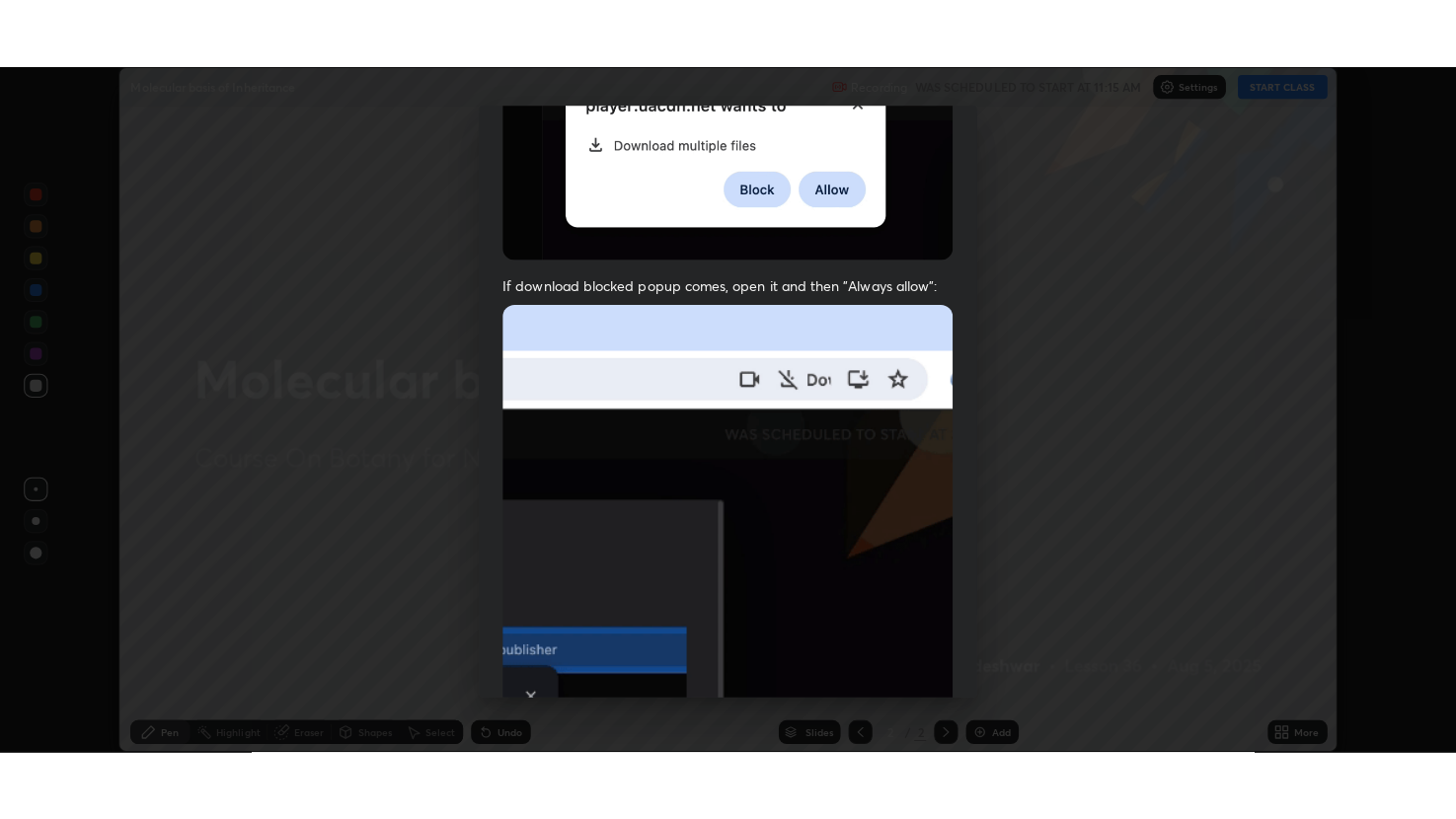 scroll, scrollTop: 400, scrollLeft: 0, axis: vertical 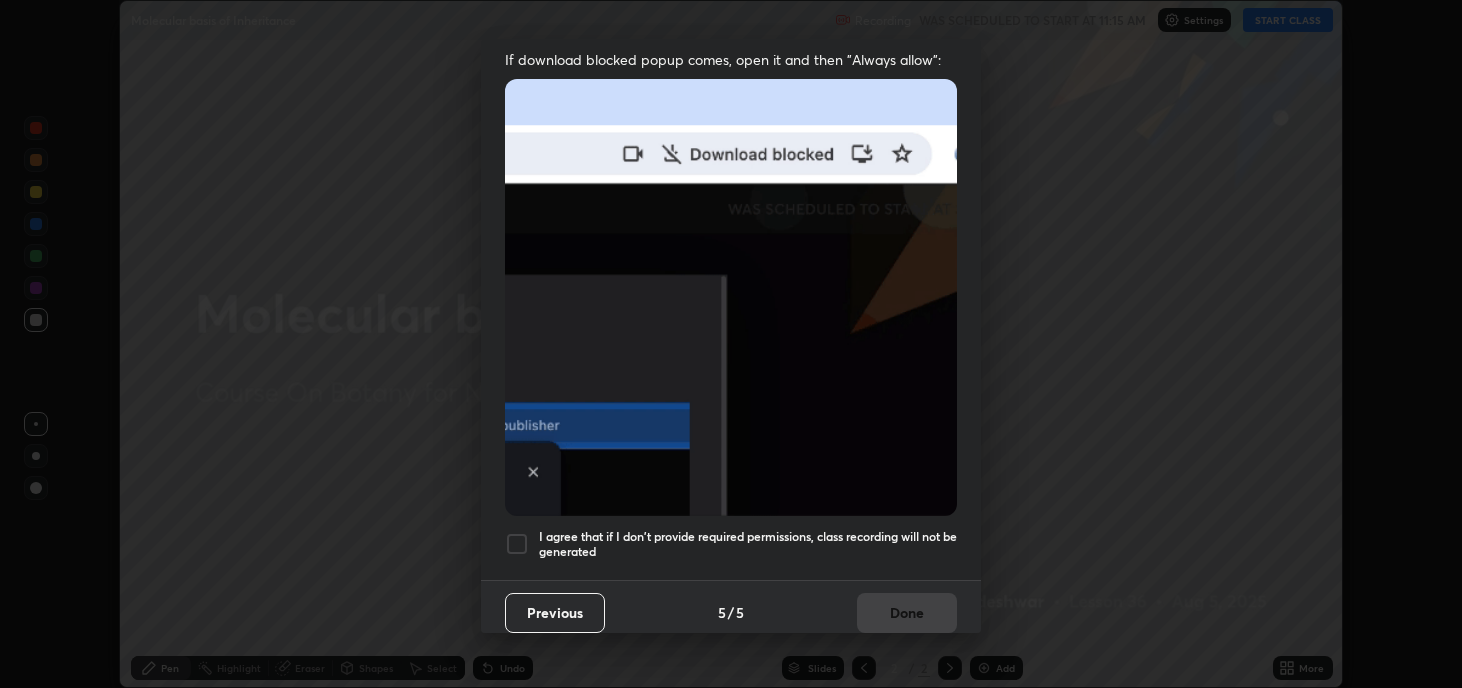 click at bounding box center (517, 544) 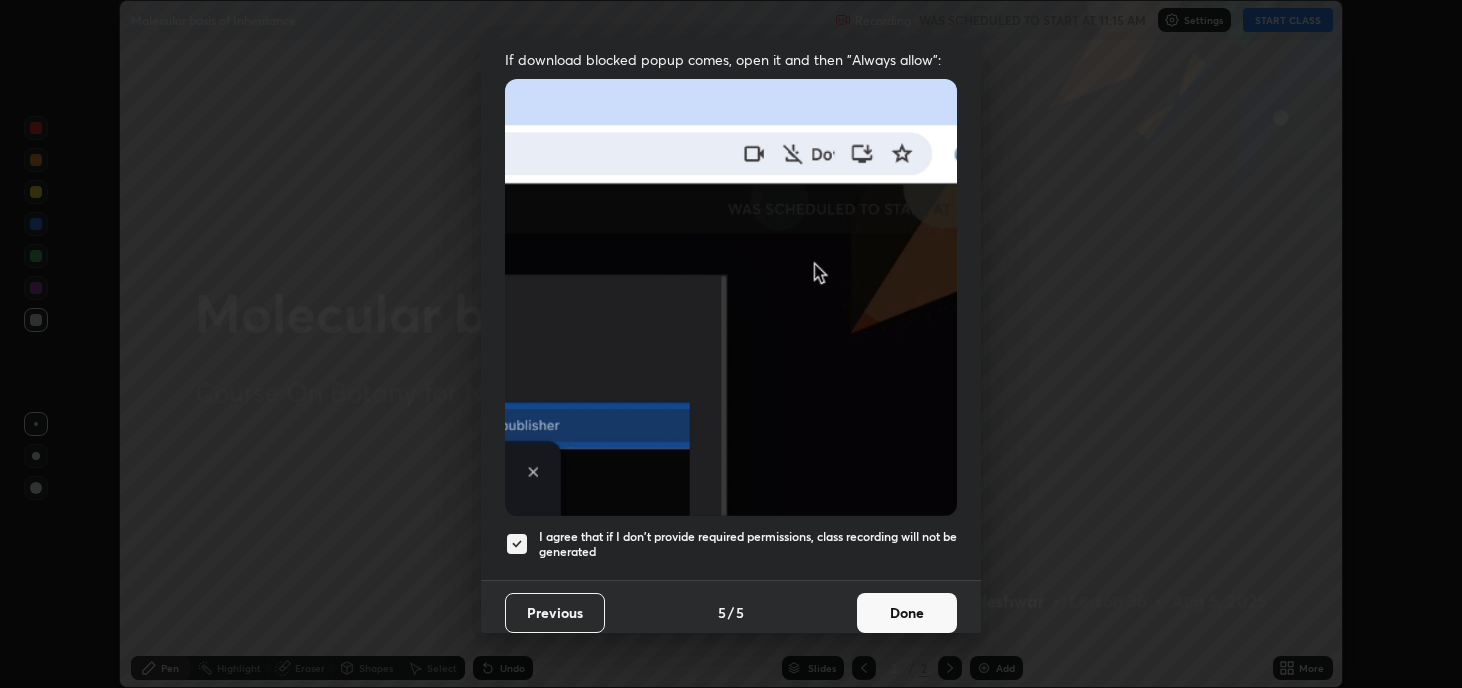 click on "Done" at bounding box center (907, 613) 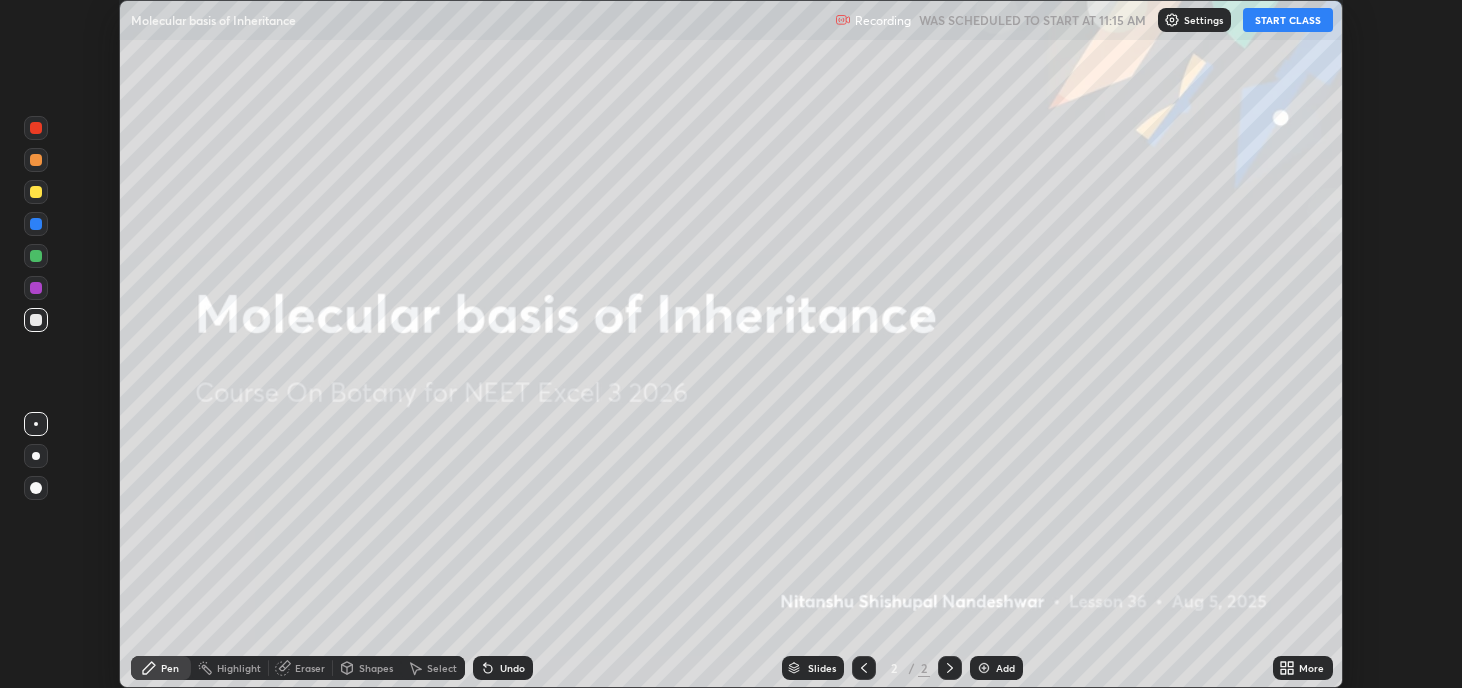 click on "More" at bounding box center (1311, 668) 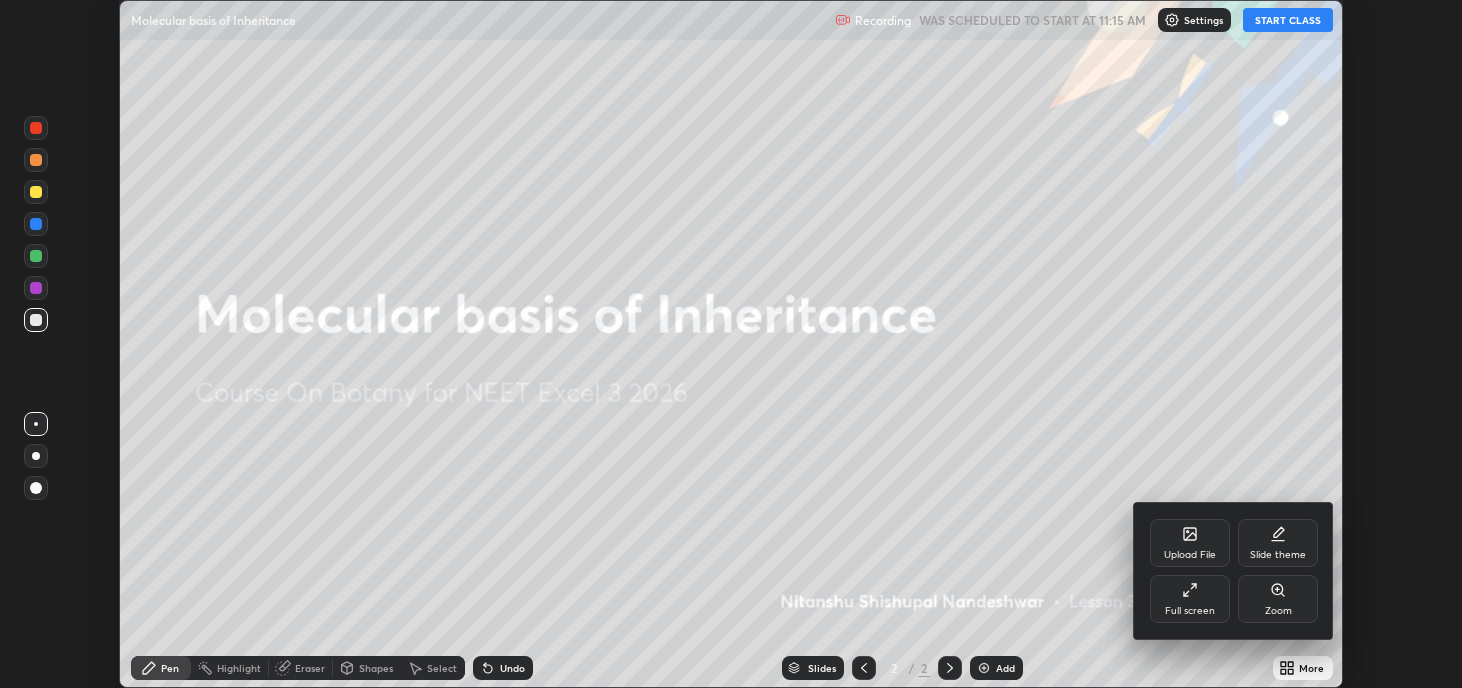 click on "Full screen" at bounding box center [1190, 599] 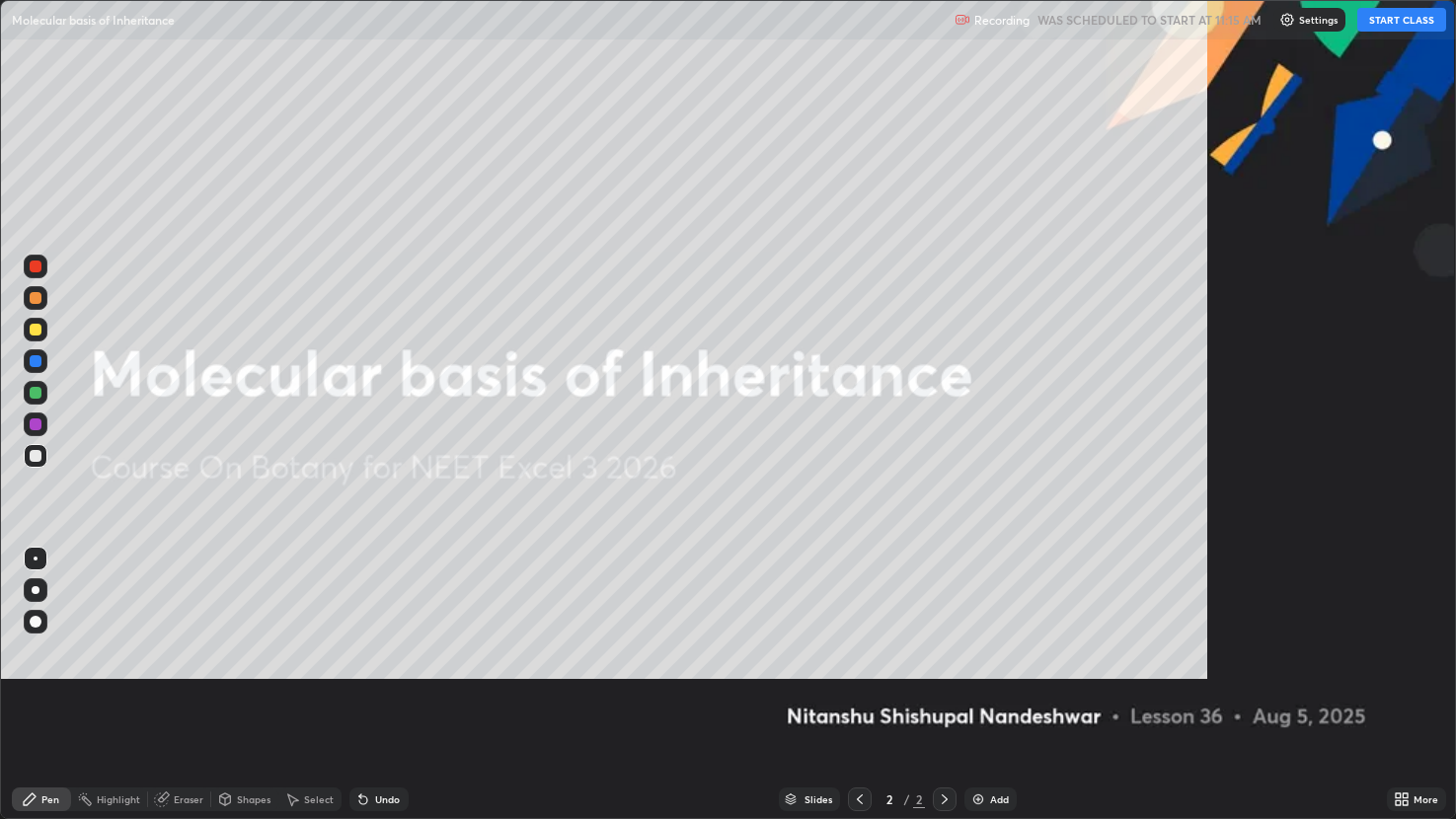 scroll, scrollTop: 97855, scrollLeft: 97255, axis: both 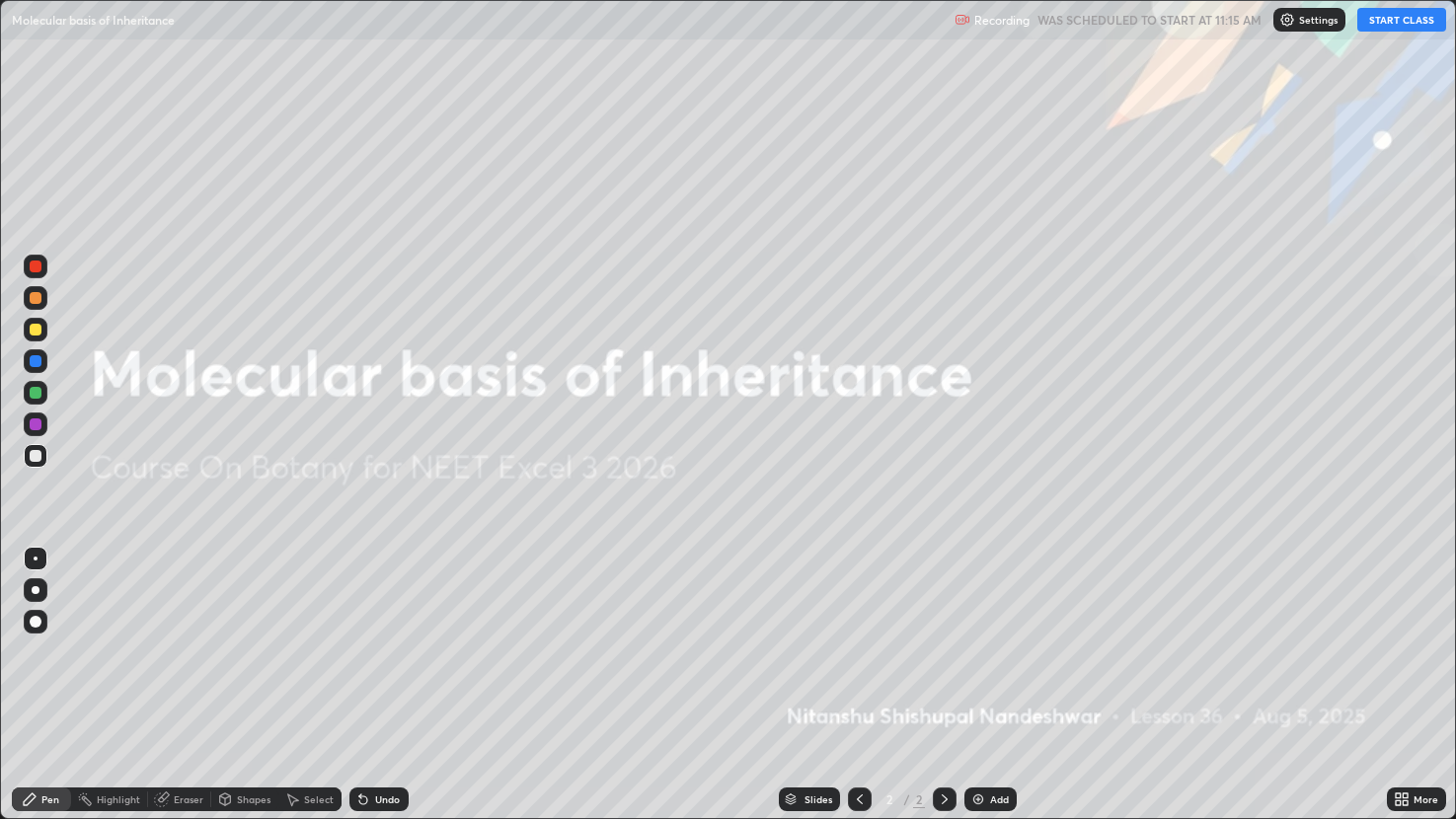 click on "START CLASS" at bounding box center [1402, 20] 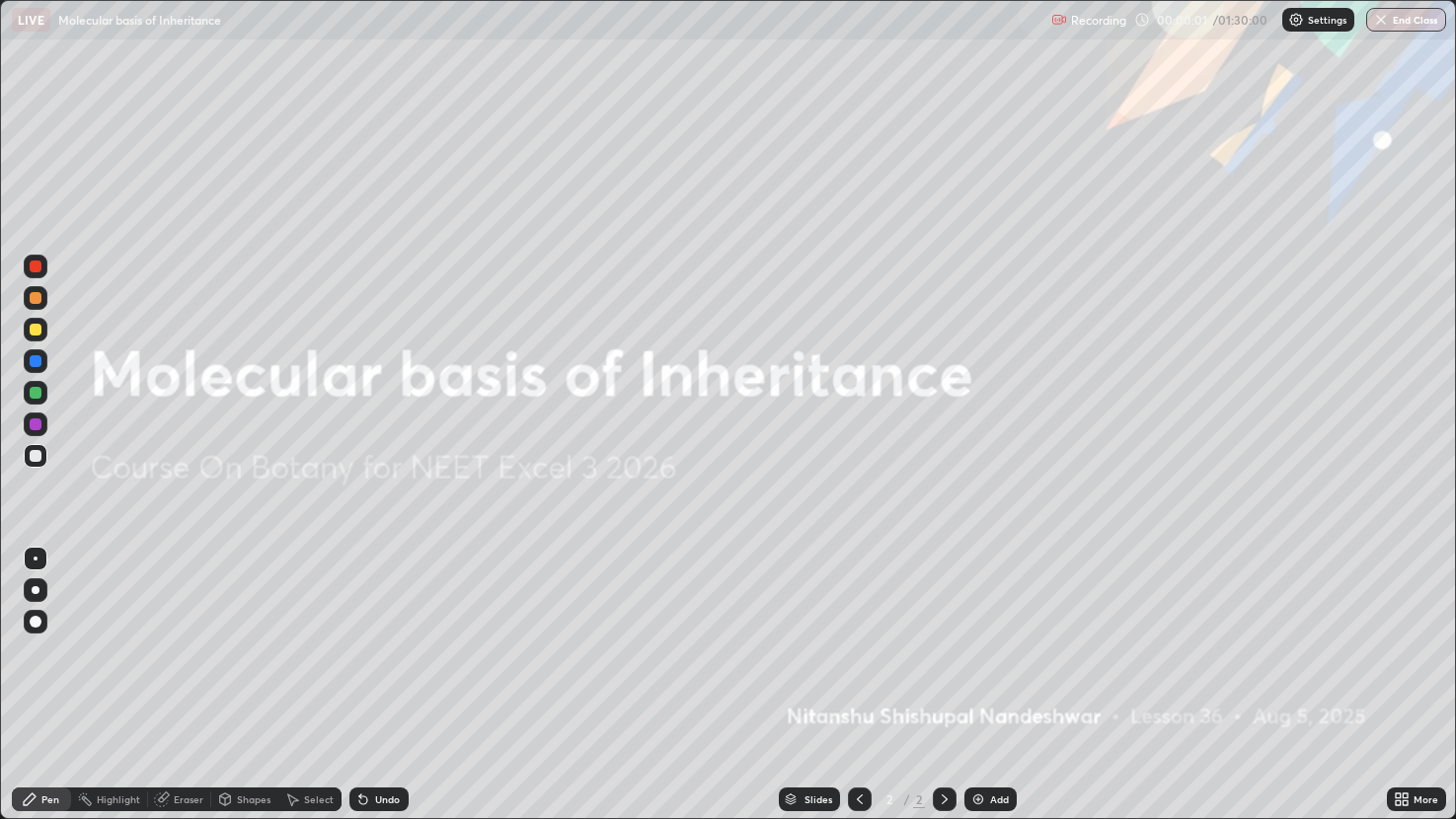 click at bounding box center (978, 799) 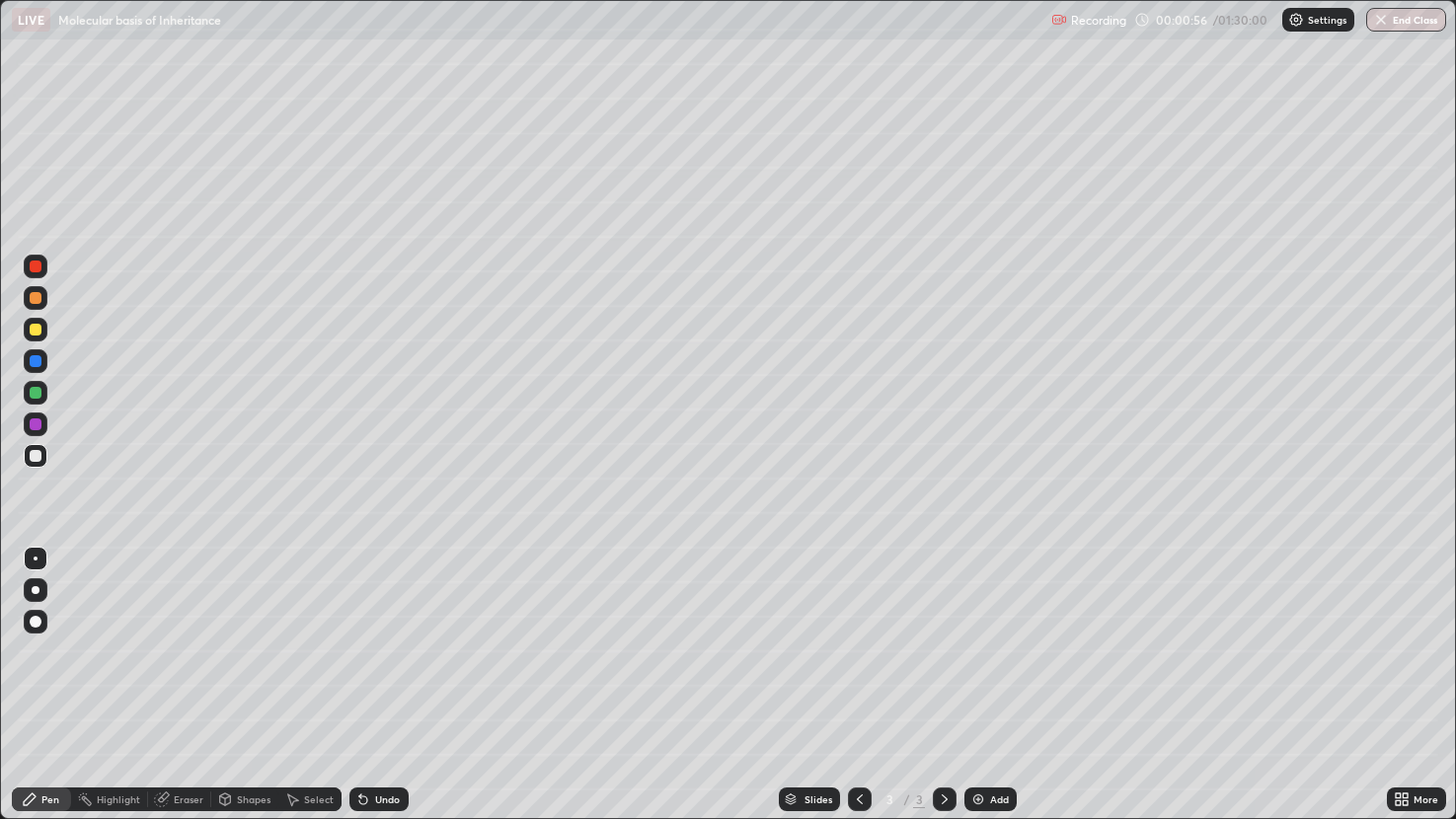 click on "Undo" at bounding box center (379, 799) 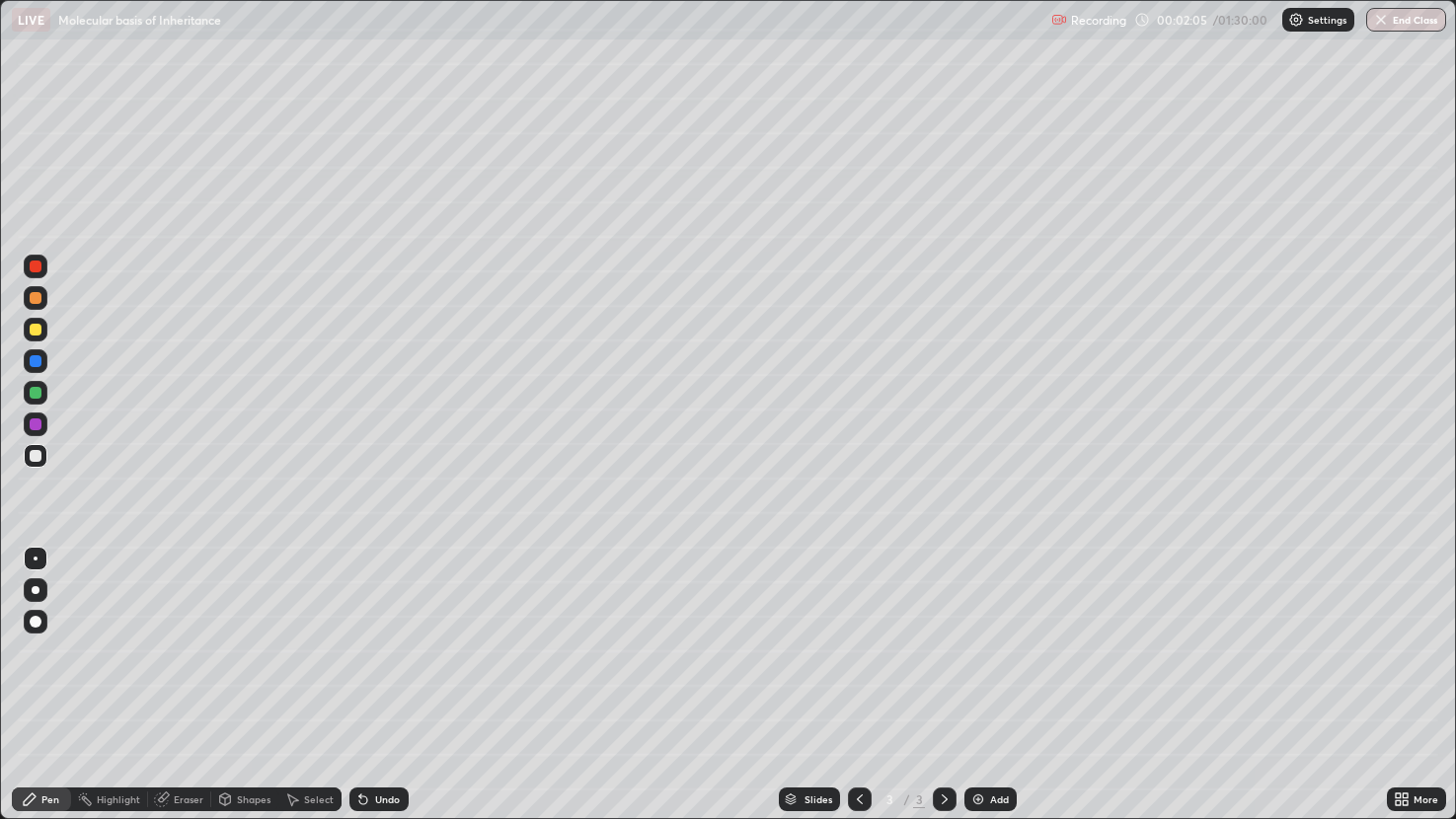 click on "Undo" at bounding box center (379, 799) 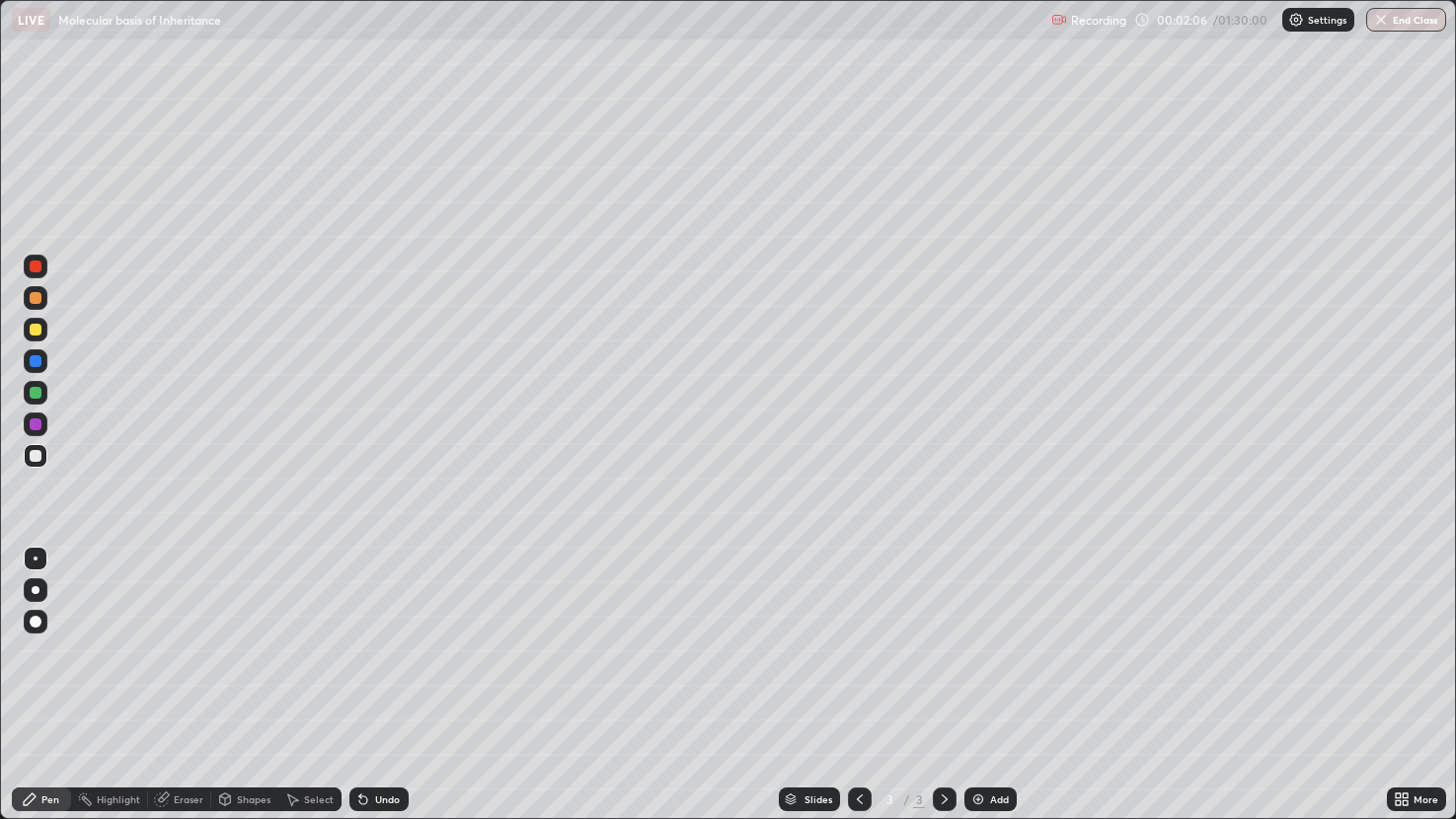 click on "Undo" at bounding box center (375, 799) 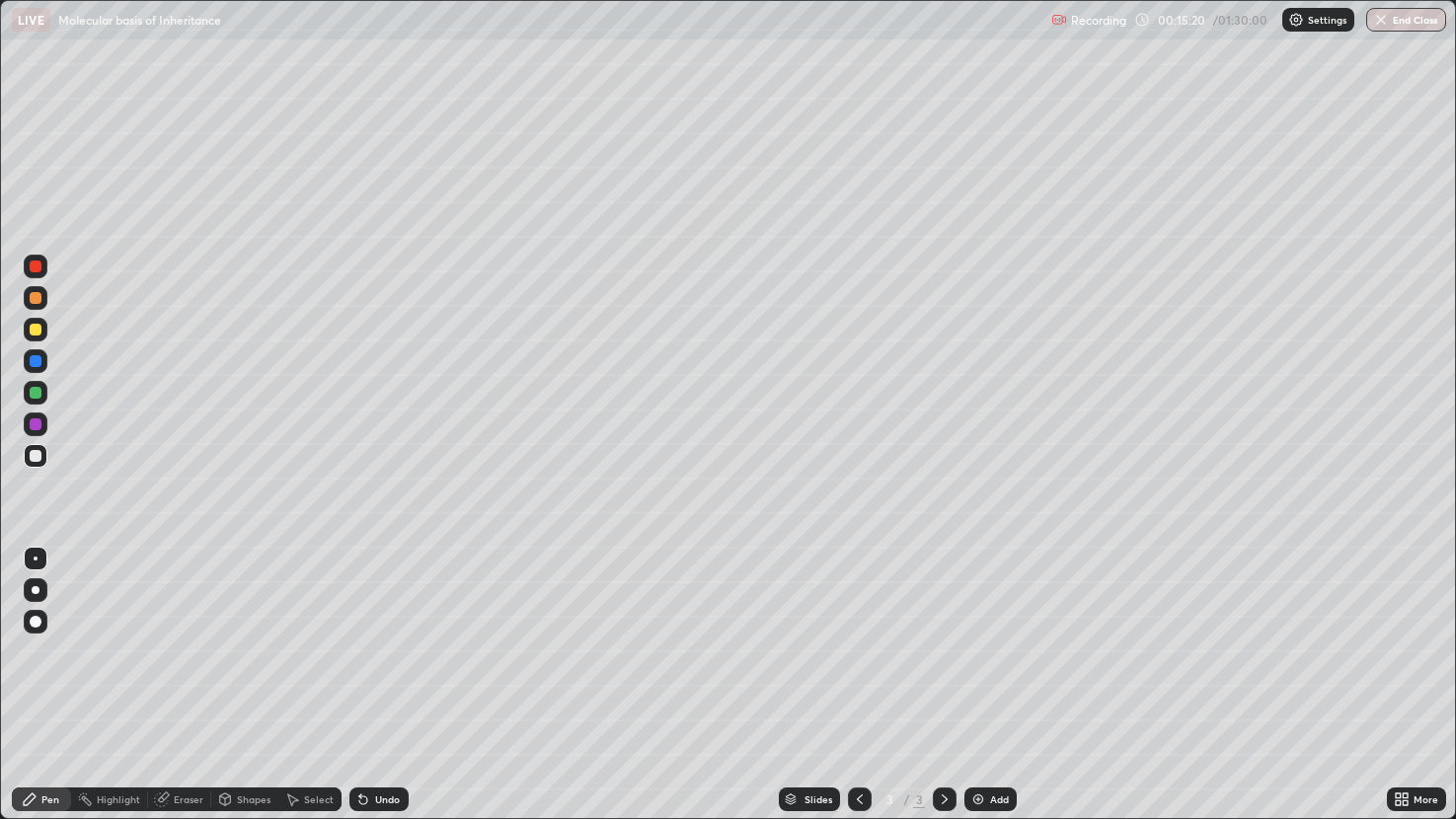 click on "Add" at bounding box center (990, 799) 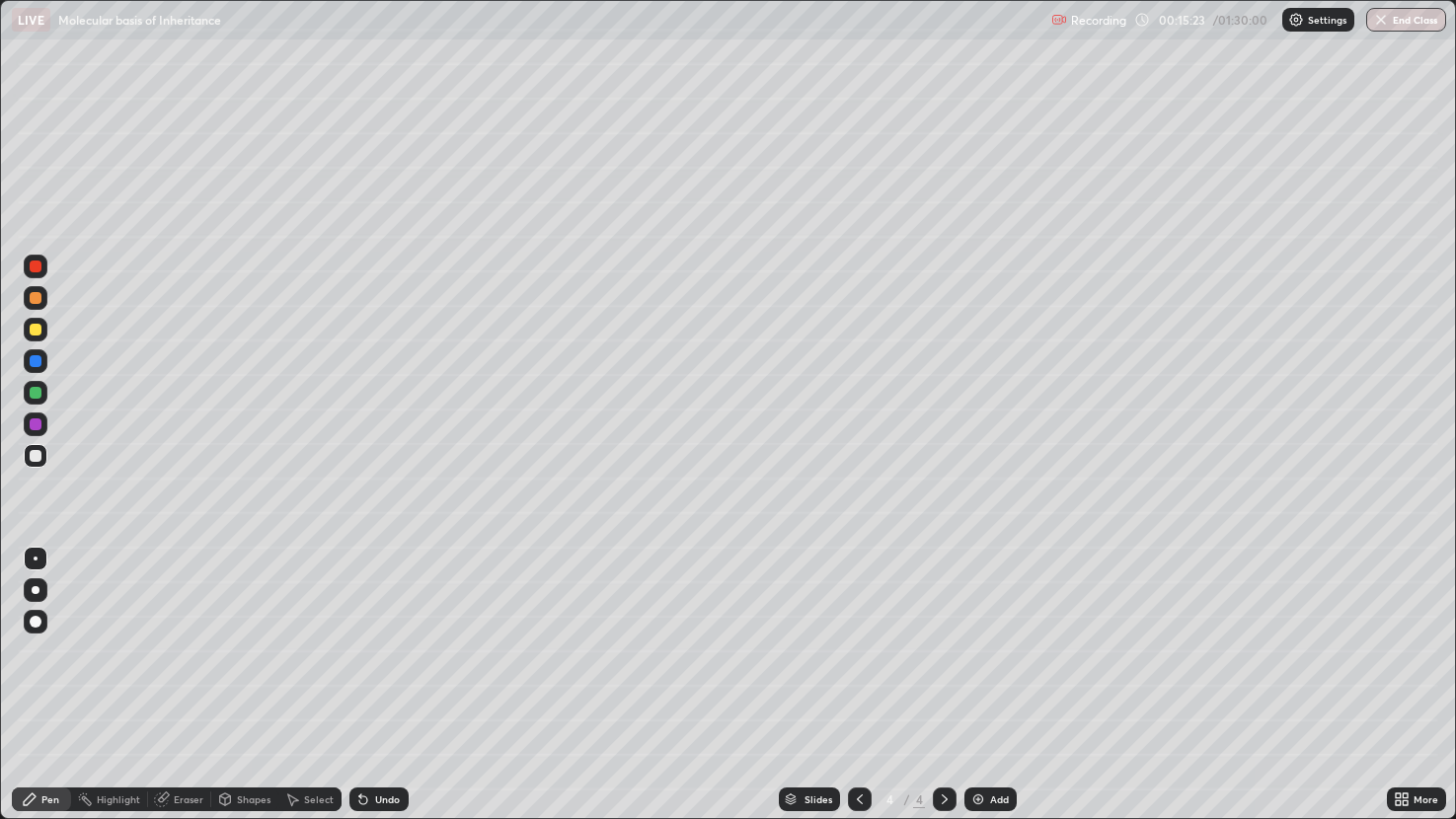 click at bounding box center [36, 266] 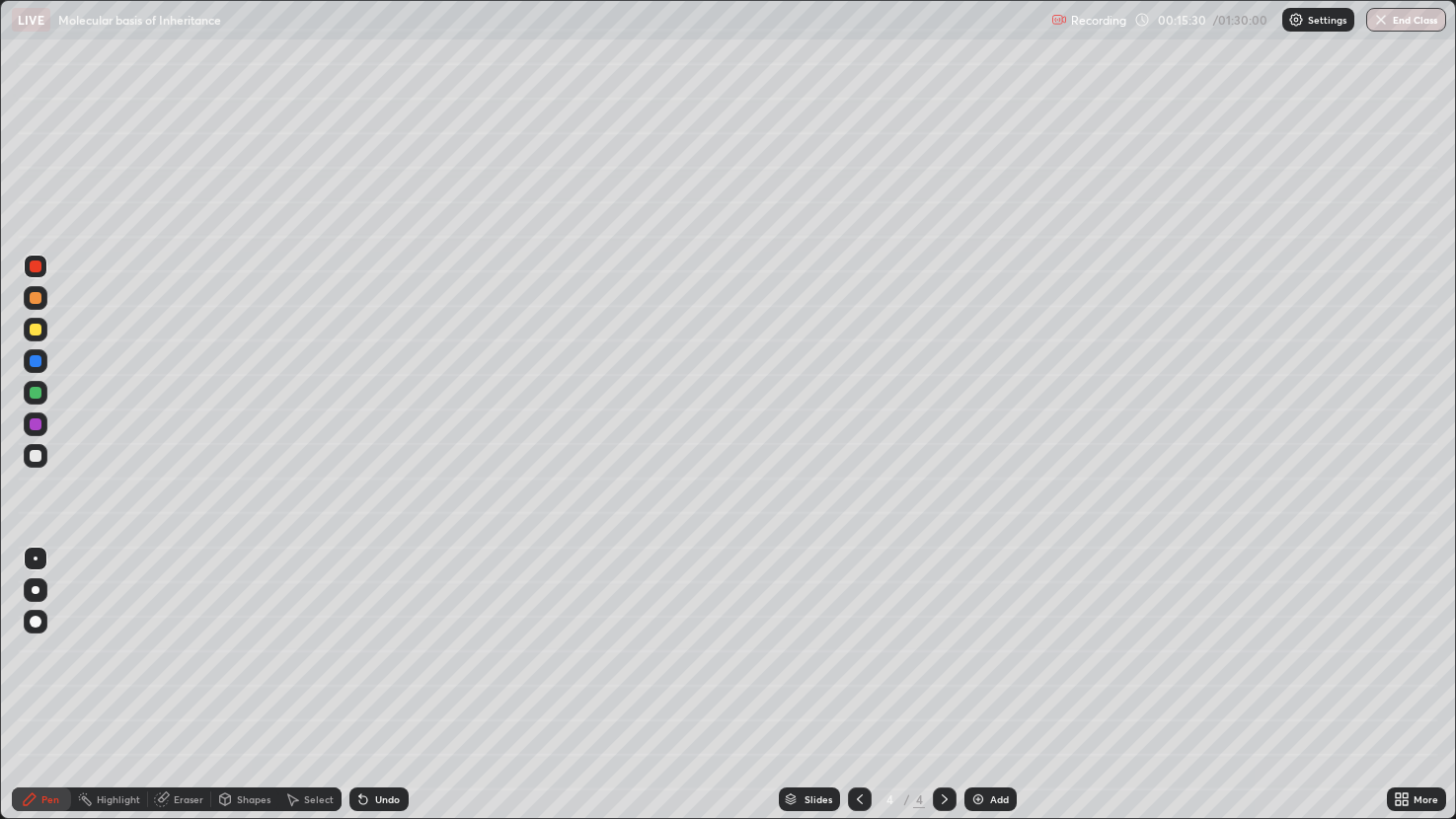 click on "Undo" at bounding box center (387, 799) 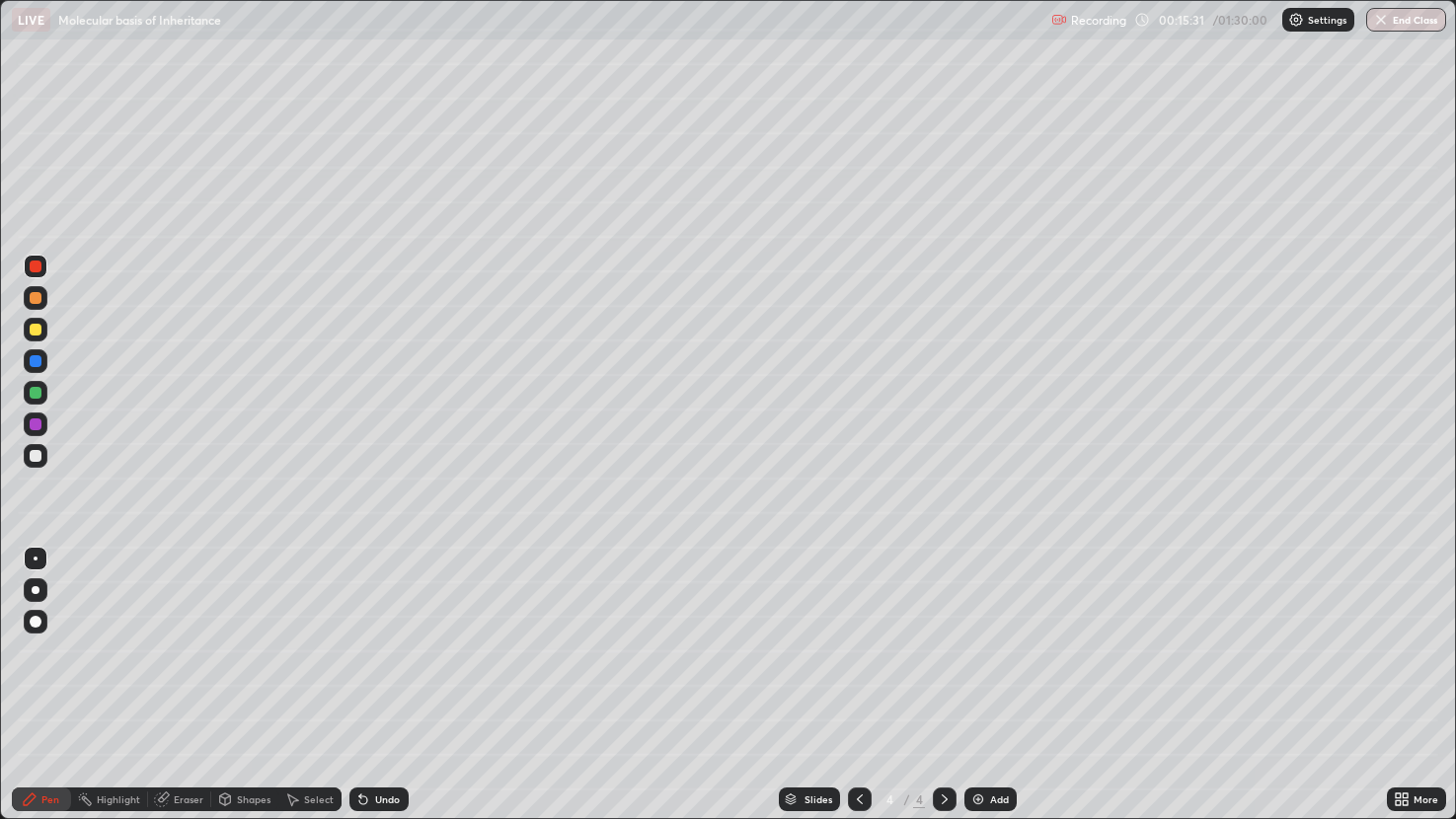 click on "Undo" at bounding box center (375, 799) 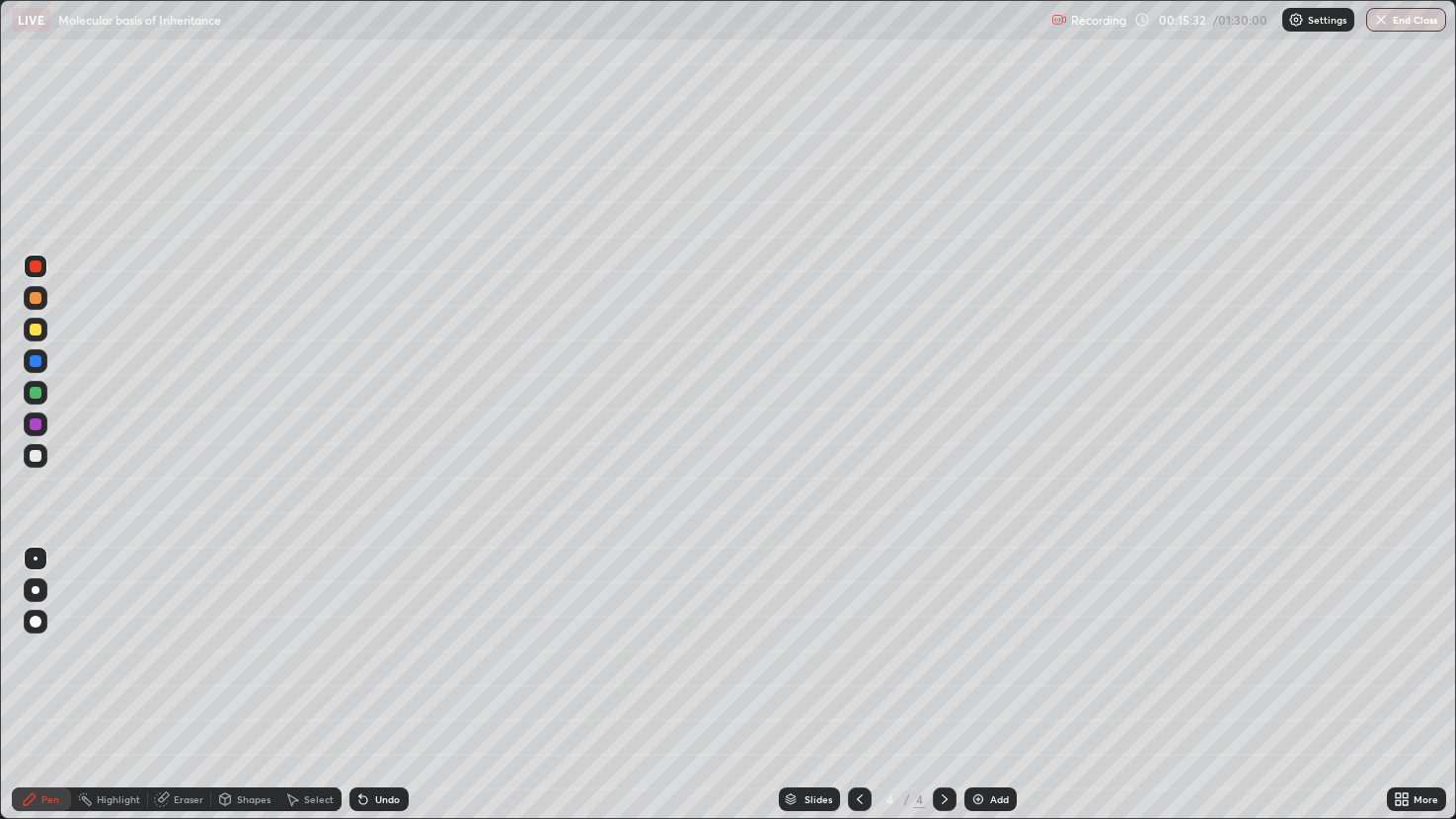click on "Undo" at bounding box center [375, 799] 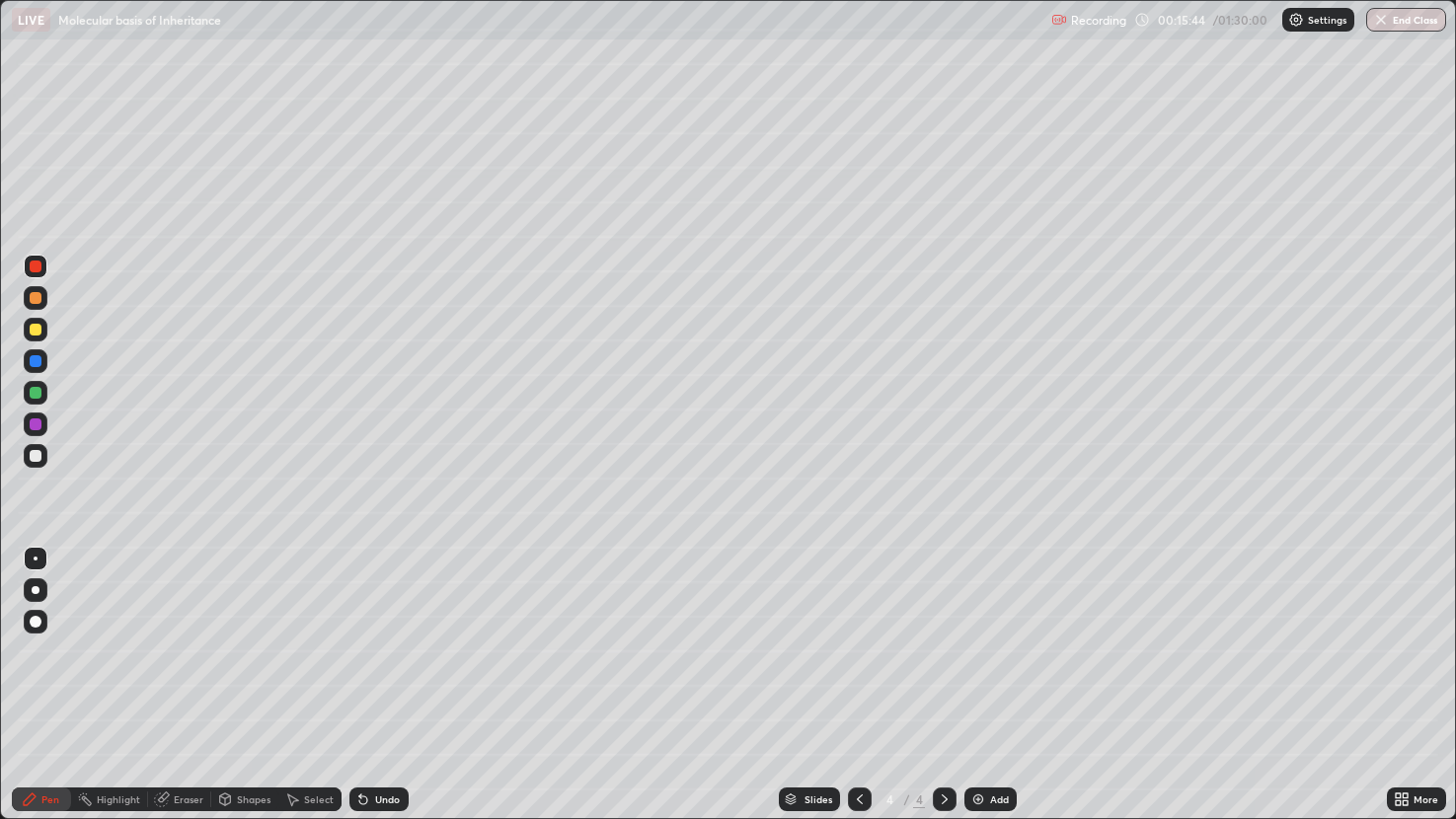 click at bounding box center [36, 456] 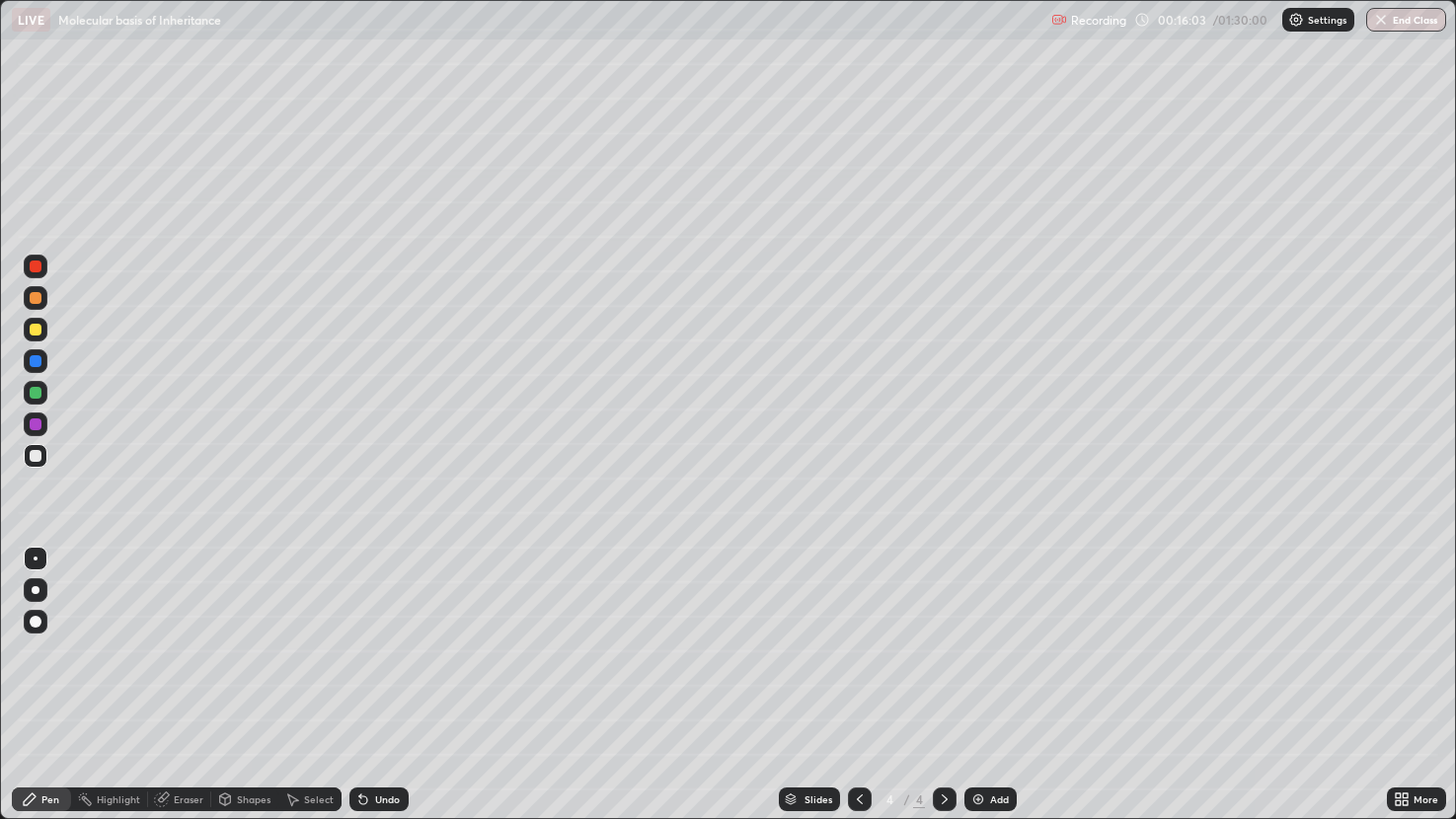click on "Shapes" at bounding box center (254, 799) 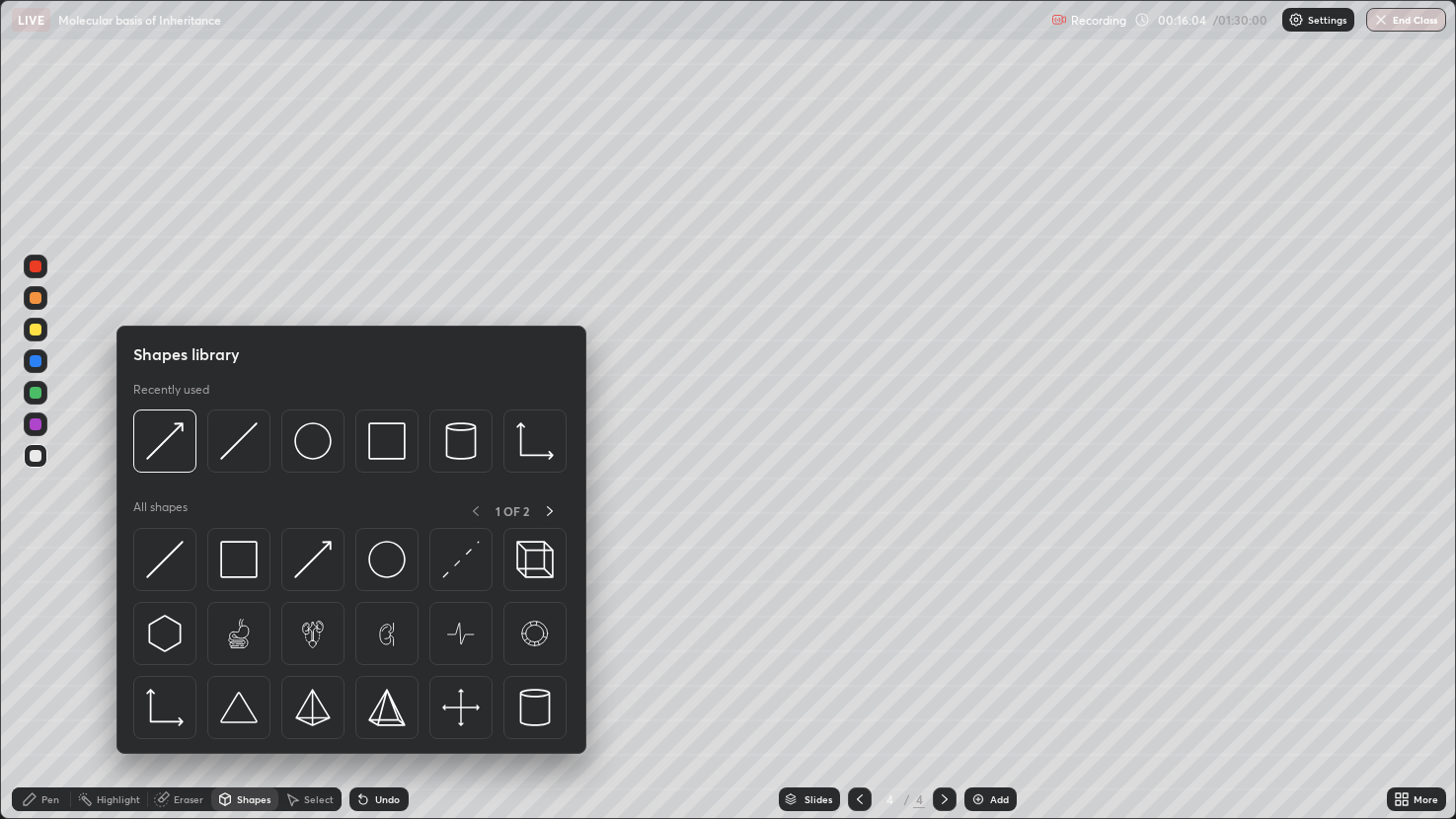 click at bounding box center (165, 441) 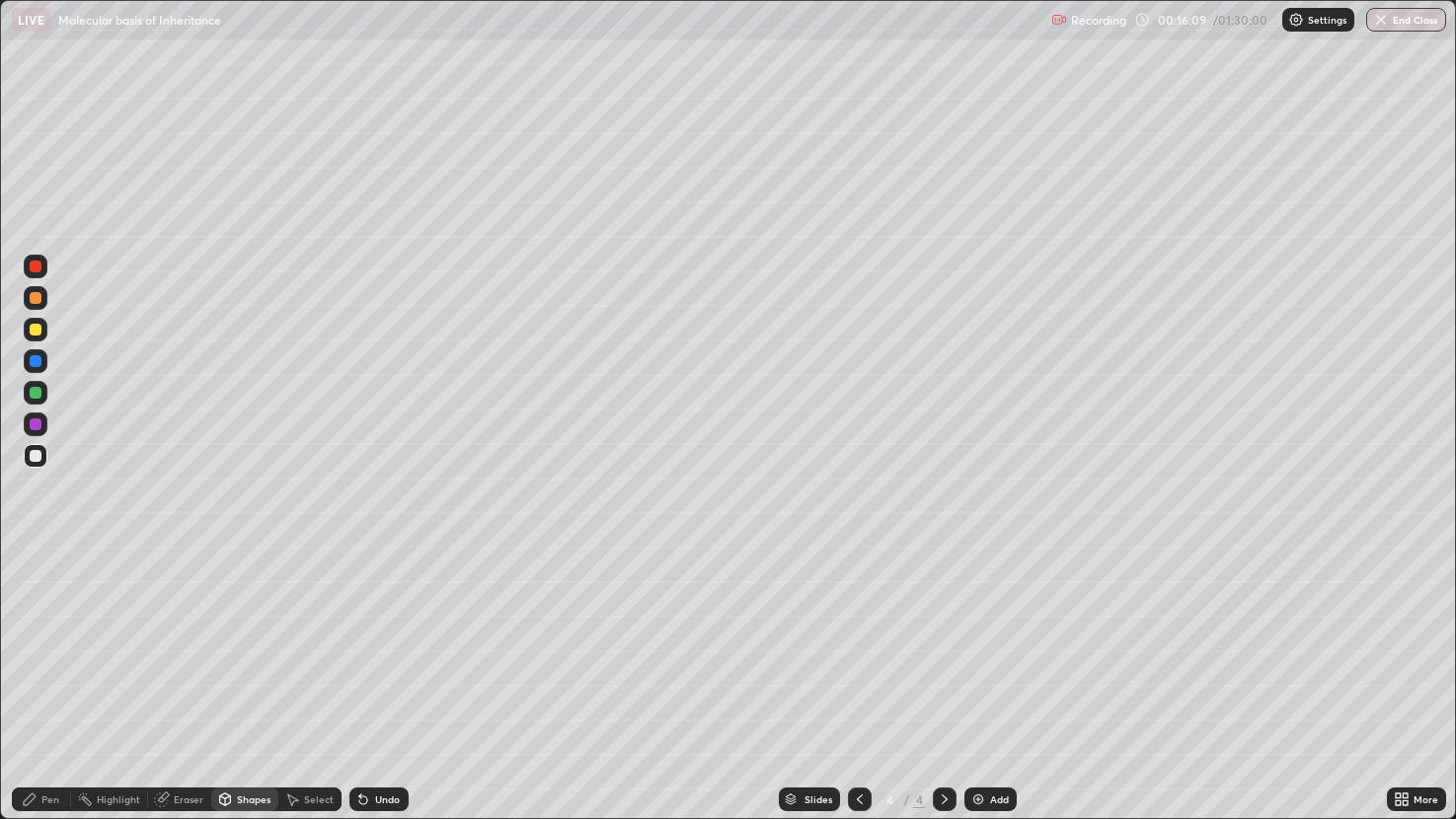 click on "Pen" at bounding box center [50, 799] 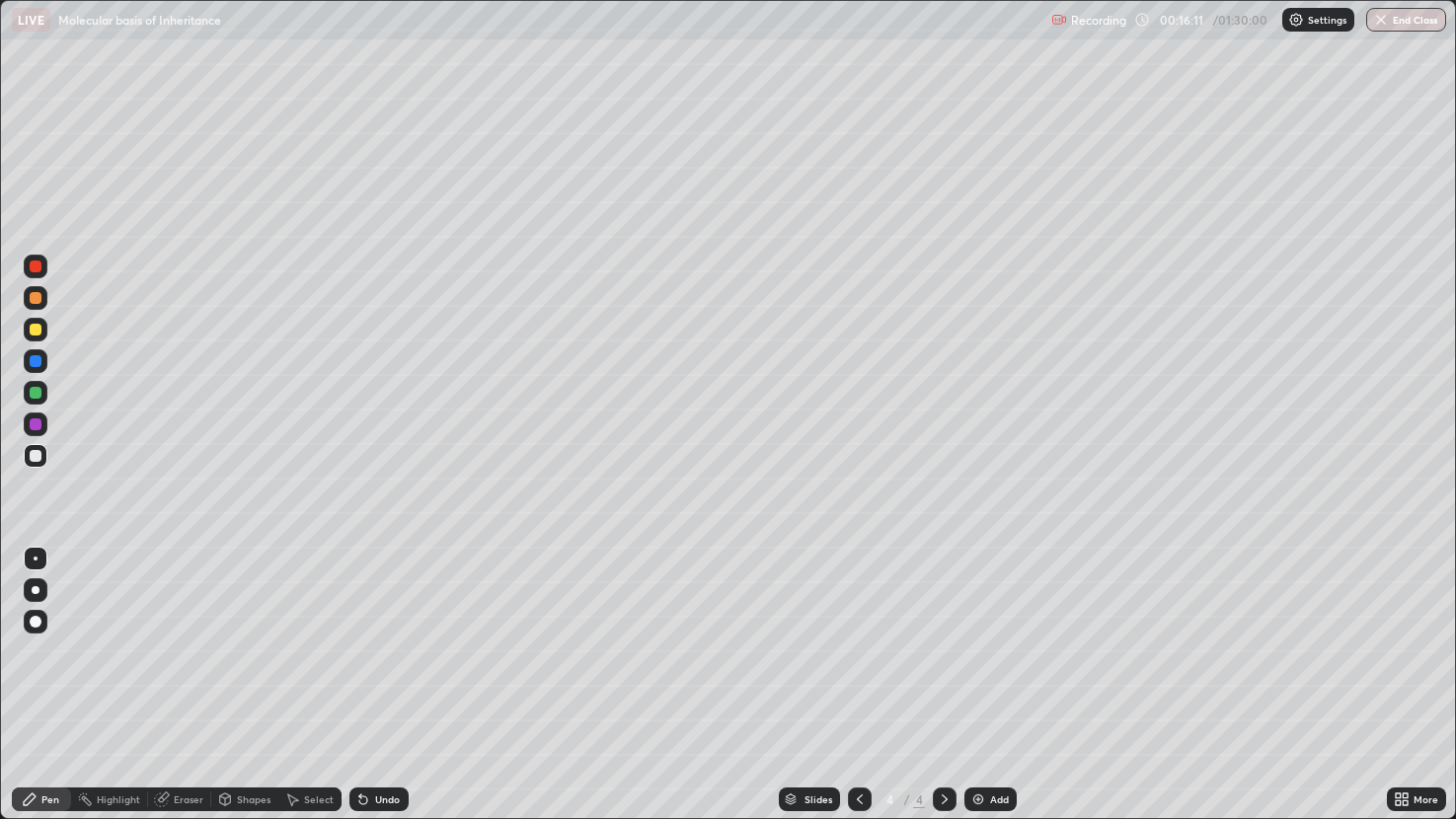 click at bounding box center [36, 298] 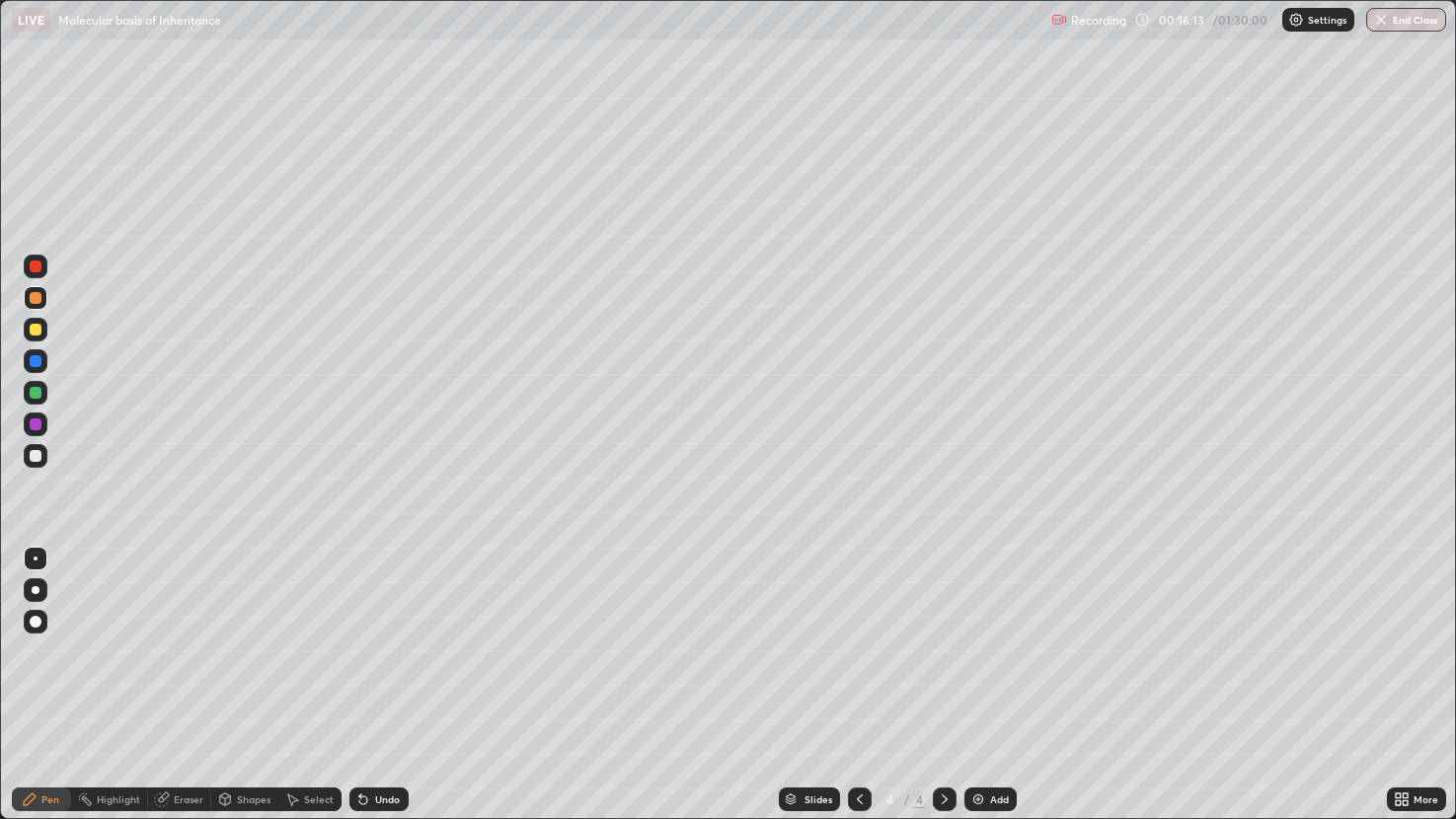 click on "Undo" at bounding box center [387, 799] 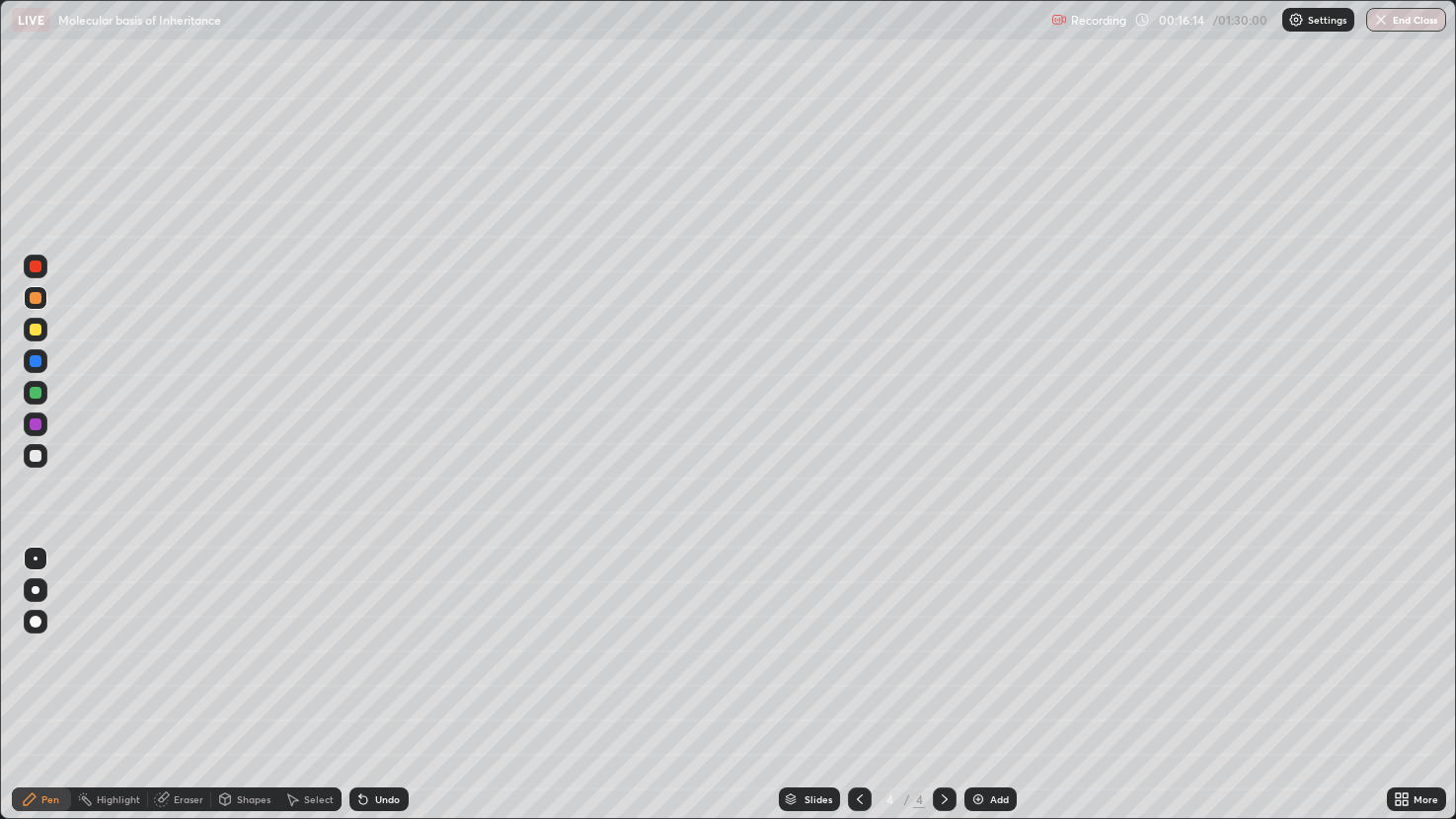 click on "Undo" at bounding box center [379, 799] 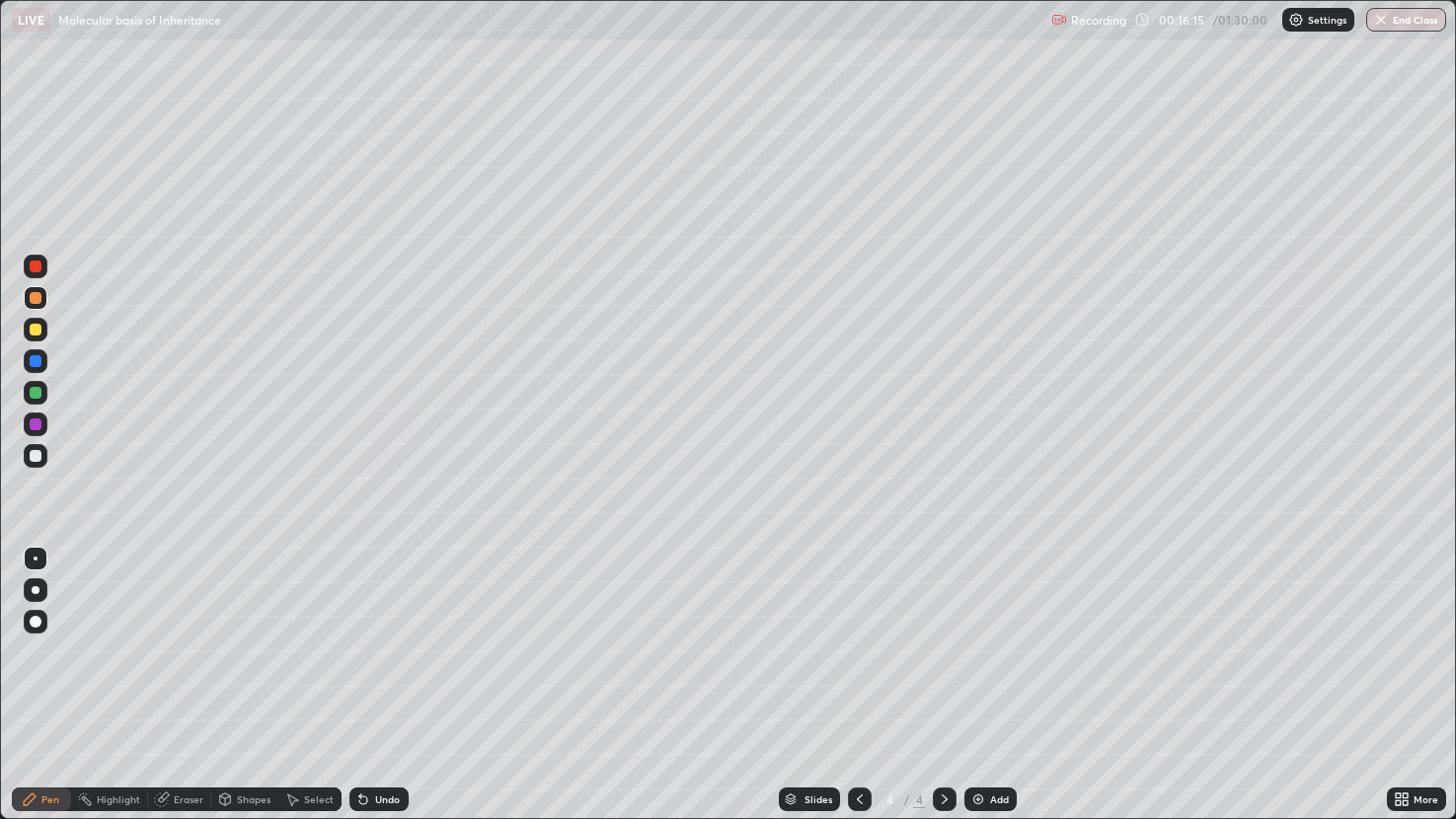 click on "Shapes" at bounding box center [245, 799] 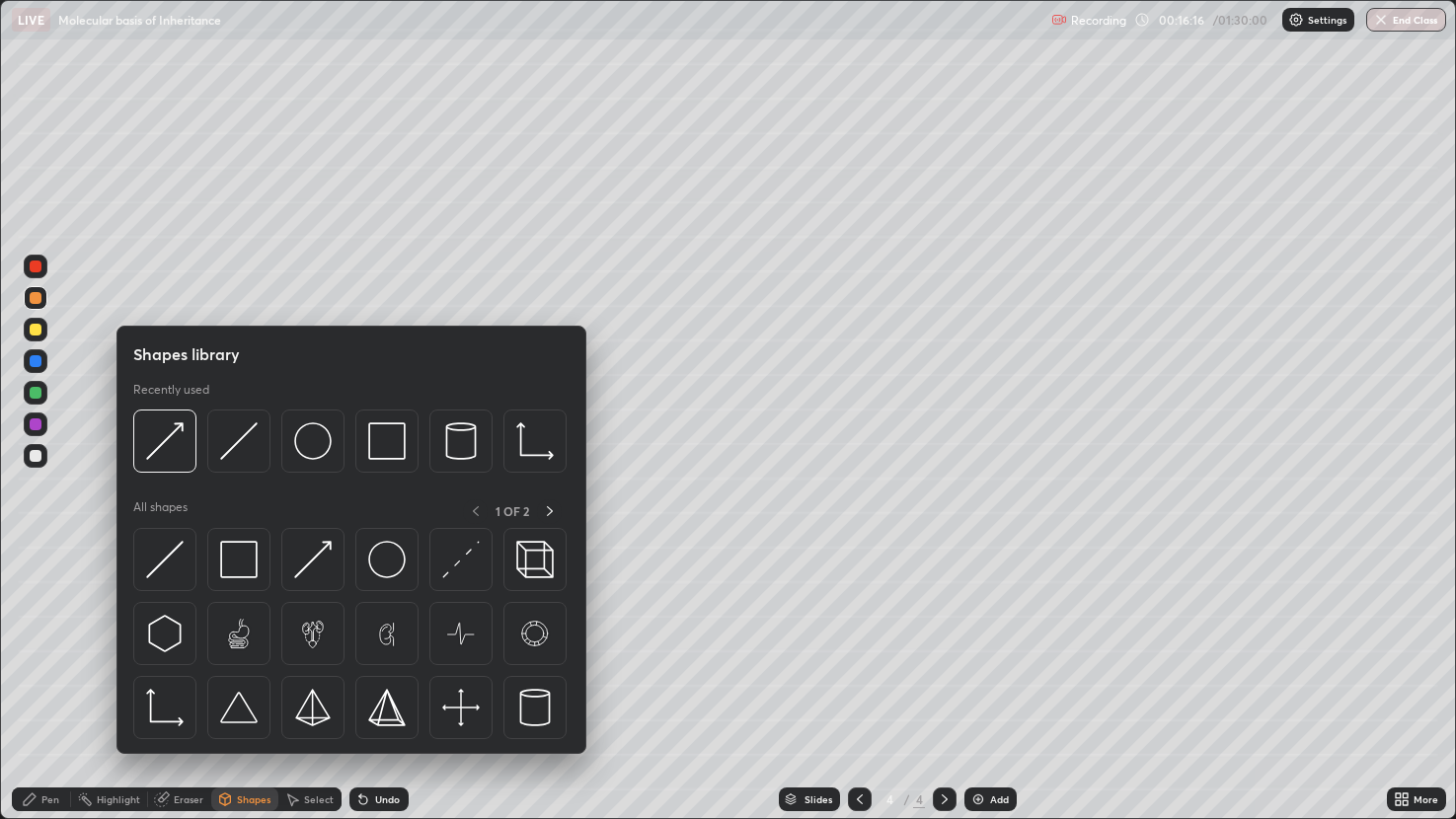 click at bounding box center (313, 559) 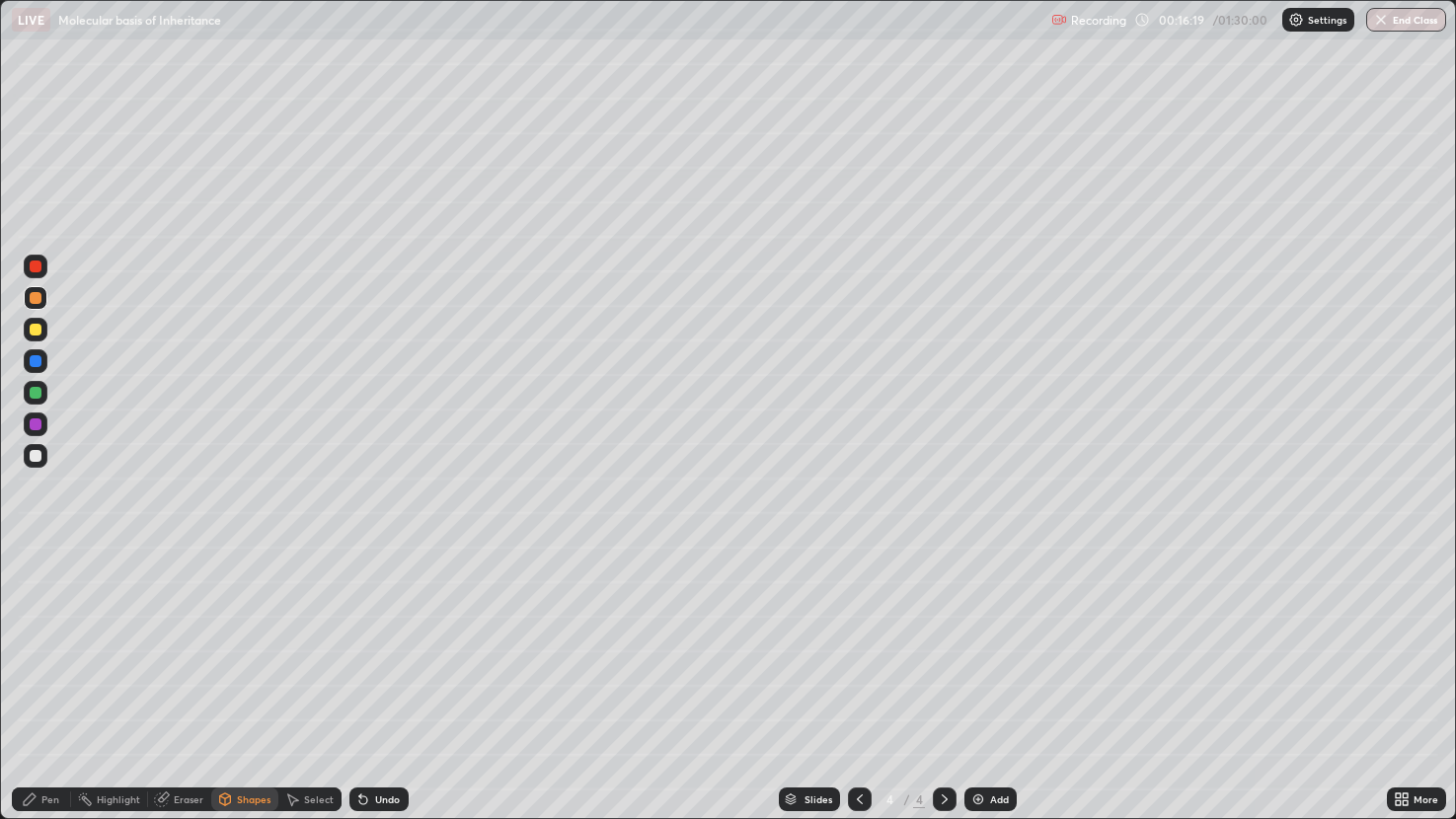 click on "Shapes" at bounding box center [245, 799] 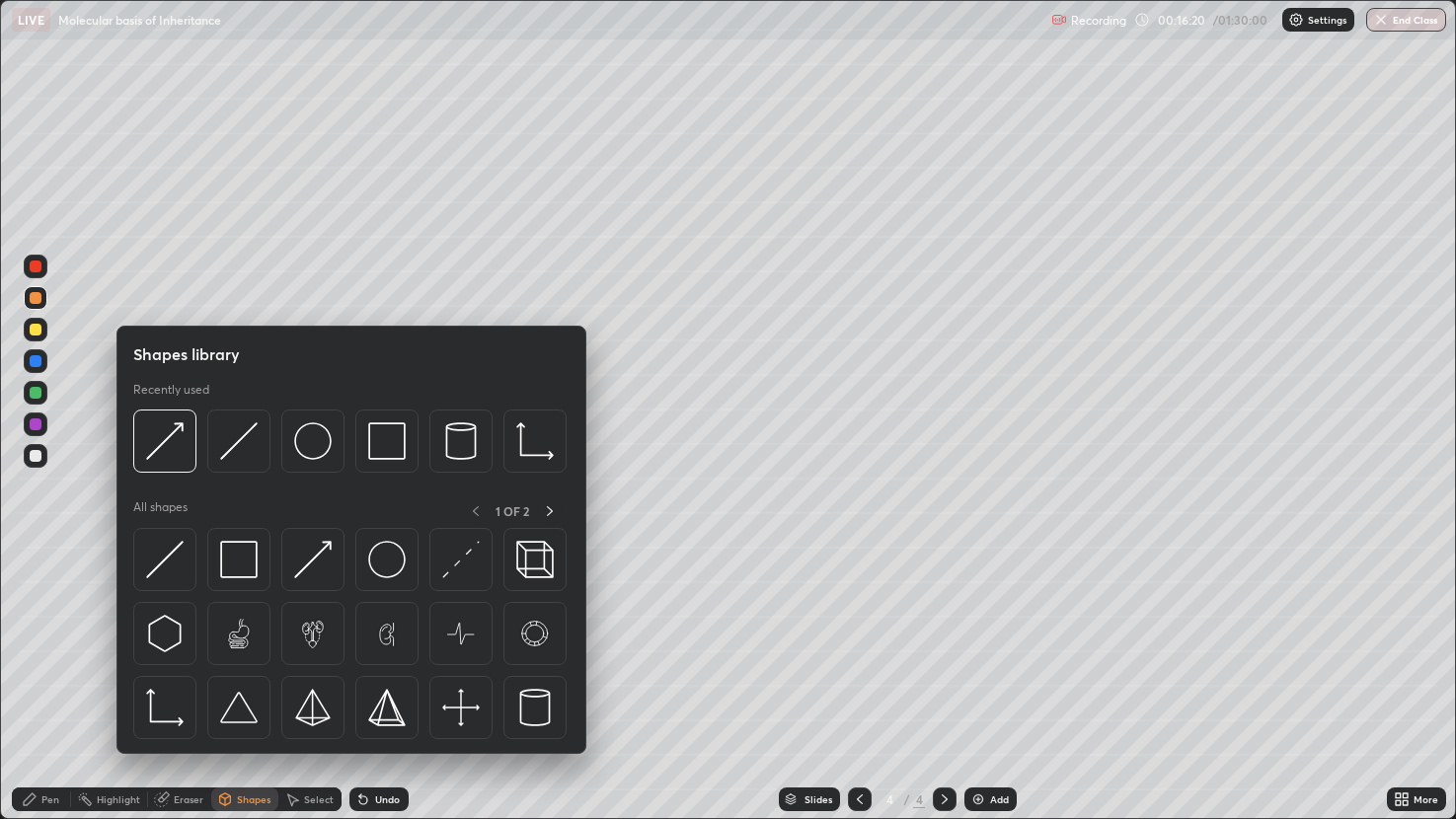 click at bounding box center (239, 441) 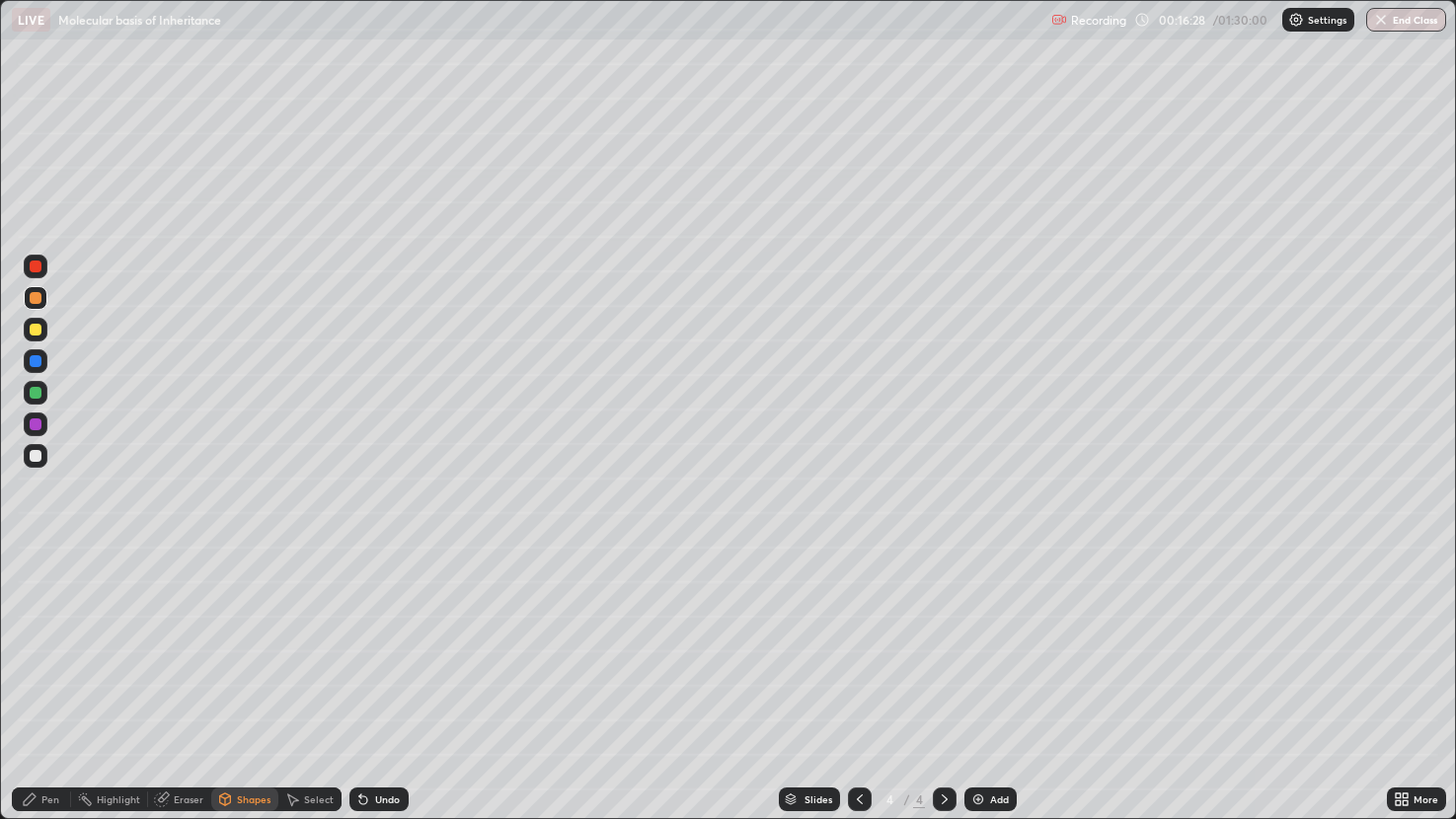 click on "Pen" at bounding box center [50, 799] 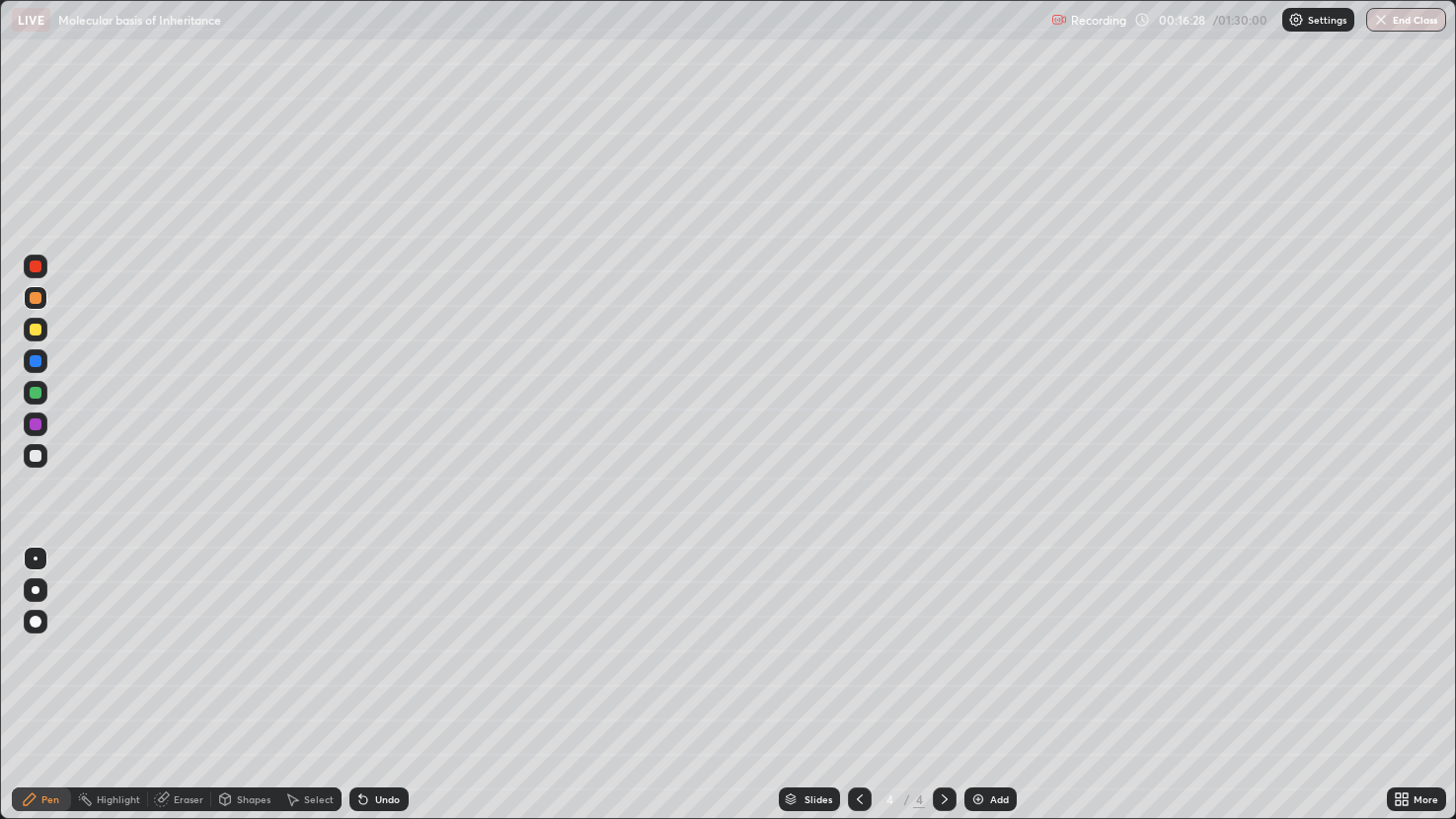 click at bounding box center (36, 456) 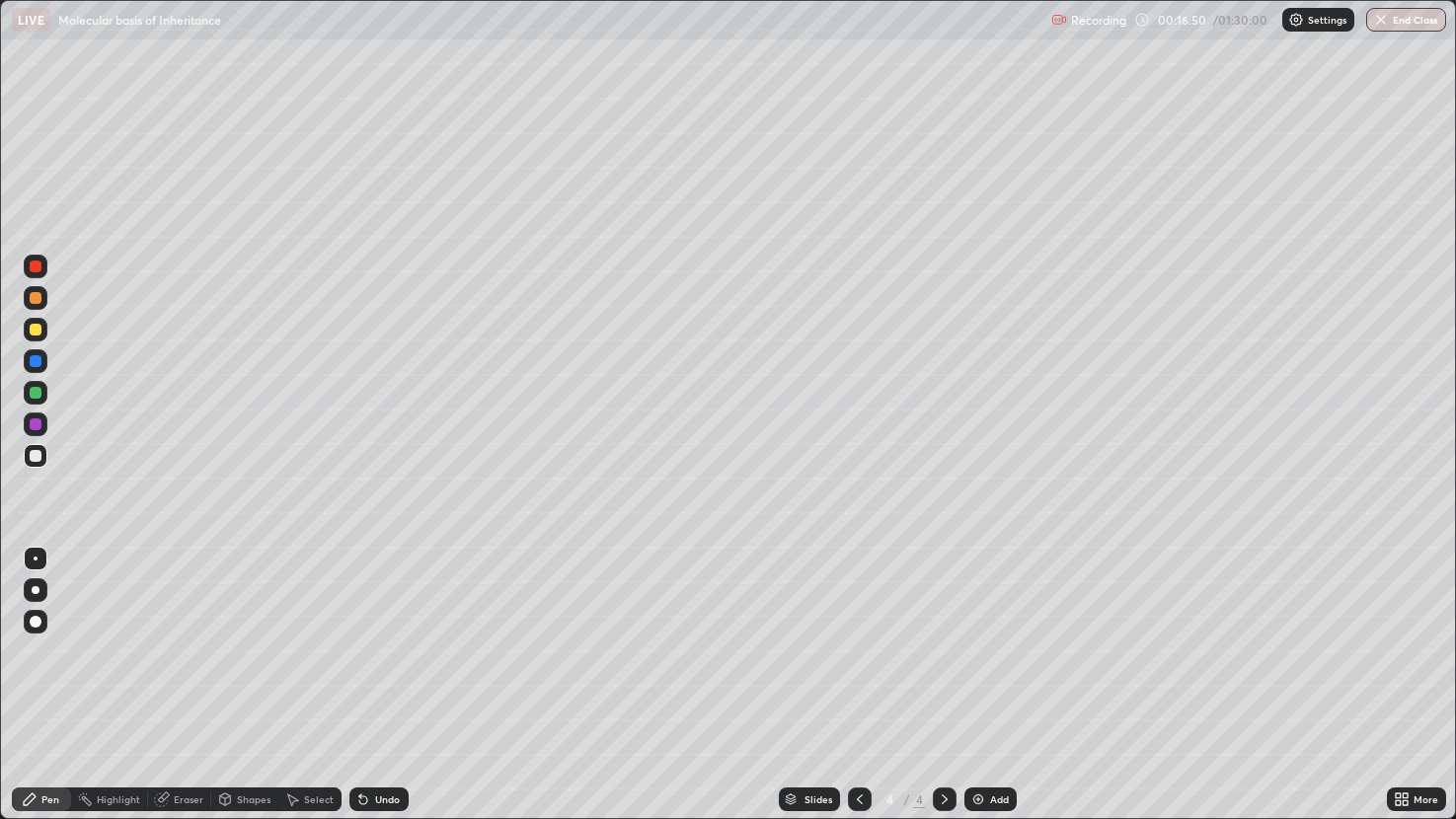 click at bounding box center (36, 330) 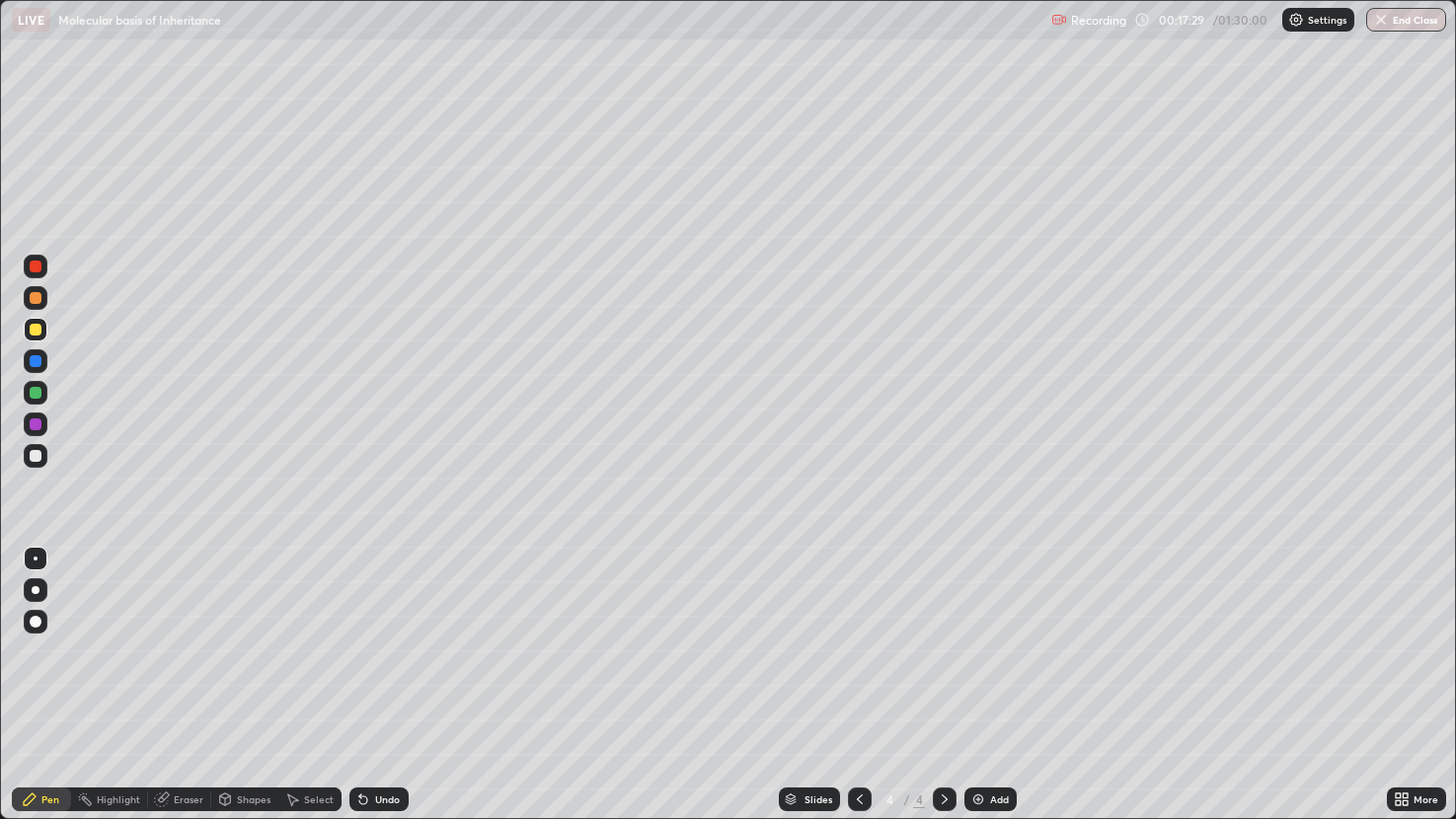 click at bounding box center [36, 298] 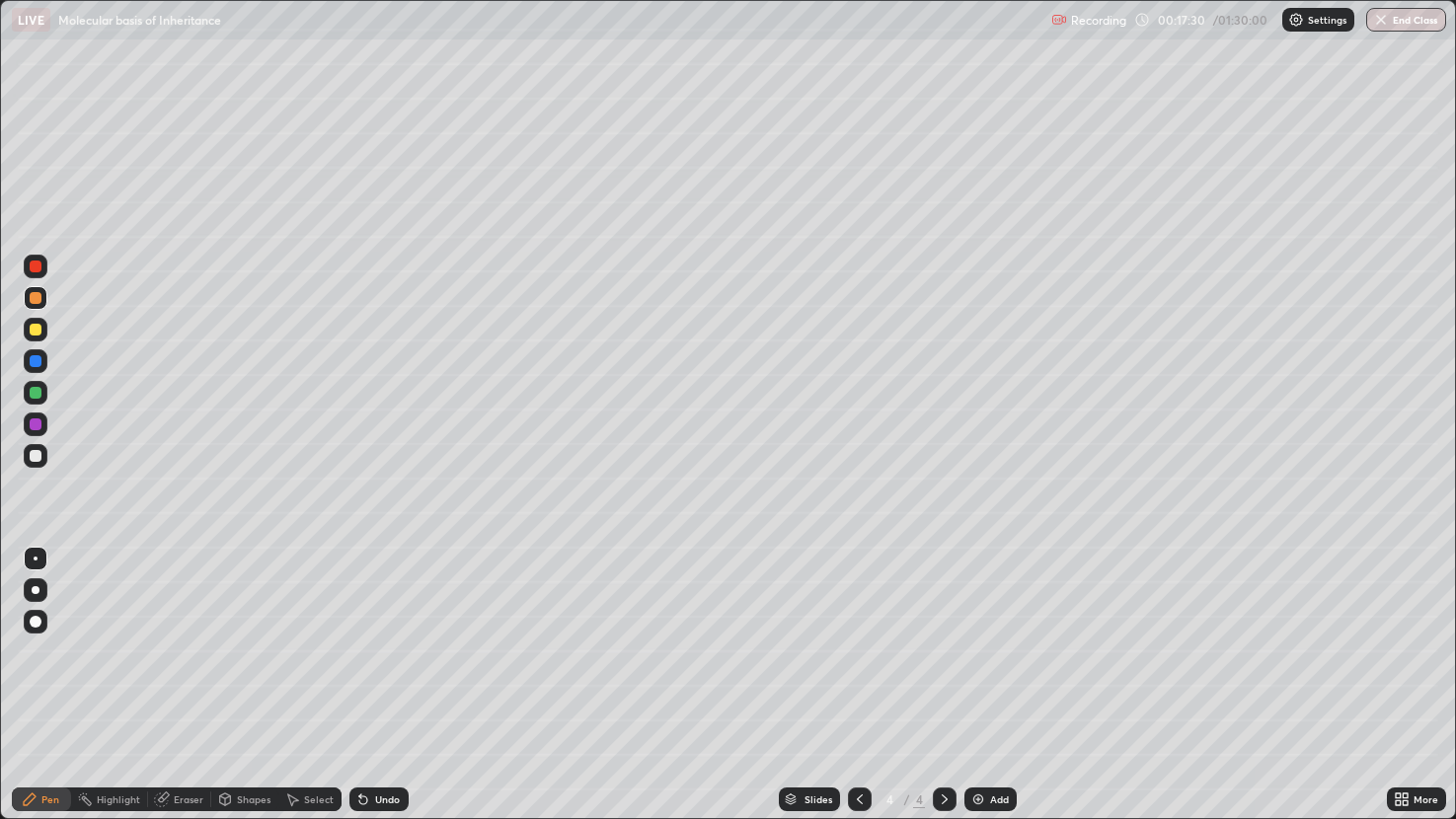click on "Shapes" at bounding box center (254, 799) 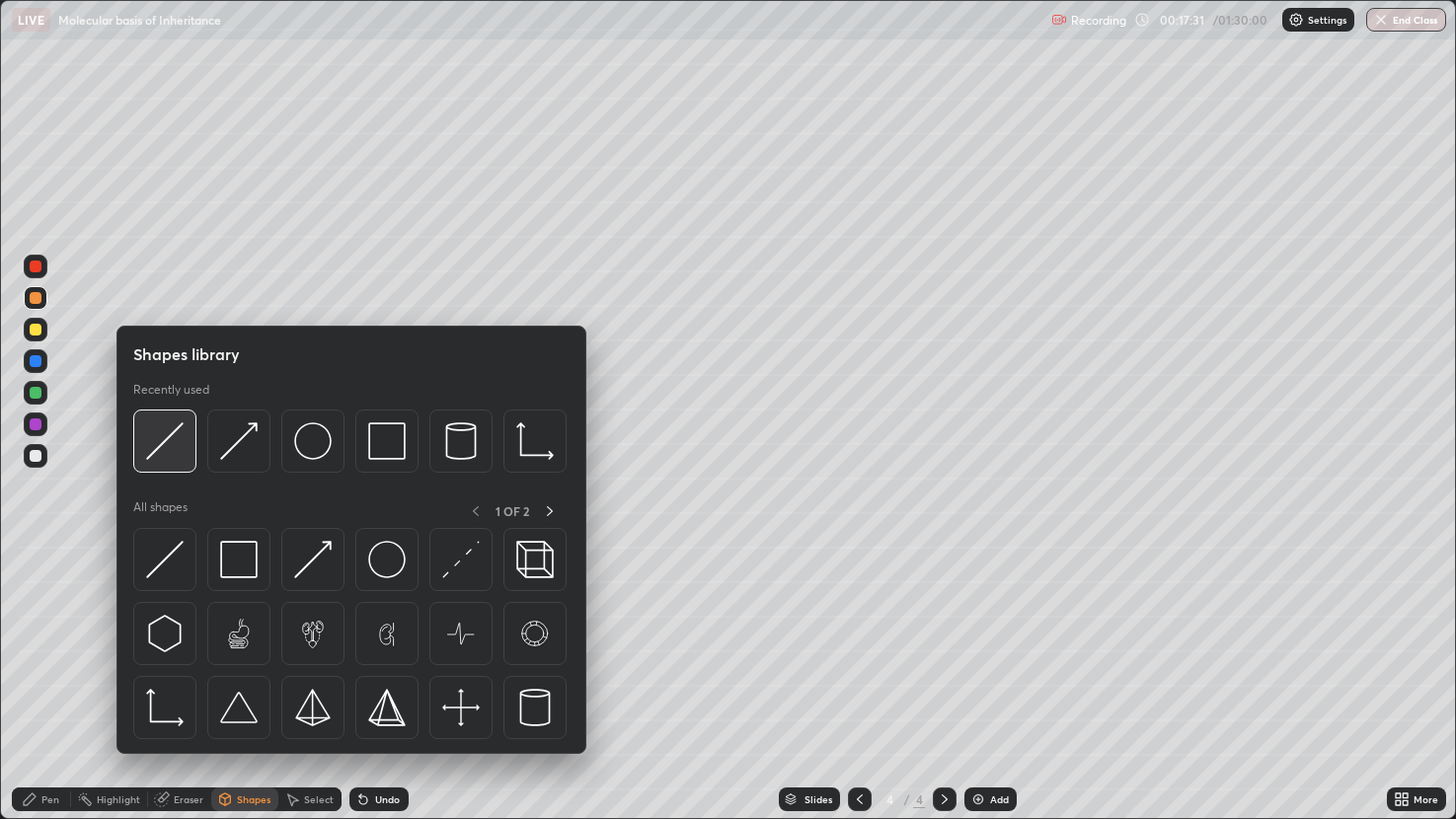 click at bounding box center [165, 441] 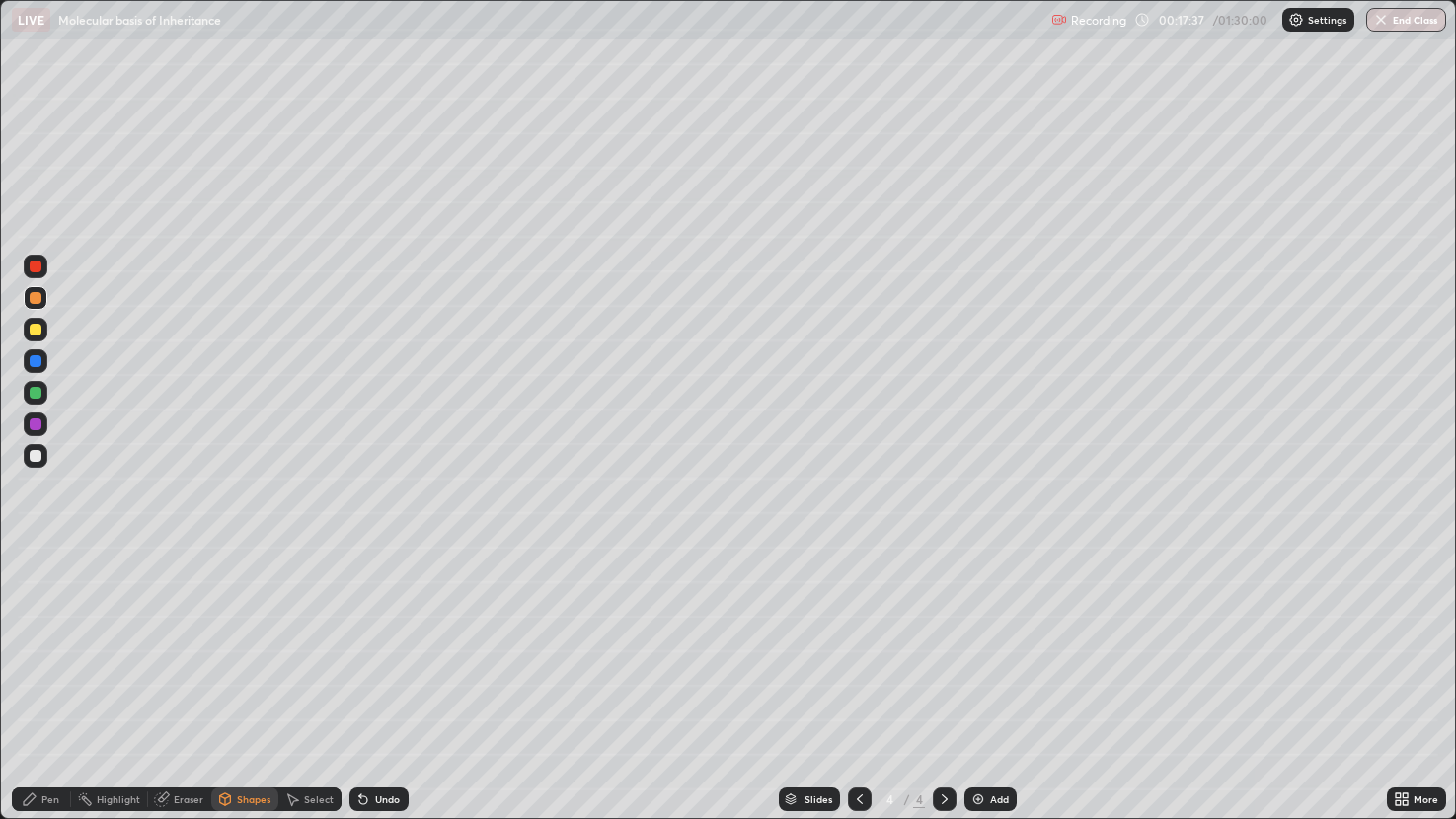 click on "Pen" at bounding box center [41, 799] 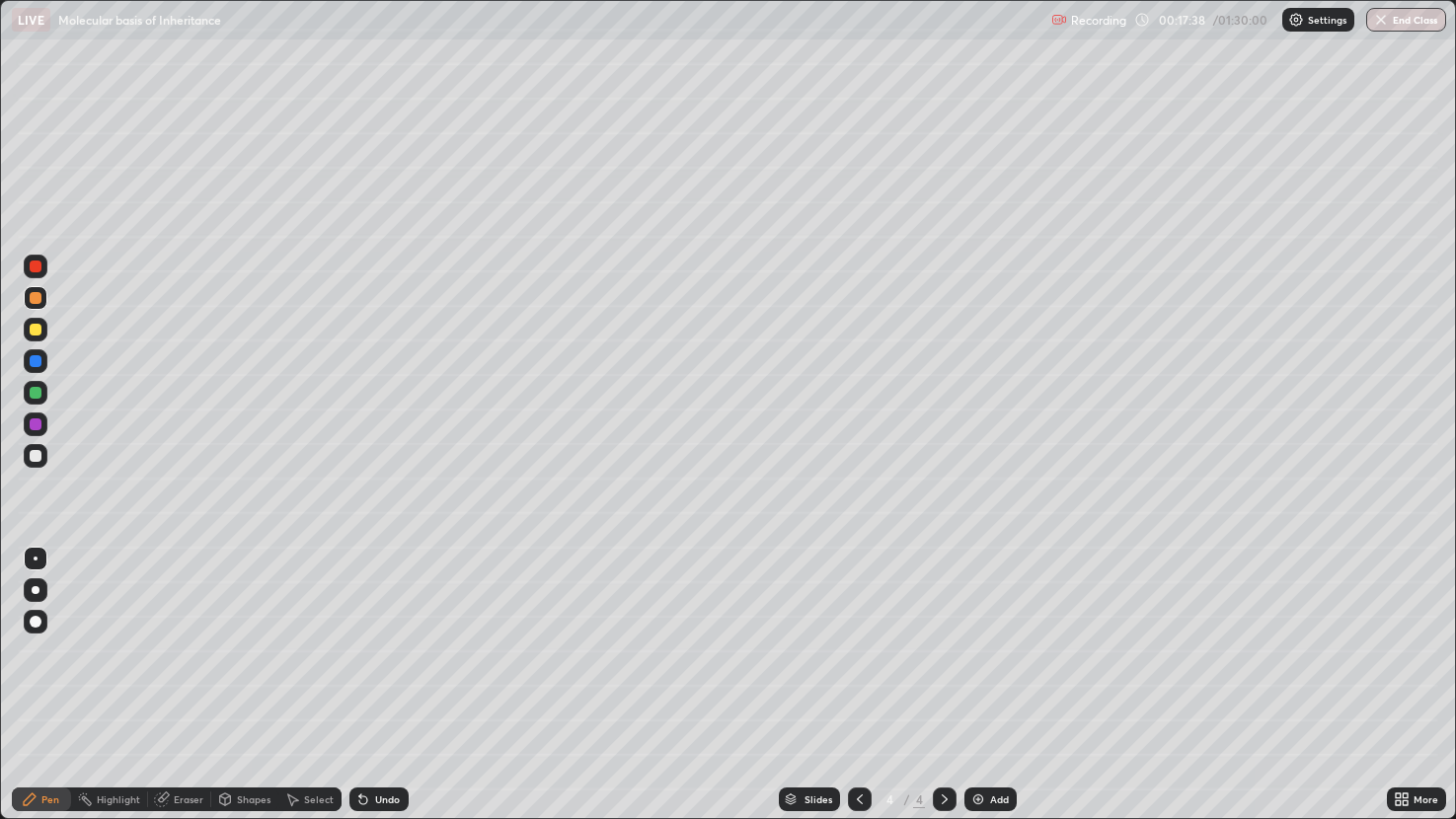 click at bounding box center [36, 456] 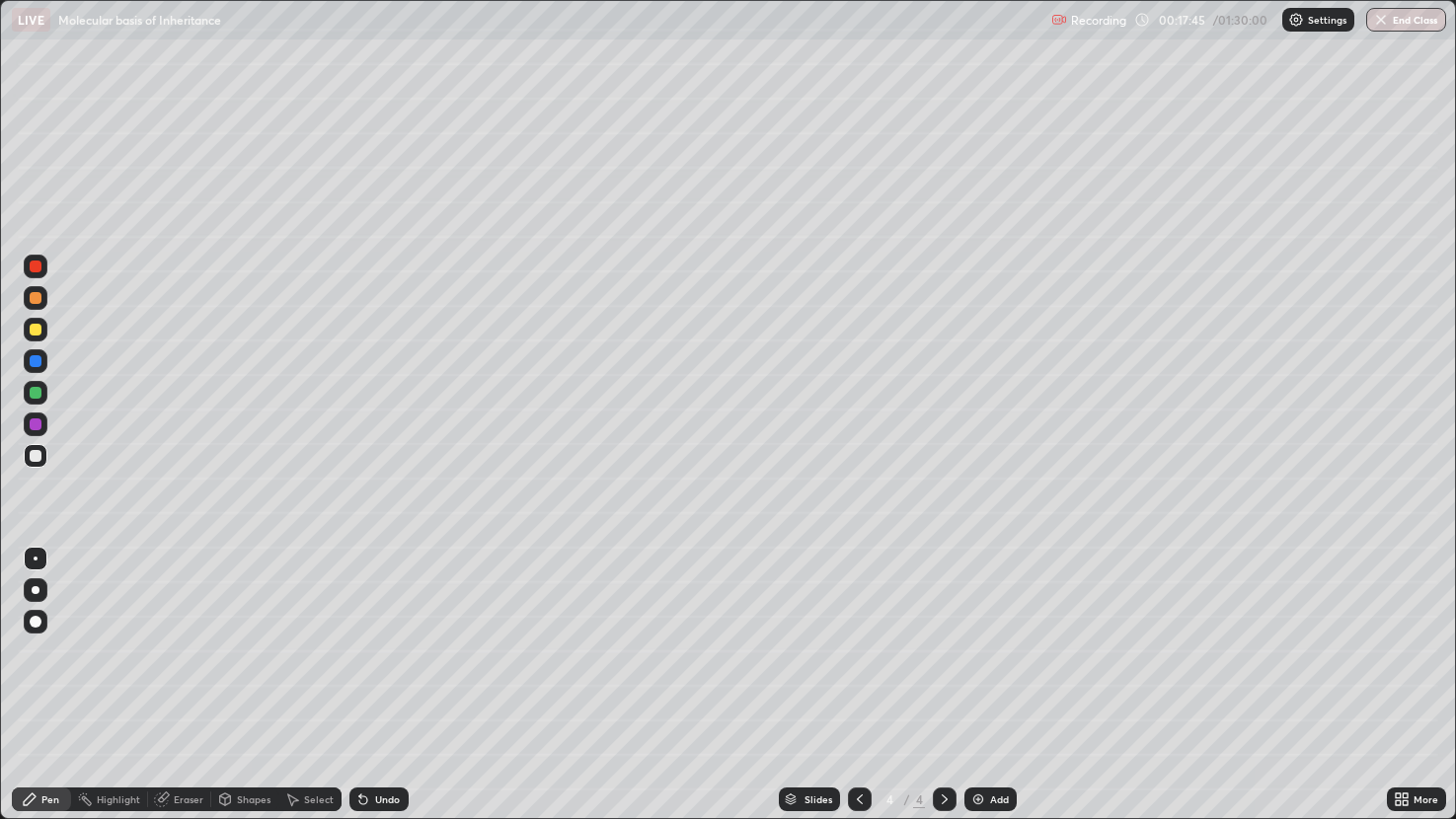 click at bounding box center [36, 330] 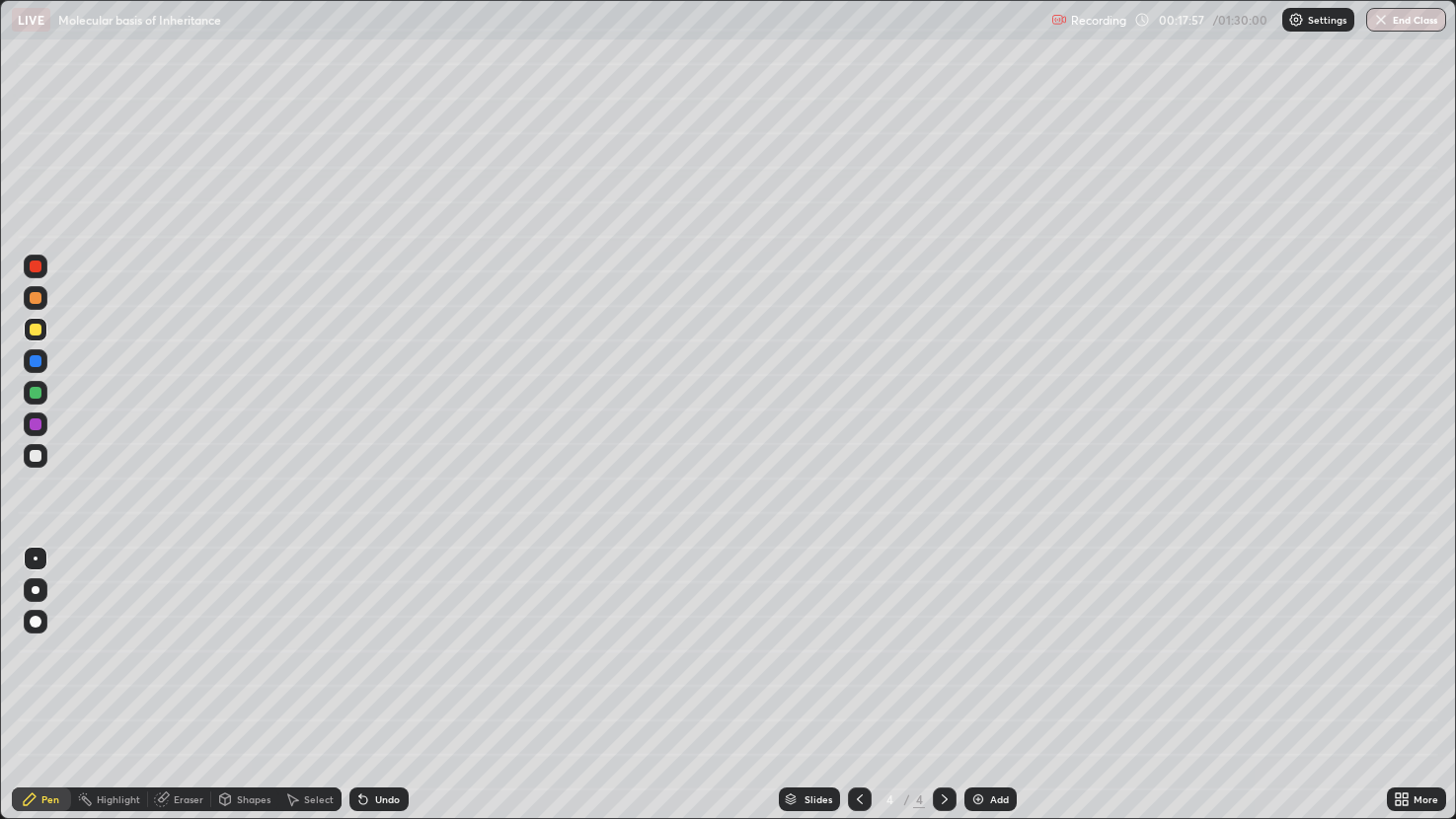 click at bounding box center [36, 456] 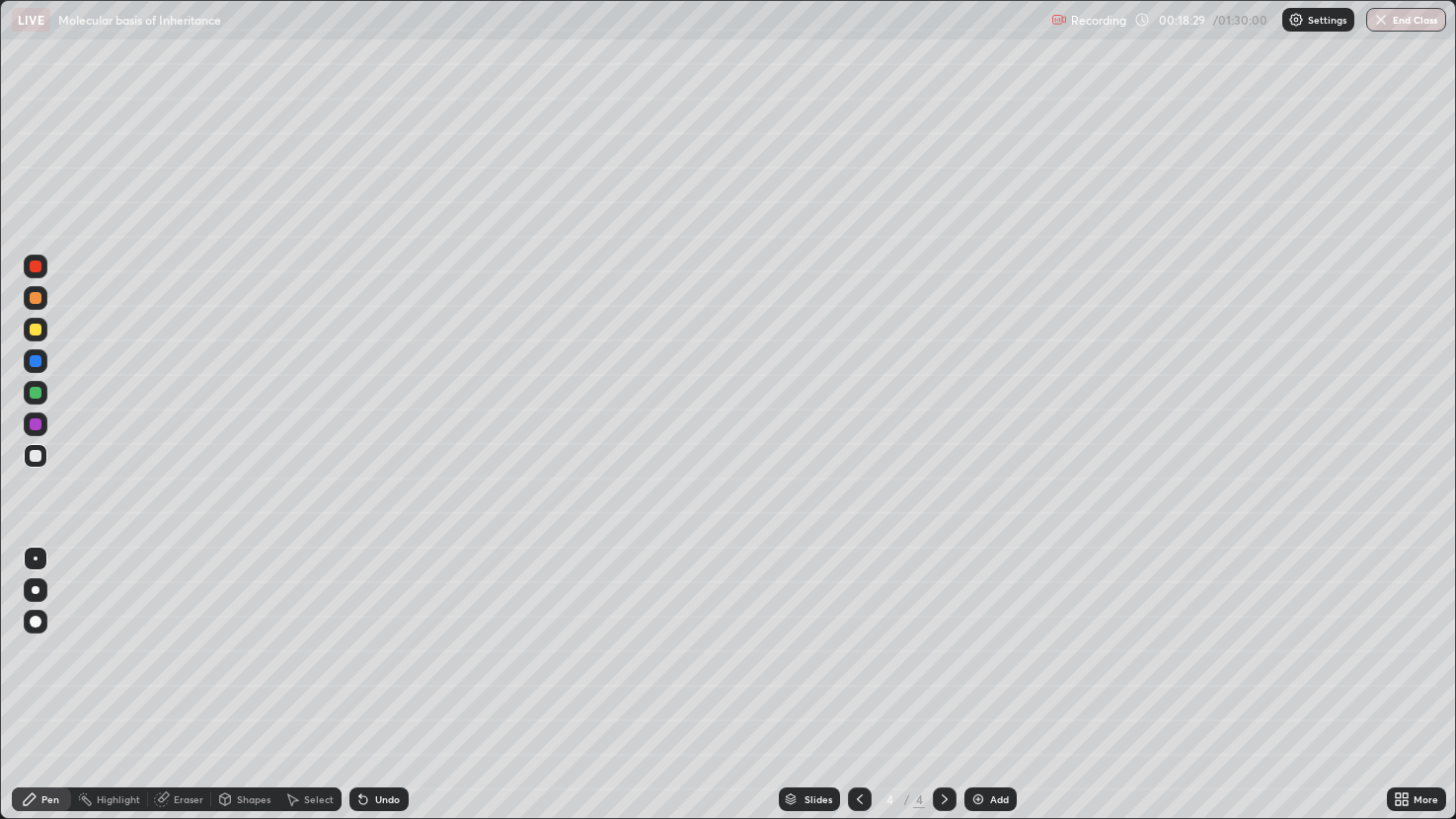 click at bounding box center (36, 266) 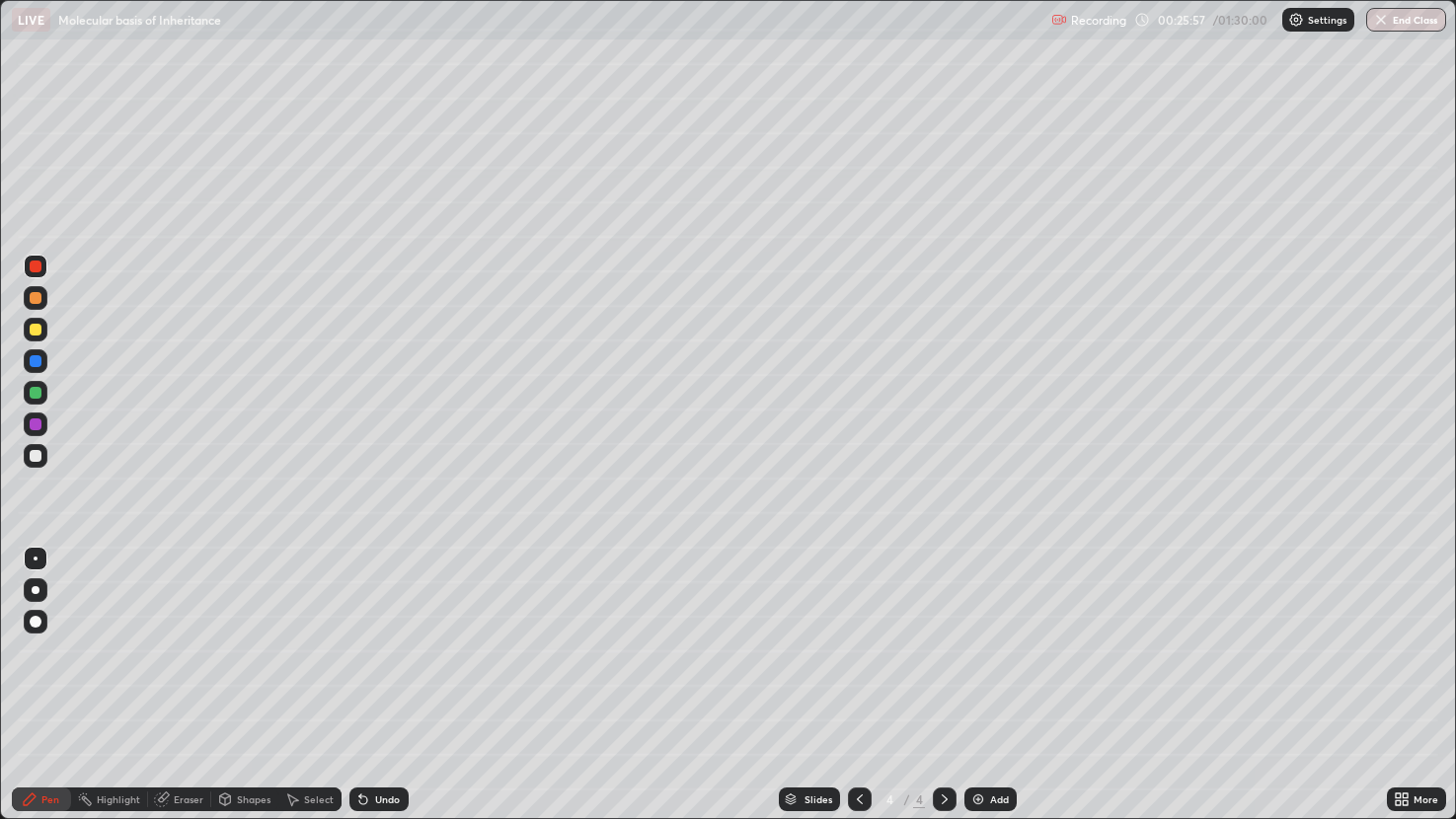 click at bounding box center (36, 361) 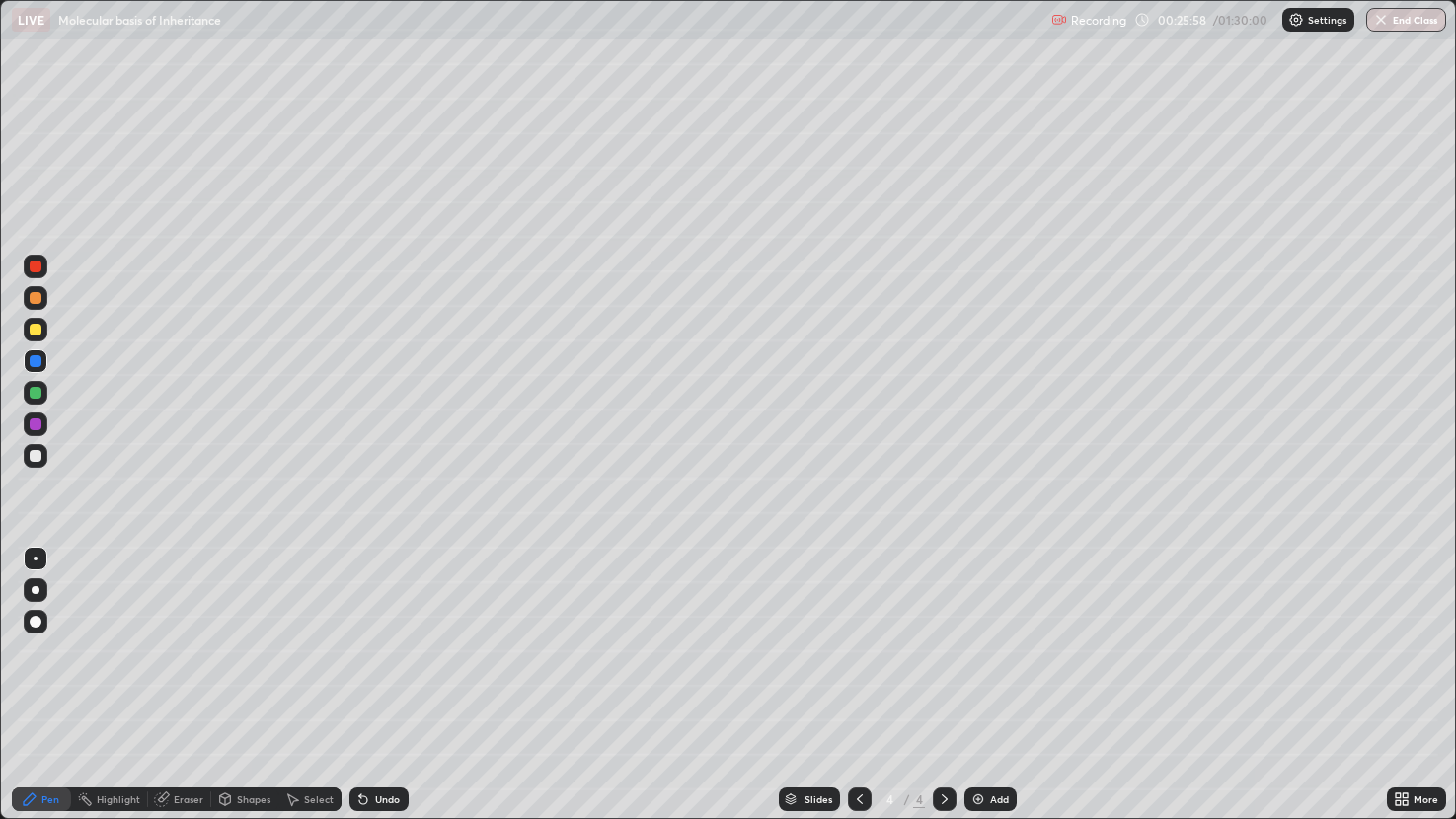 click at bounding box center [36, 330] 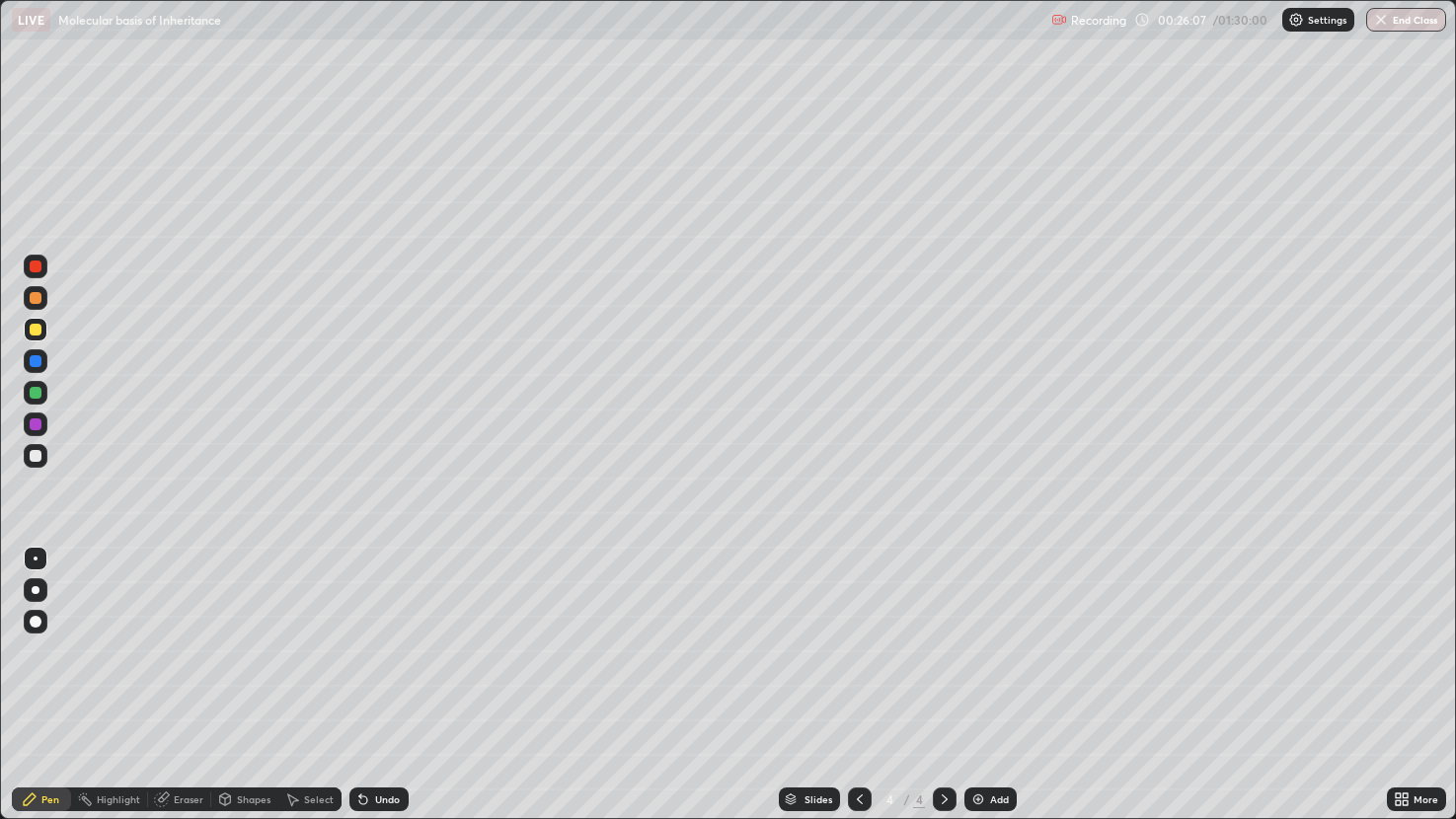 click on "Undo" at bounding box center (387, 799) 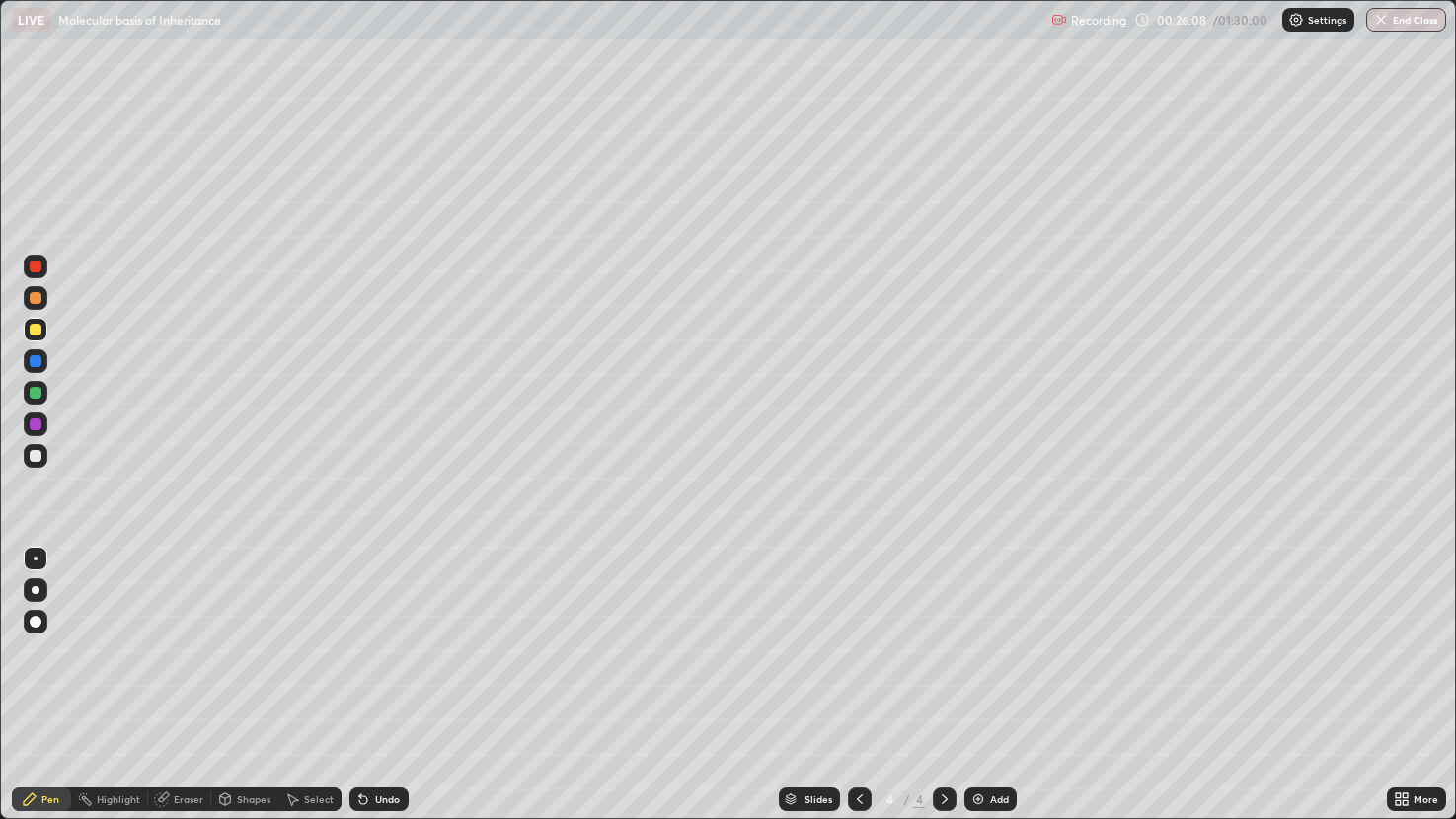 click on "Undo" at bounding box center [375, 799] 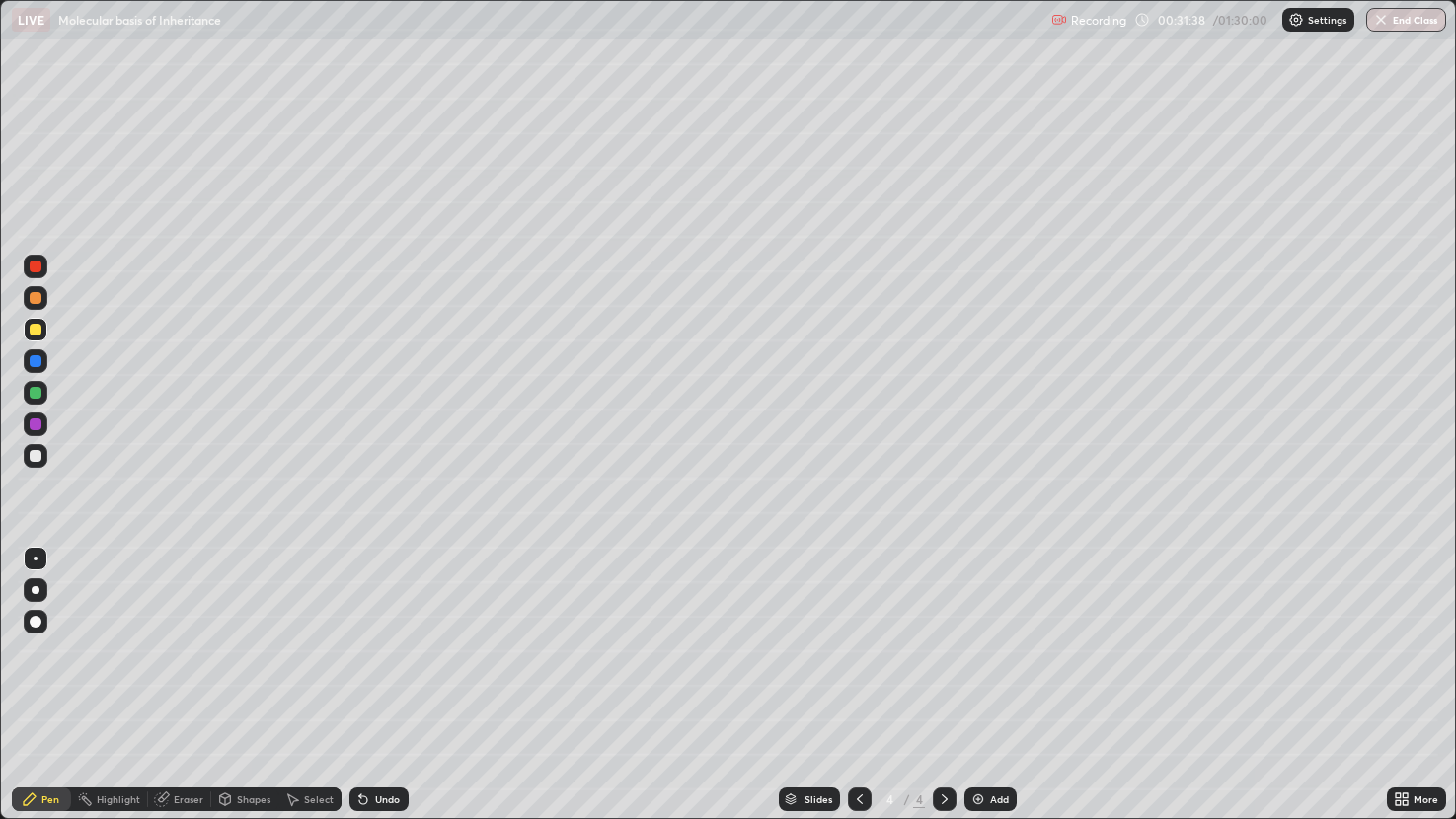 click at bounding box center (36, 393) 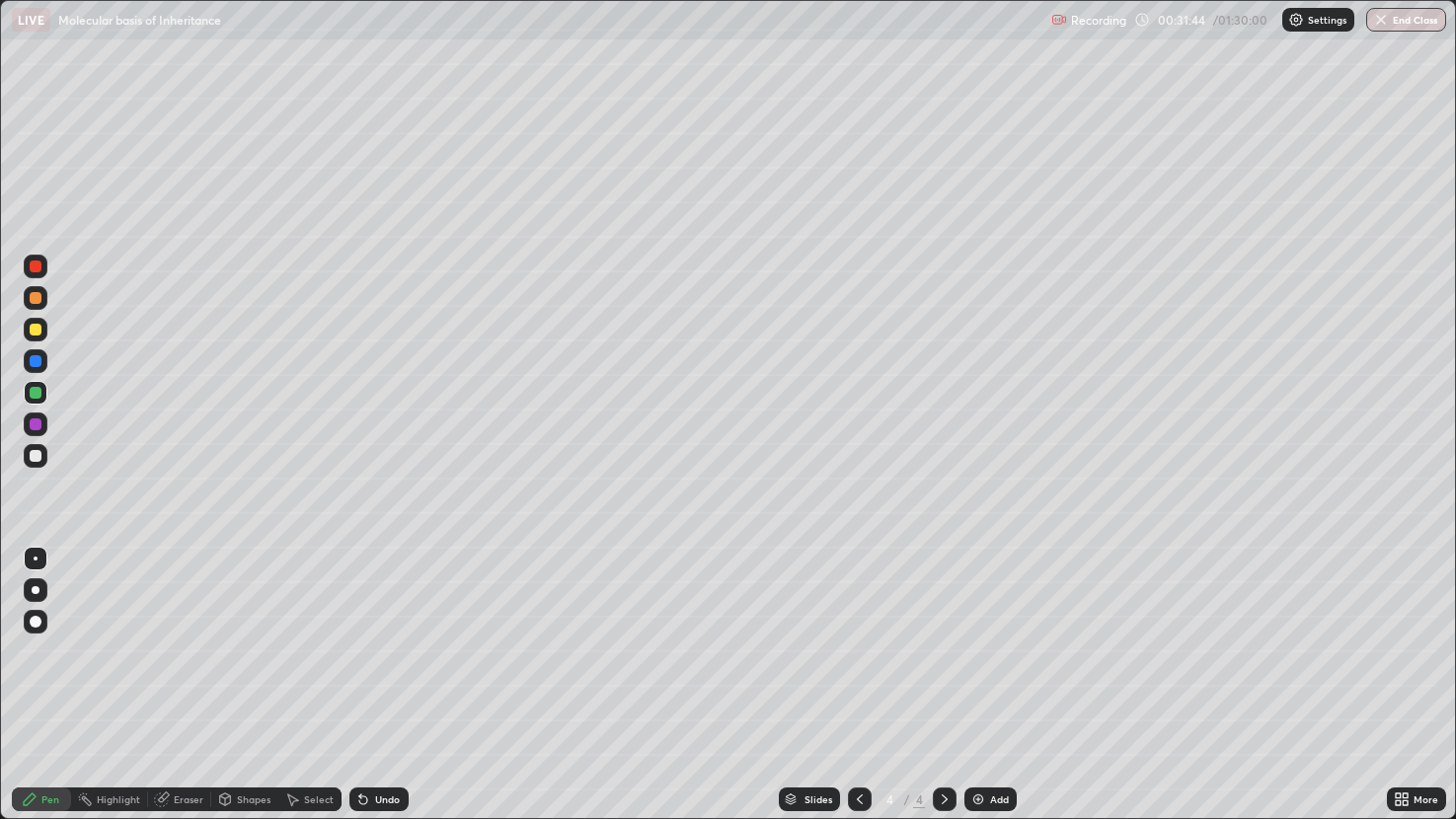 click at bounding box center (36, 456) 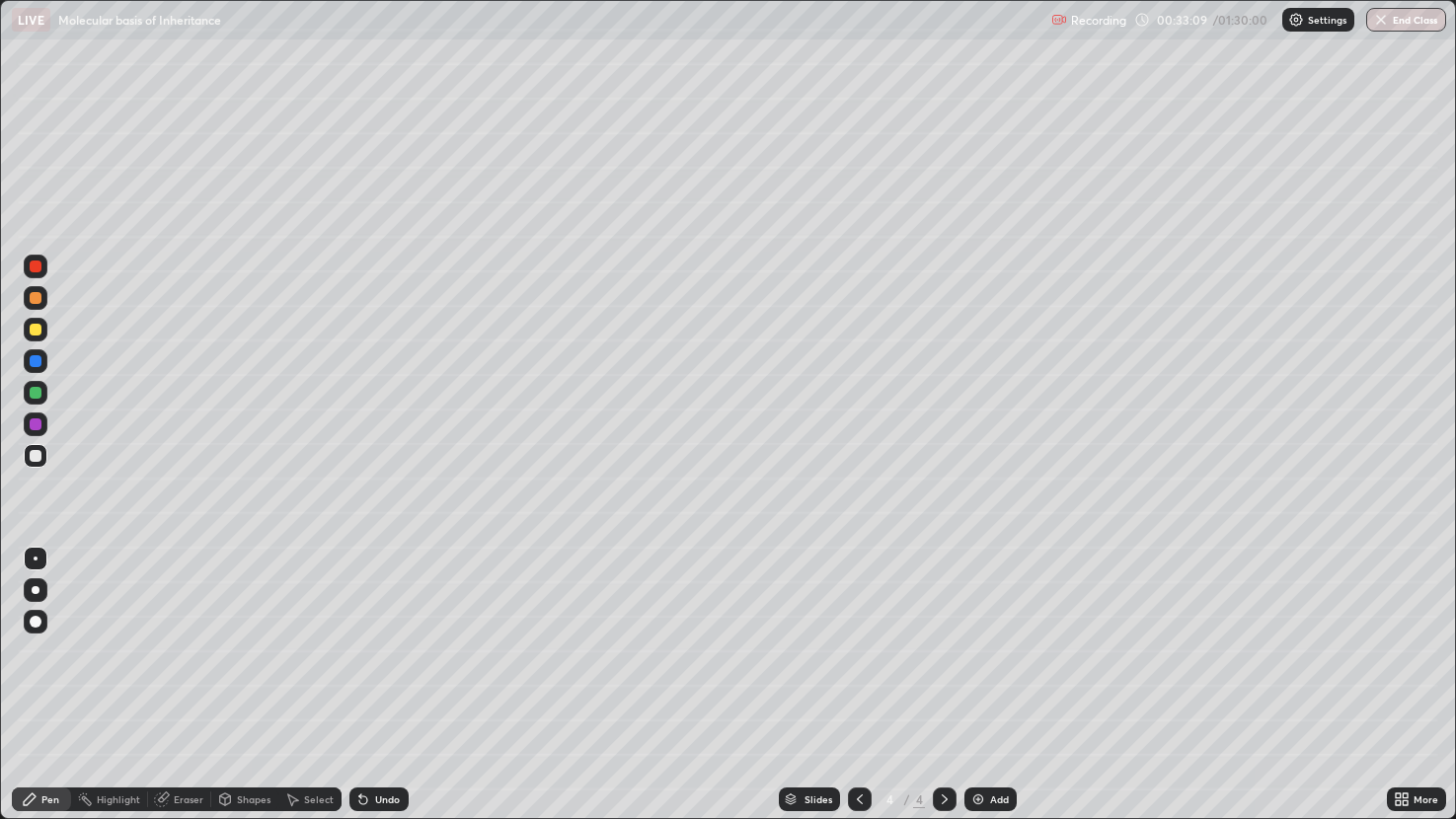 click on "Add" at bounding box center [990, 799] 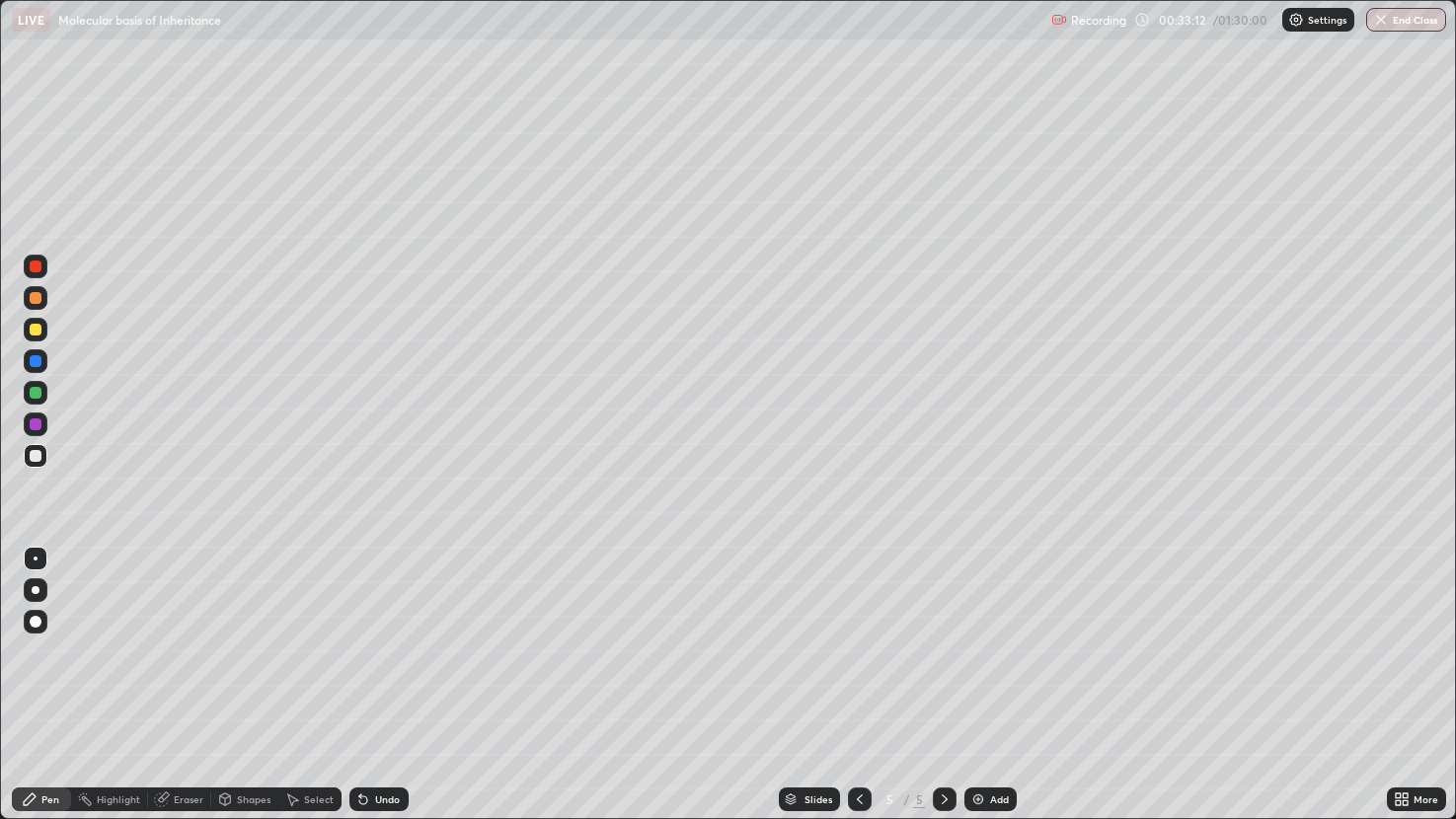click at bounding box center (36, 456) 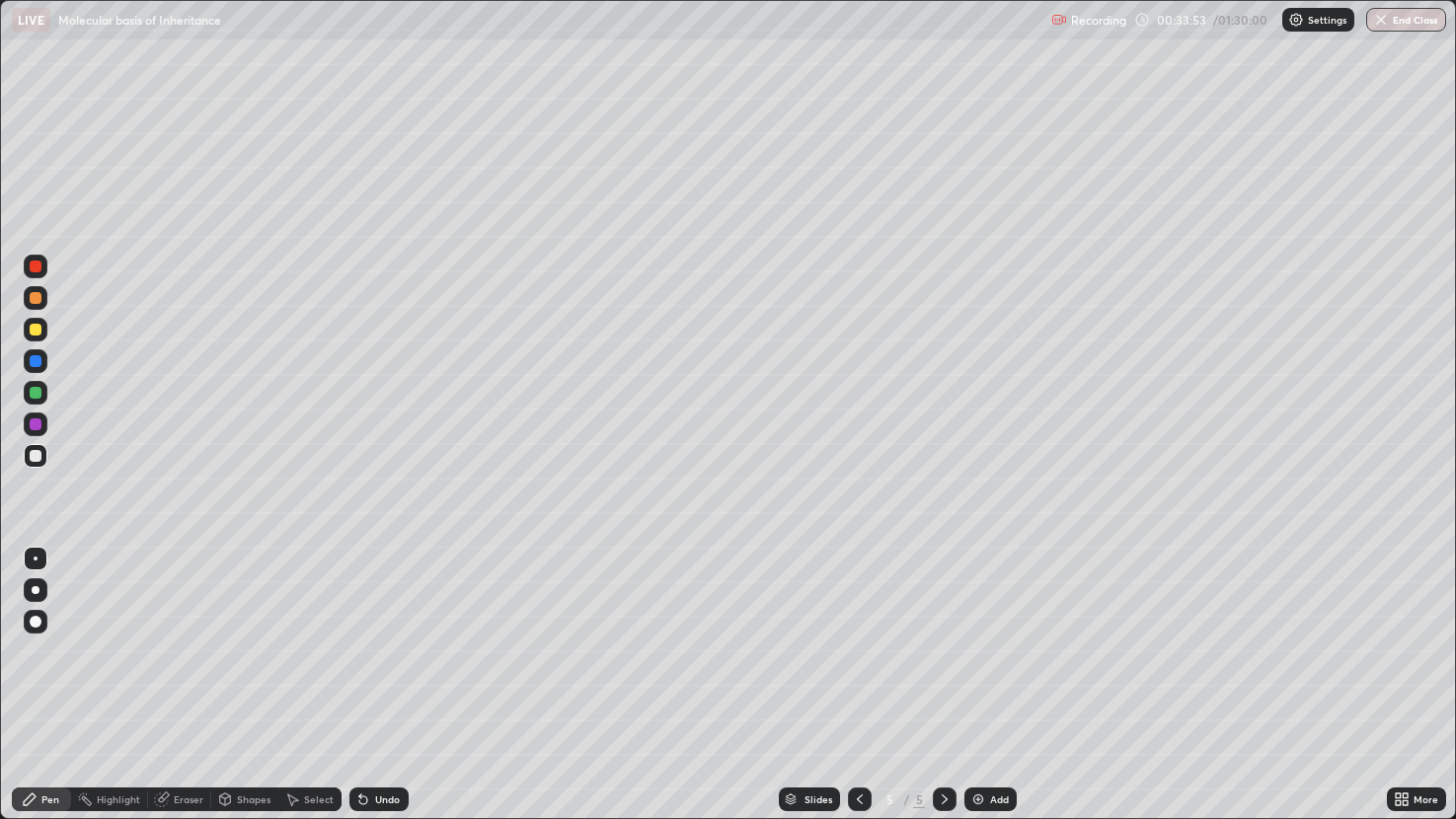 click at bounding box center (36, 298) 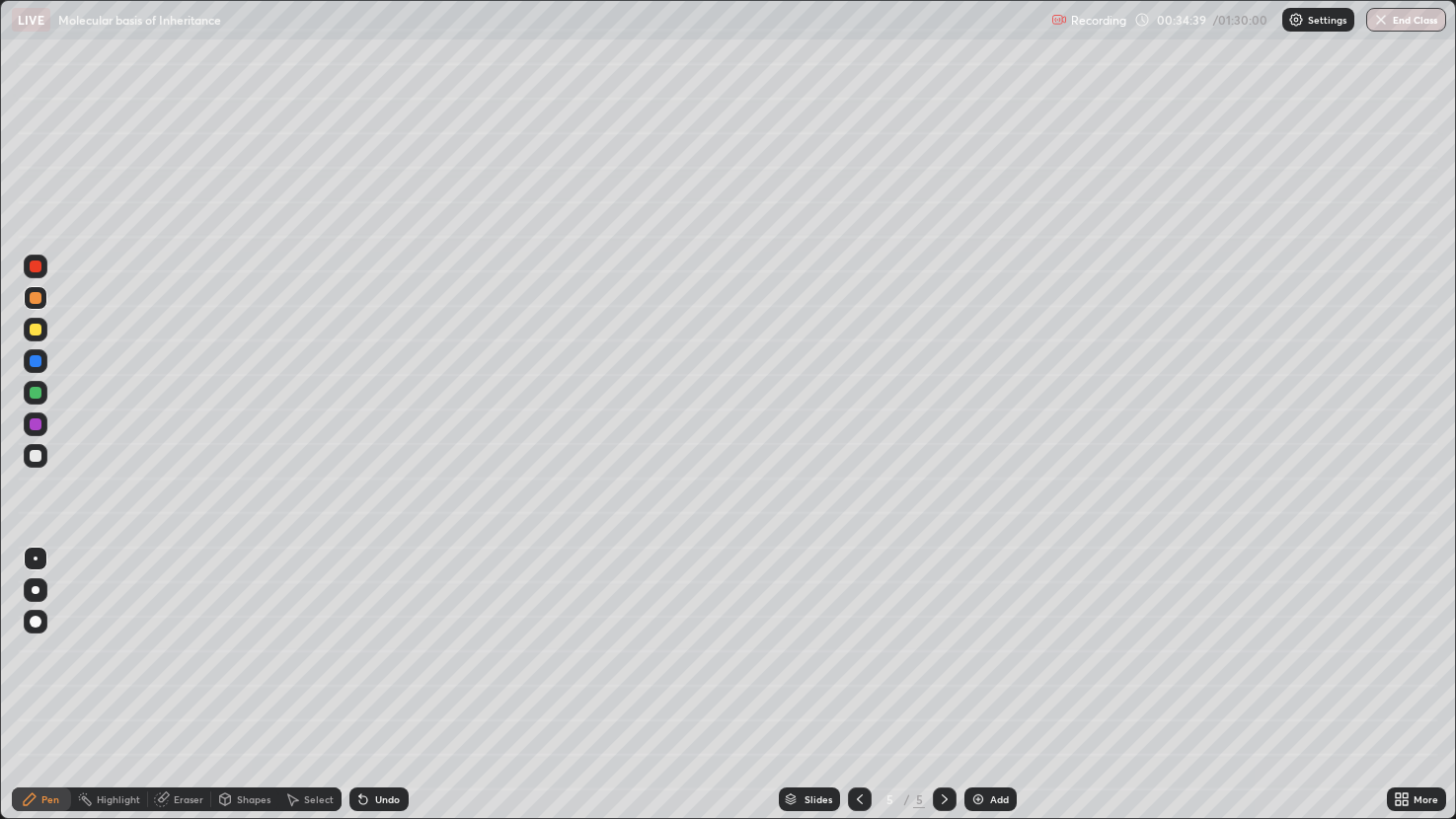 click at bounding box center [36, 456] 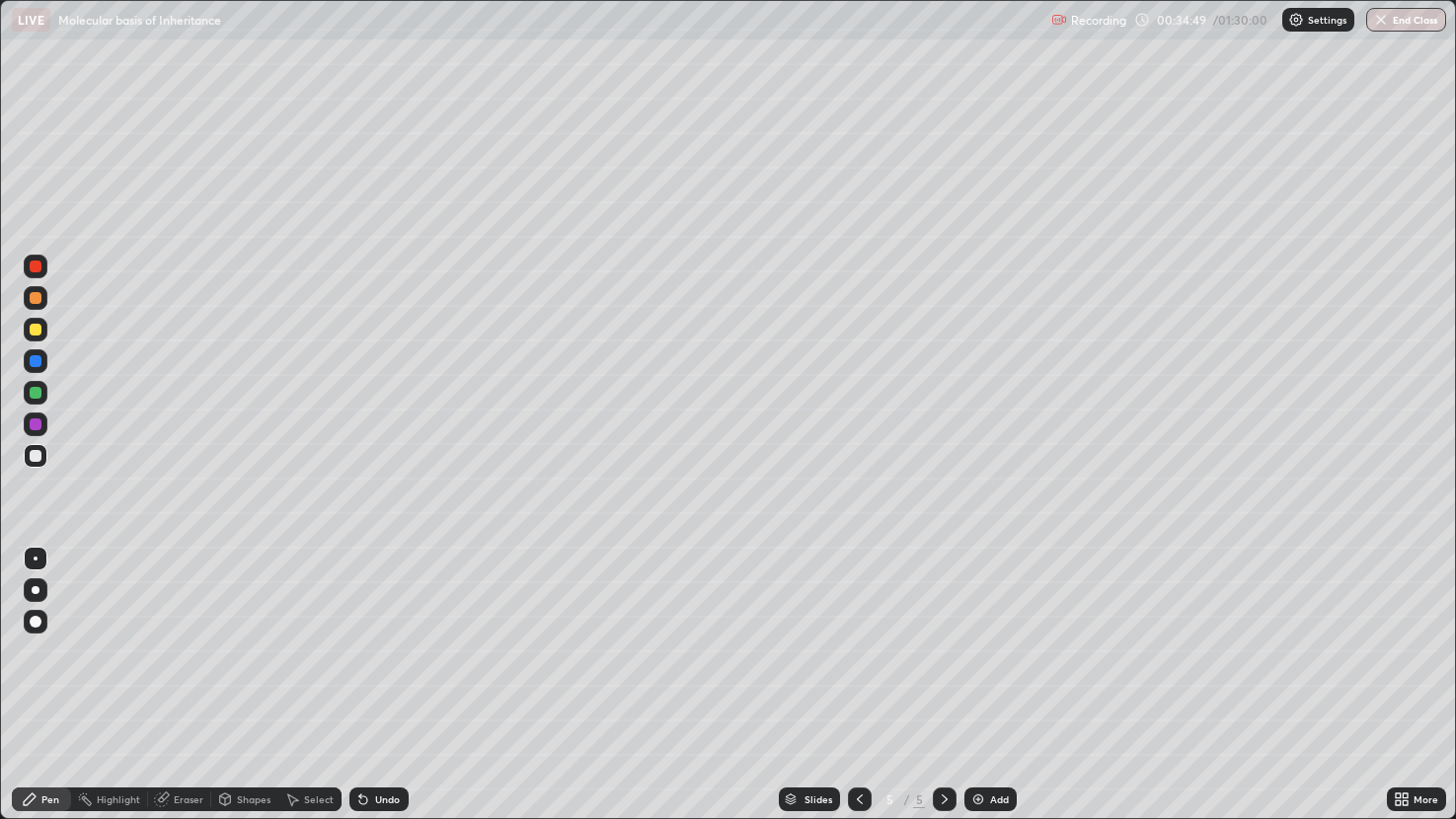 click 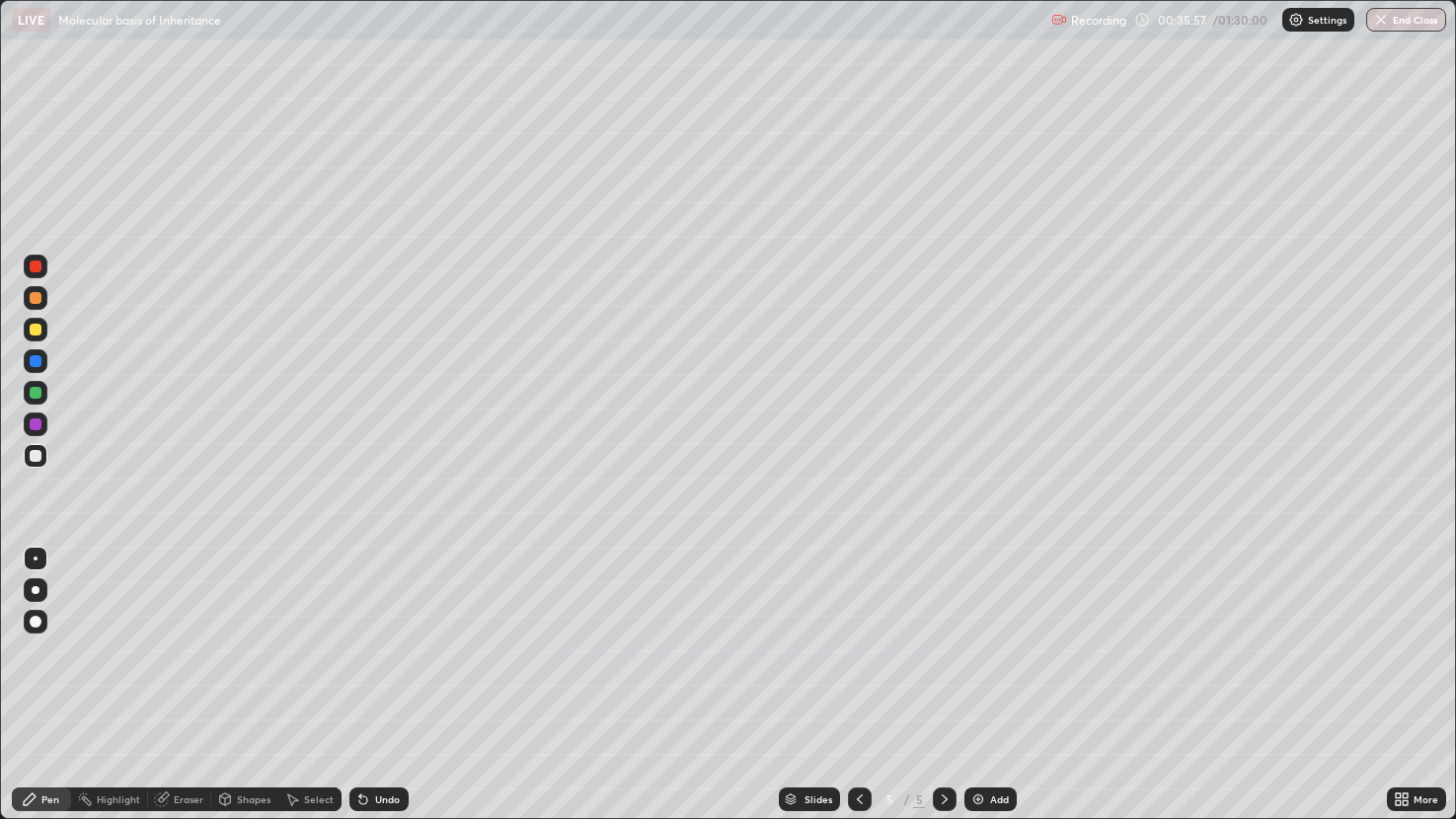 click at bounding box center [36, 456] 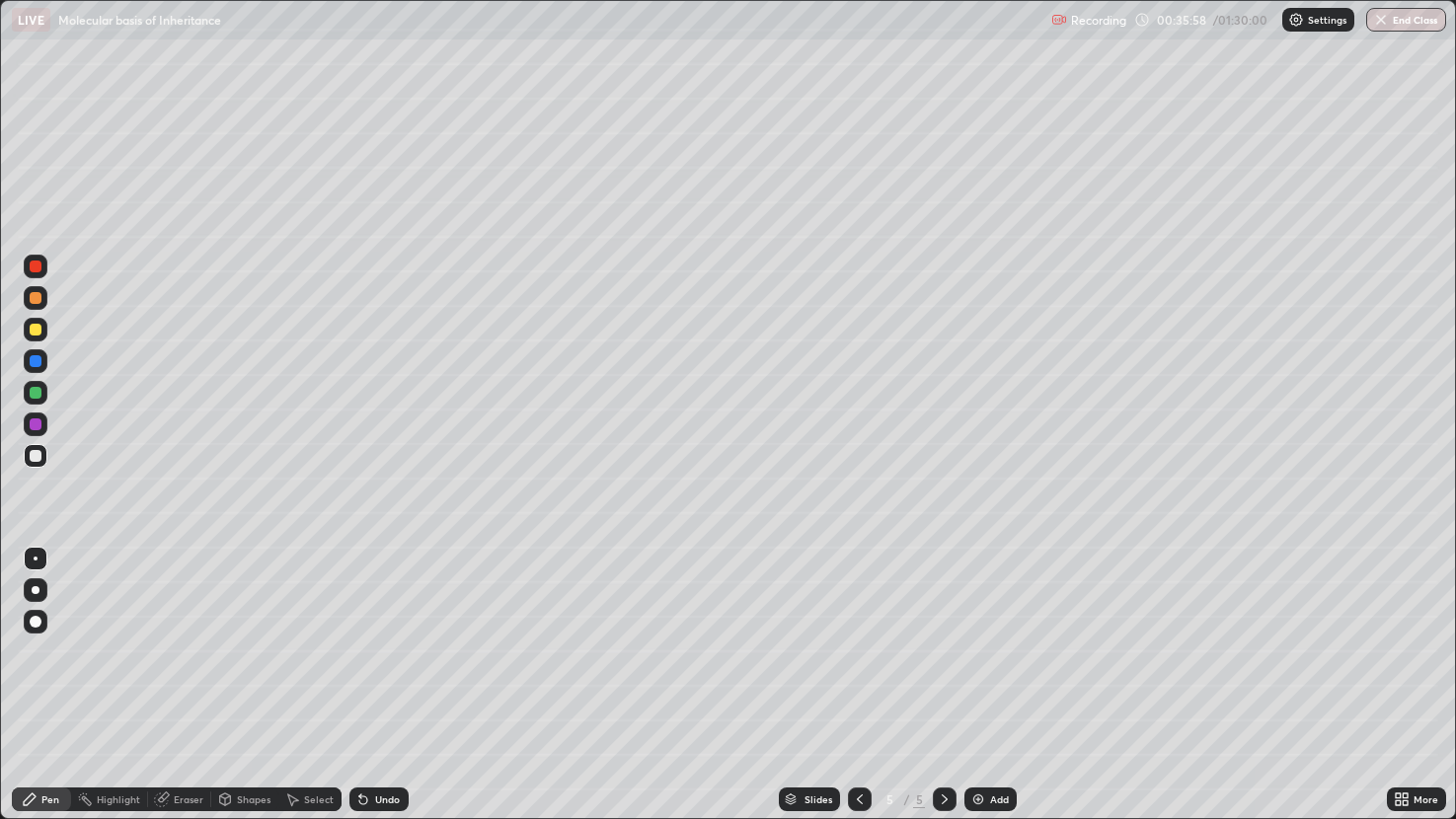 click at bounding box center (36, 622) 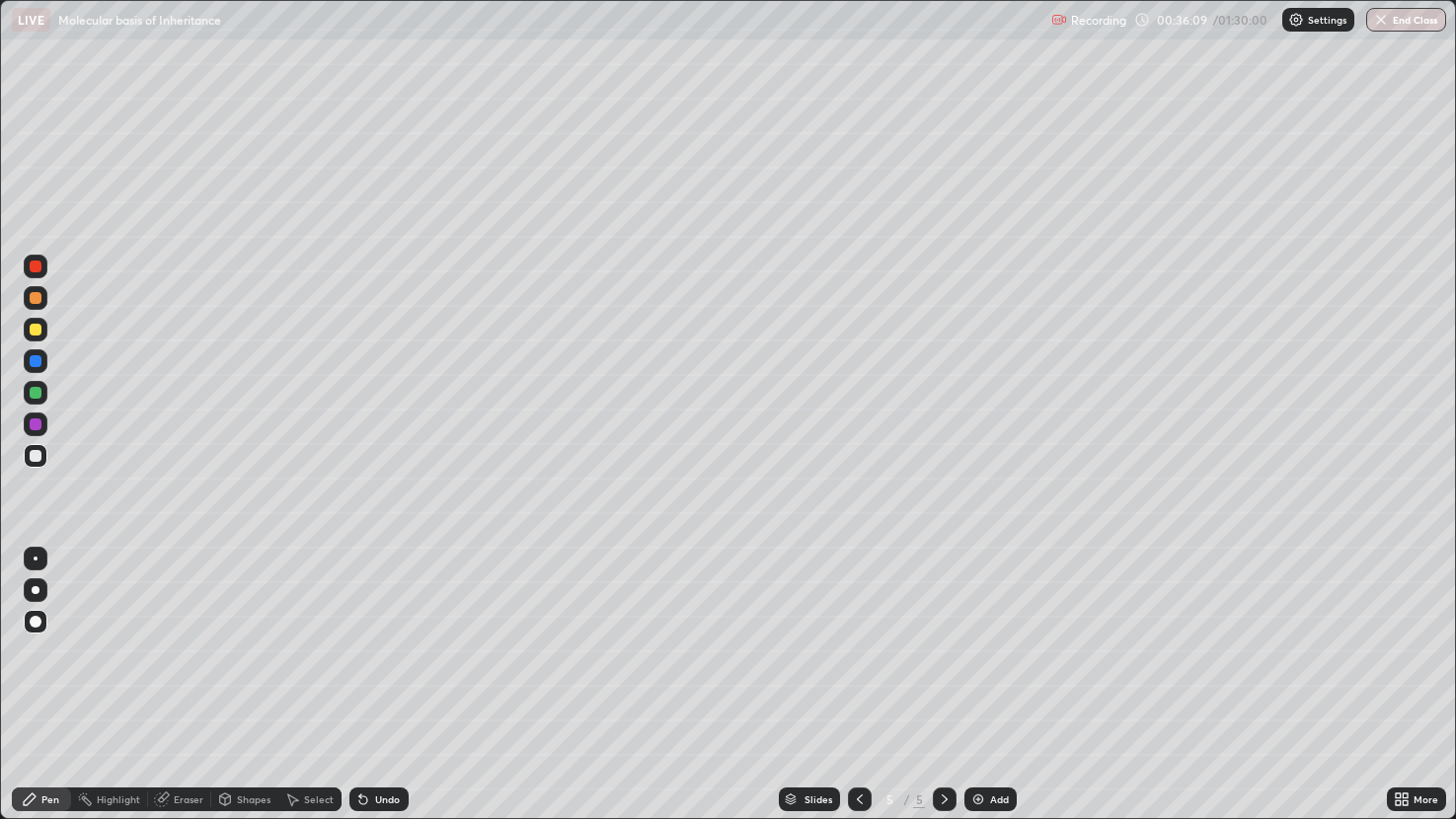 click at bounding box center [36, 330] 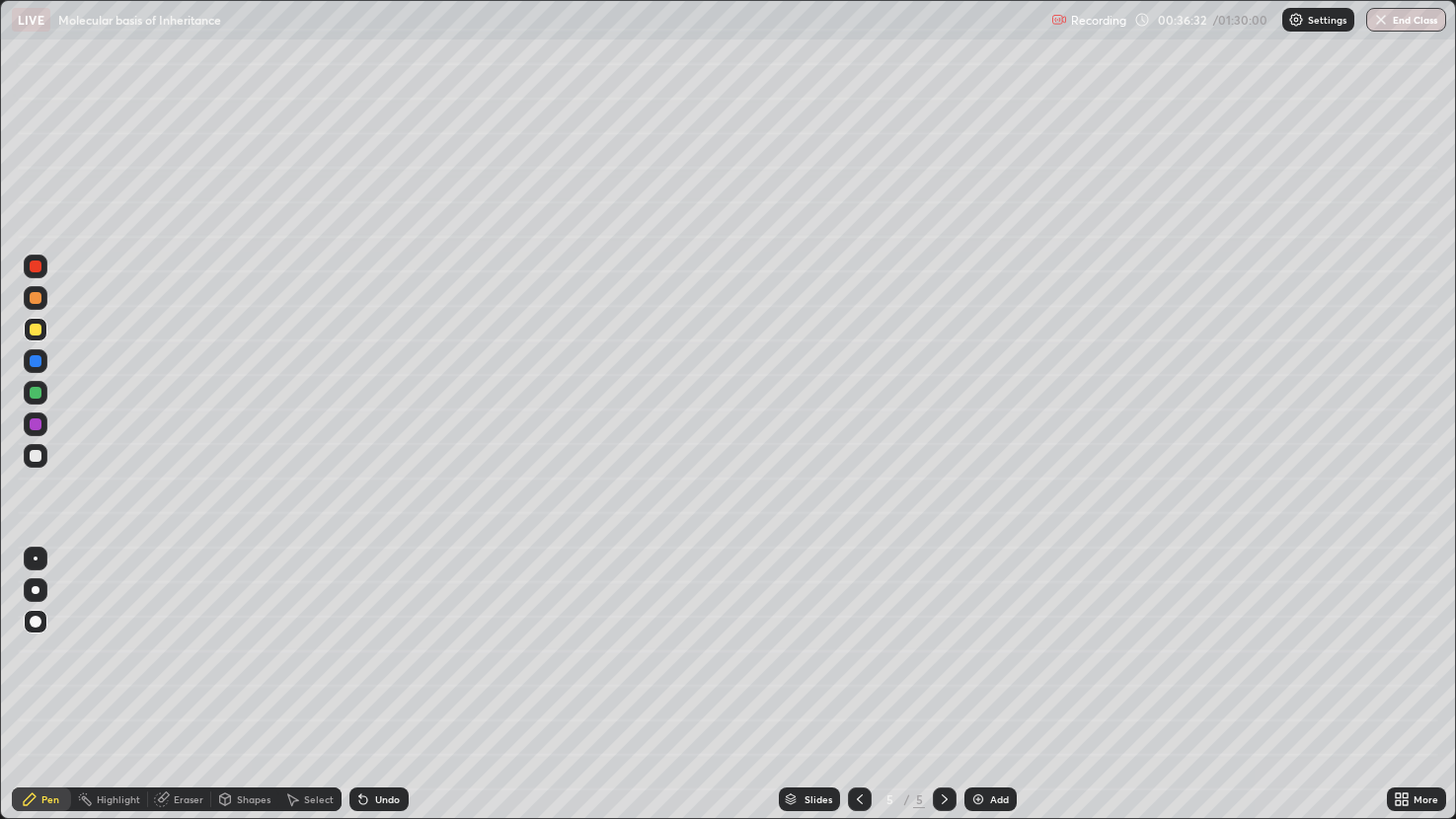 click on "Pen" at bounding box center [50, 799] 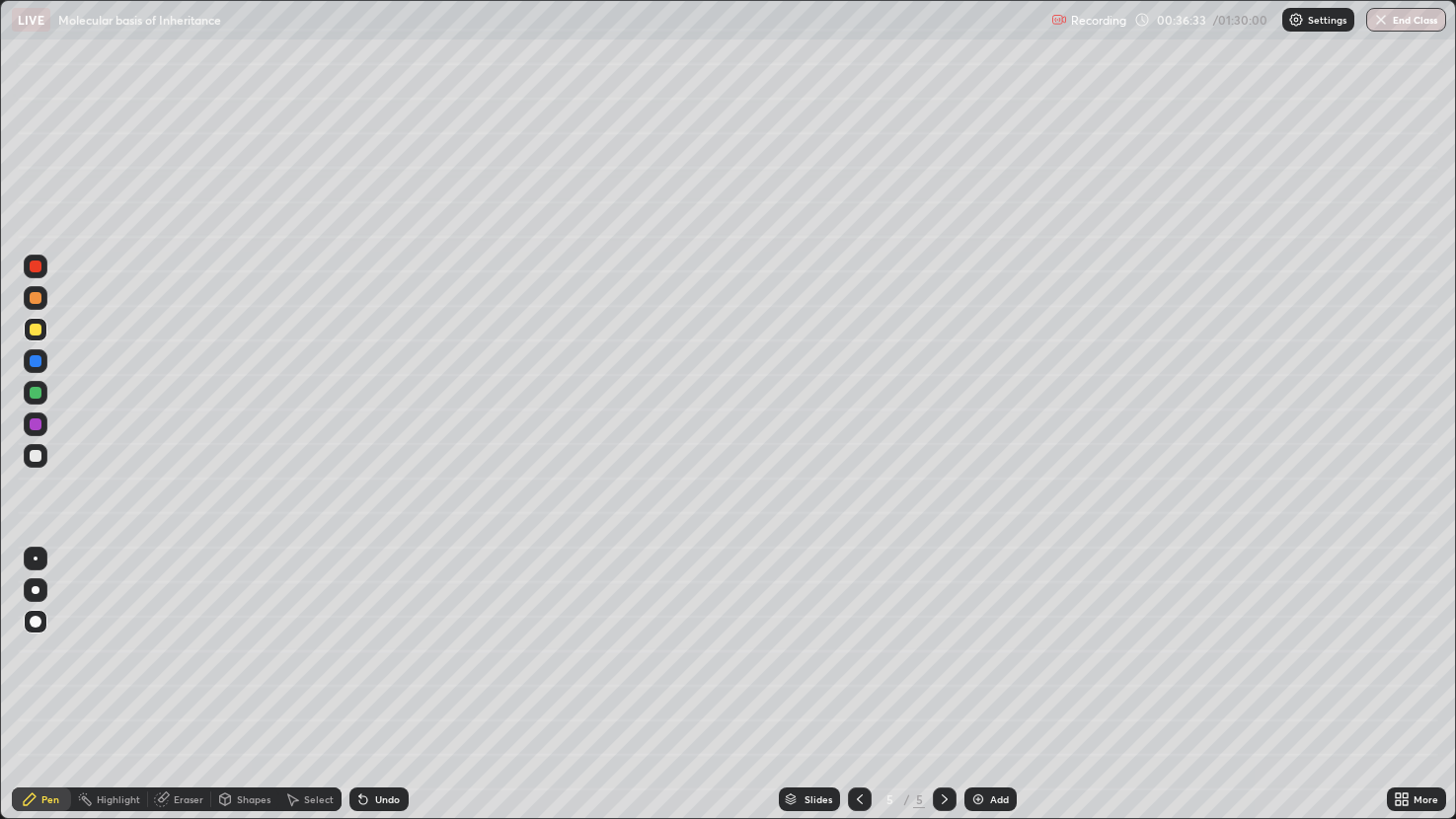 click at bounding box center [36, 558] 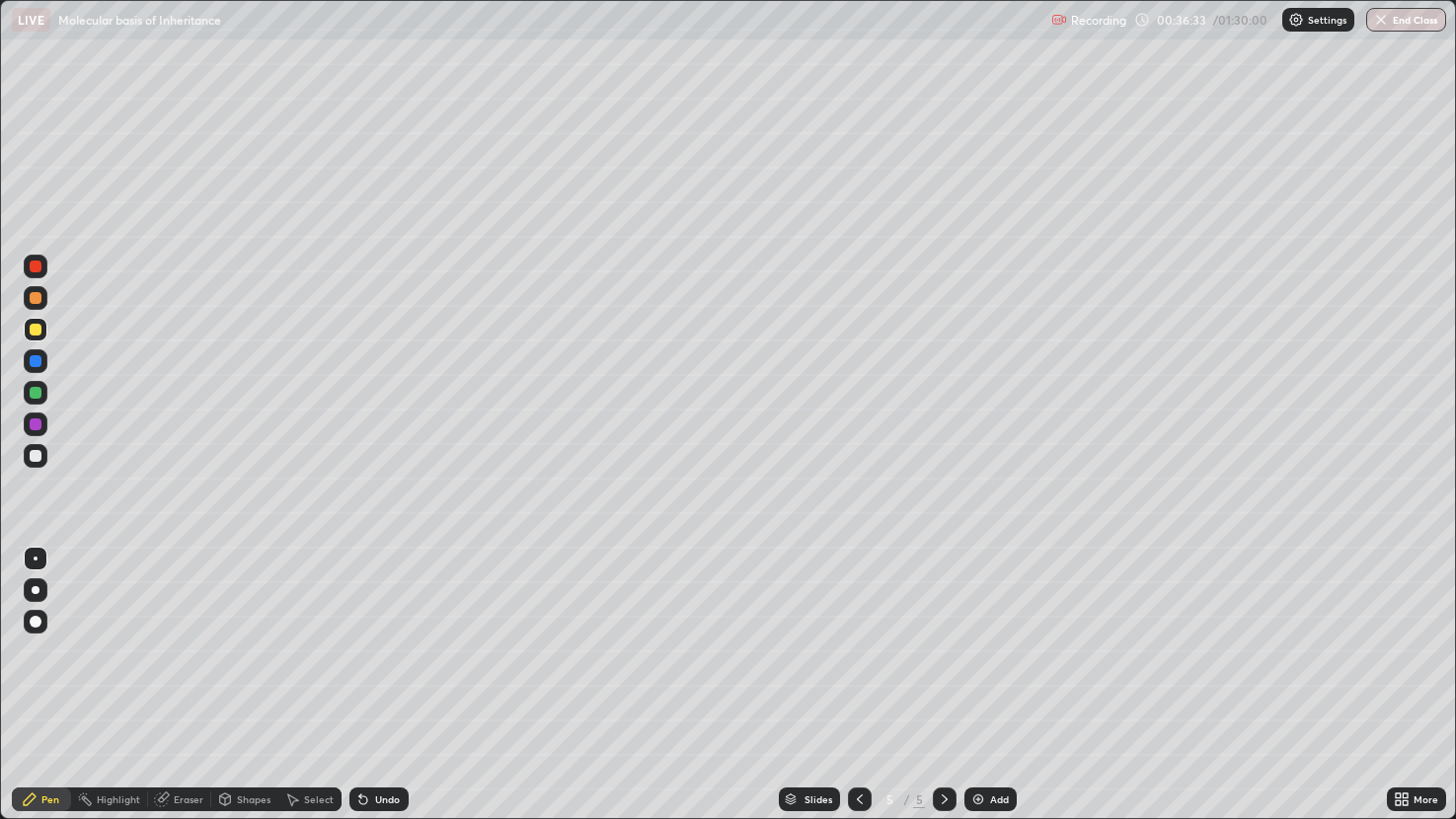click at bounding box center (36, 456) 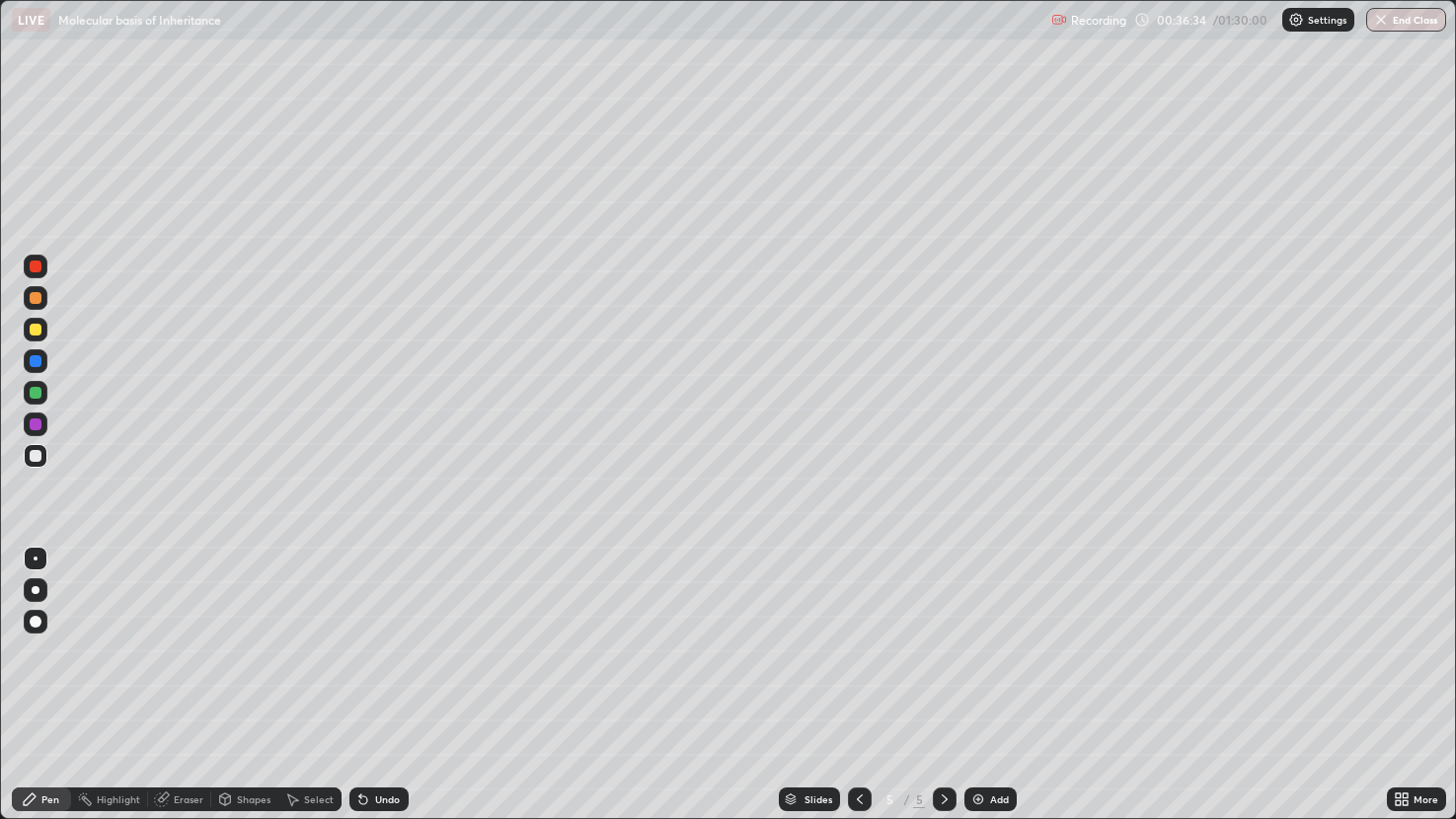 click at bounding box center [36, 424] 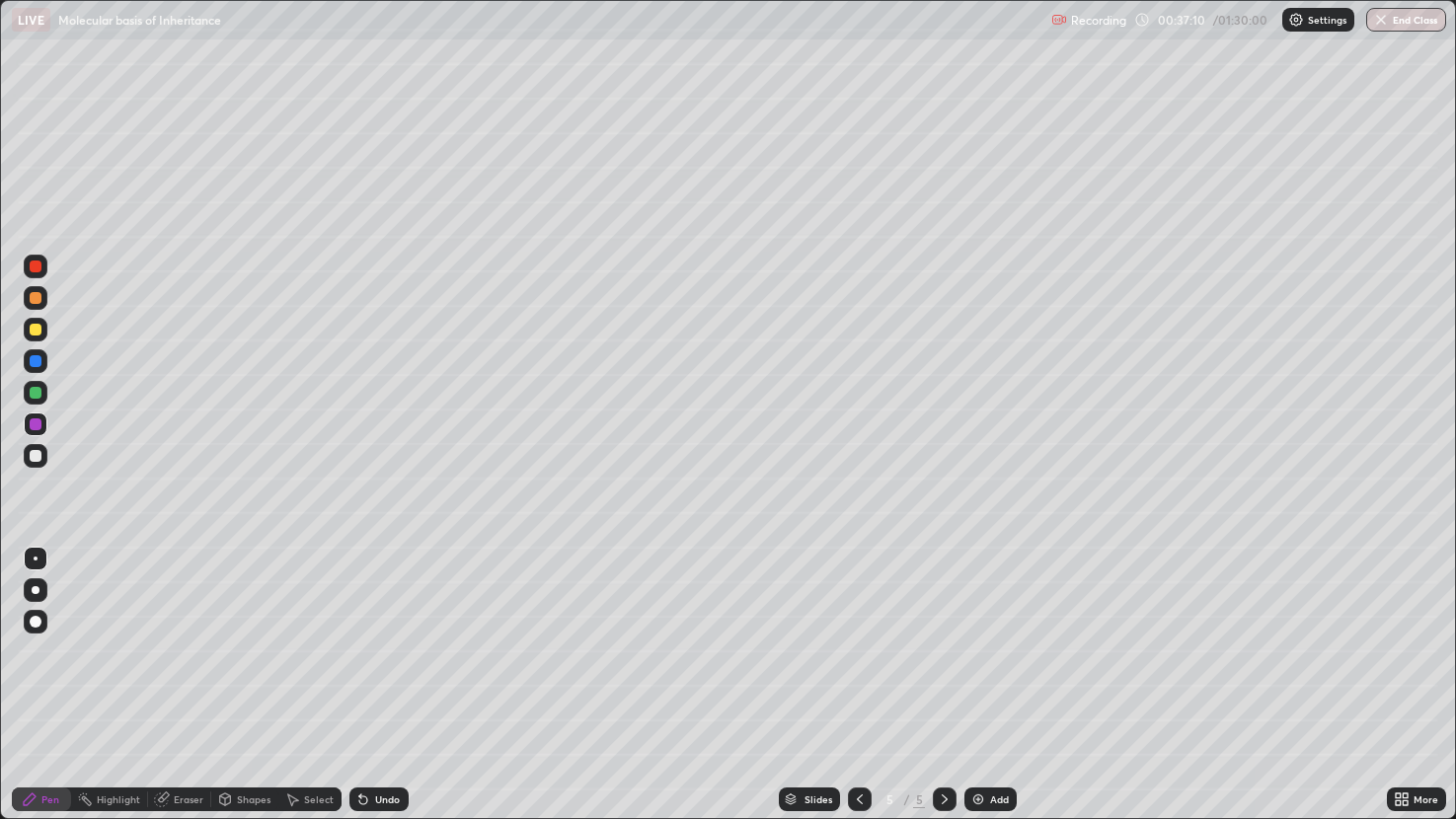 click 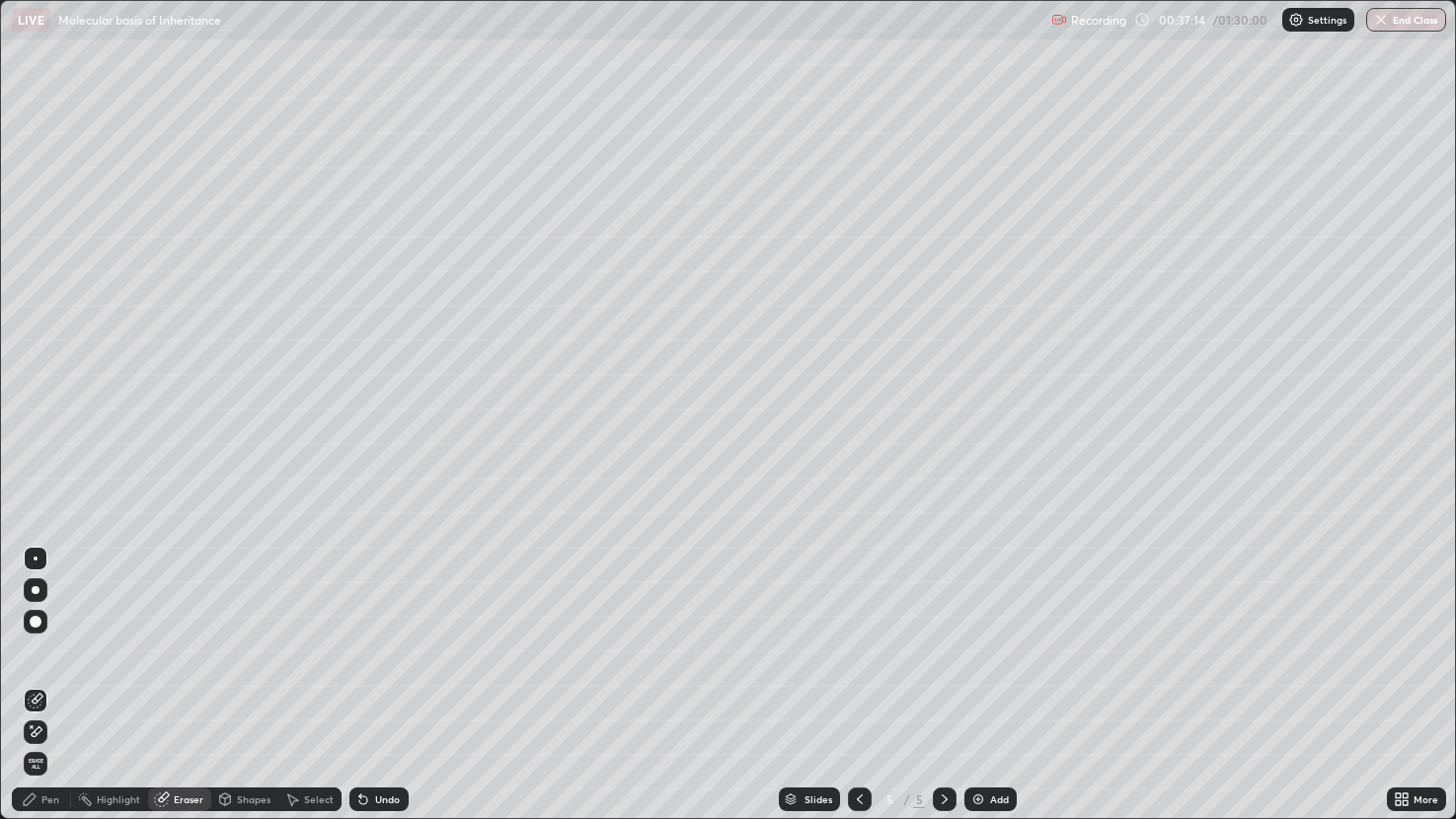 click on "Pen" at bounding box center [50, 799] 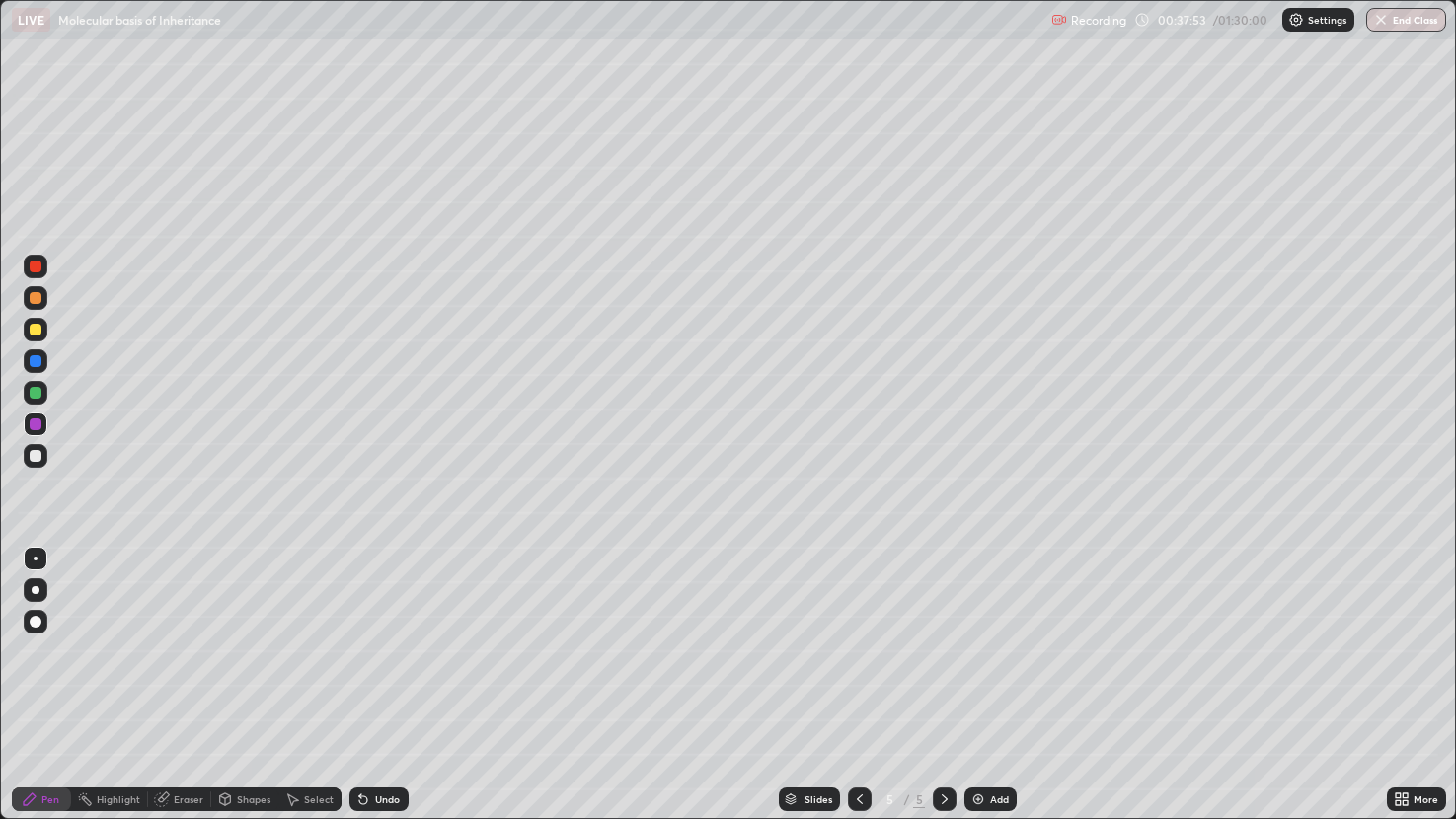 click at bounding box center (36, 298) 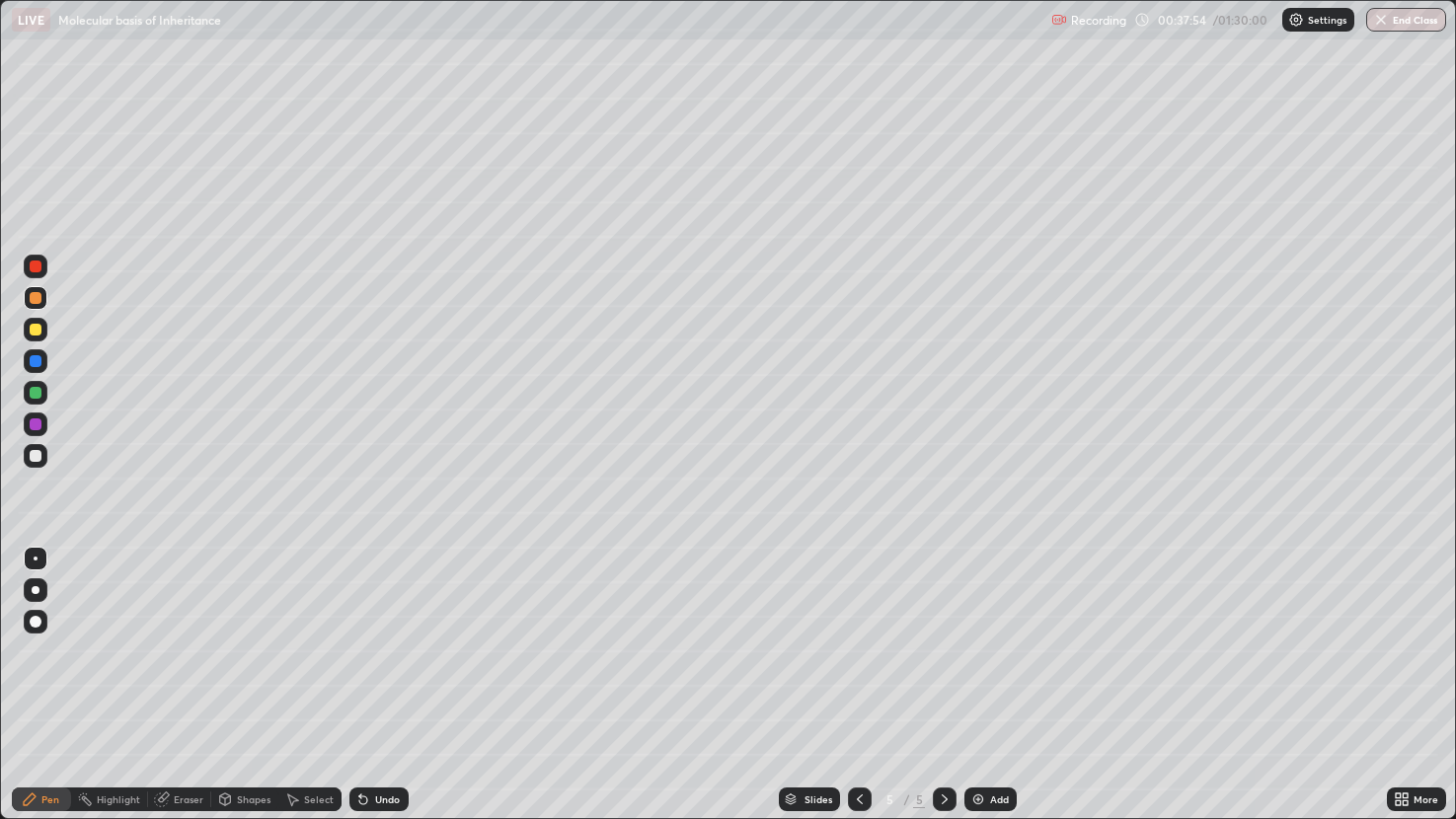 click at bounding box center (36, 266) 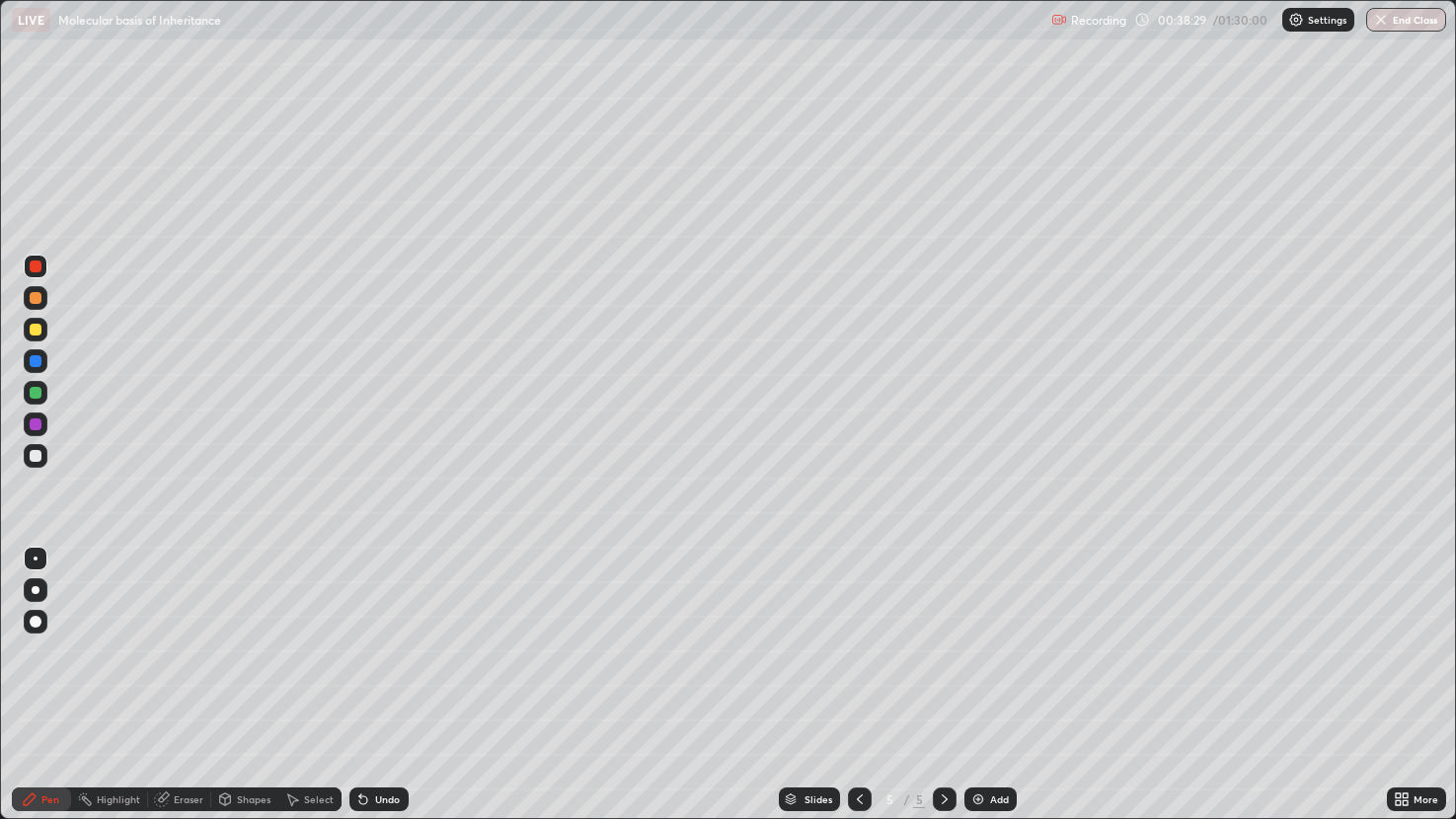 click at bounding box center (36, 361) 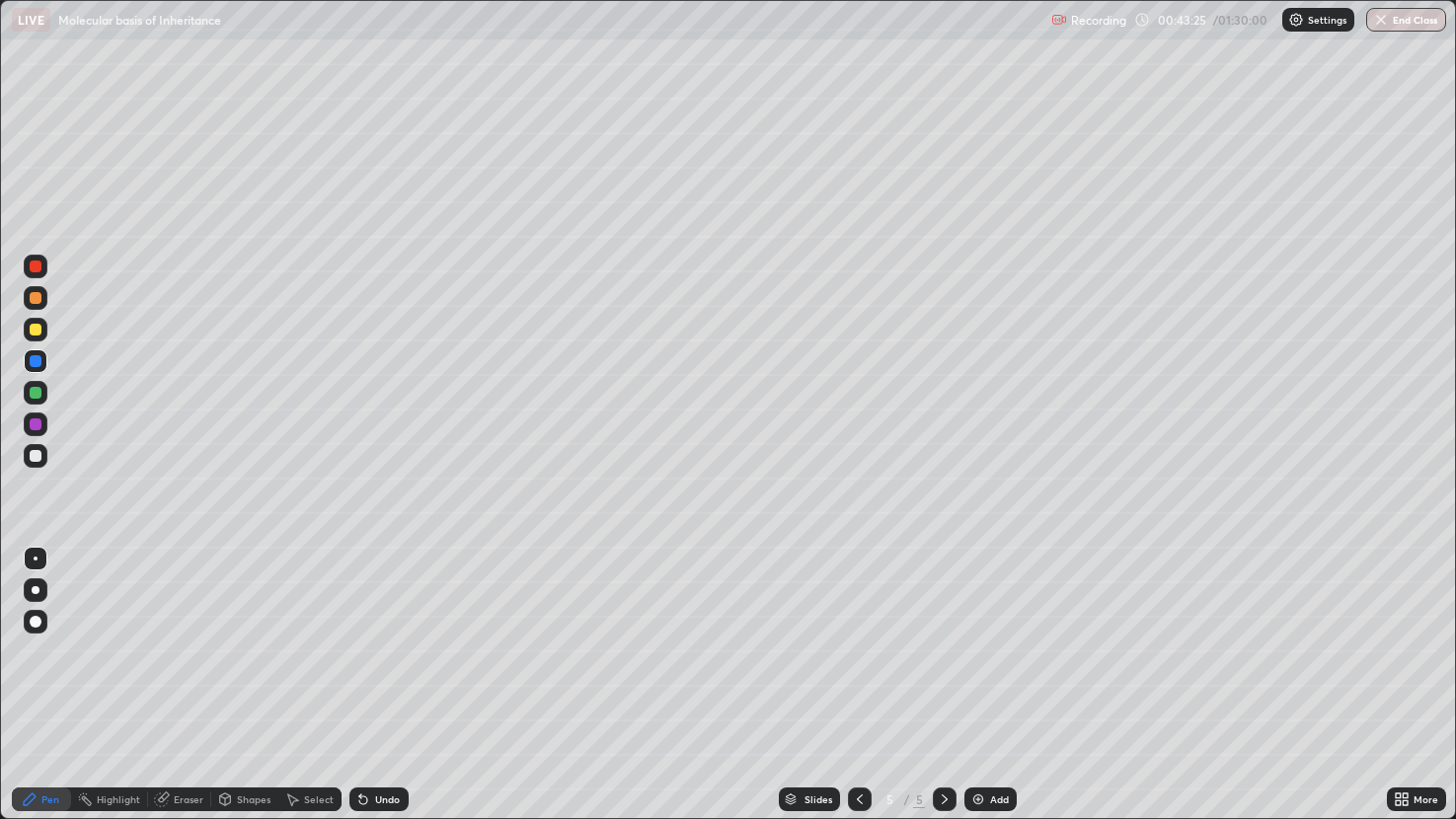 click at bounding box center [978, 799] 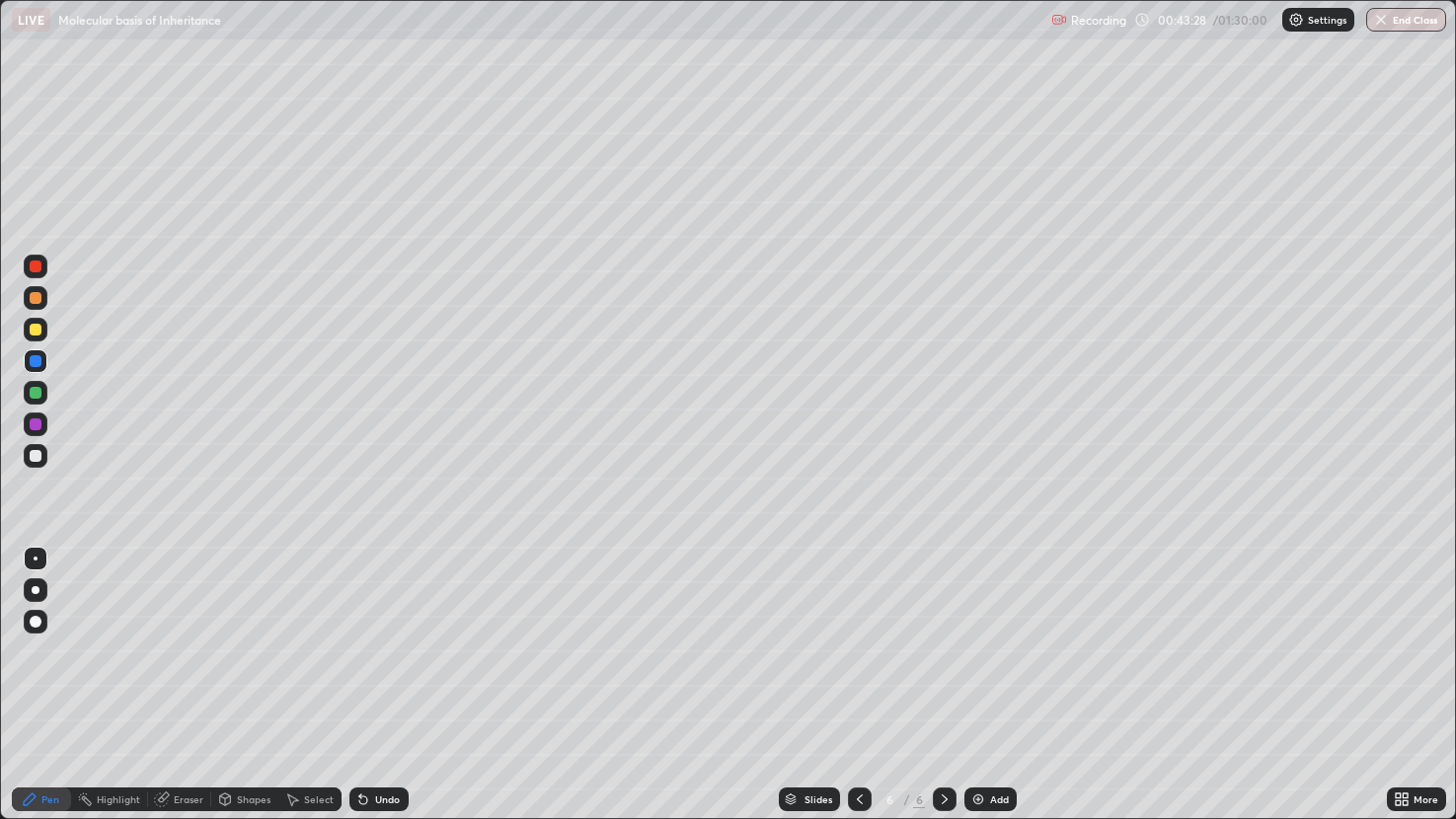 click at bounding box center (36, 298) 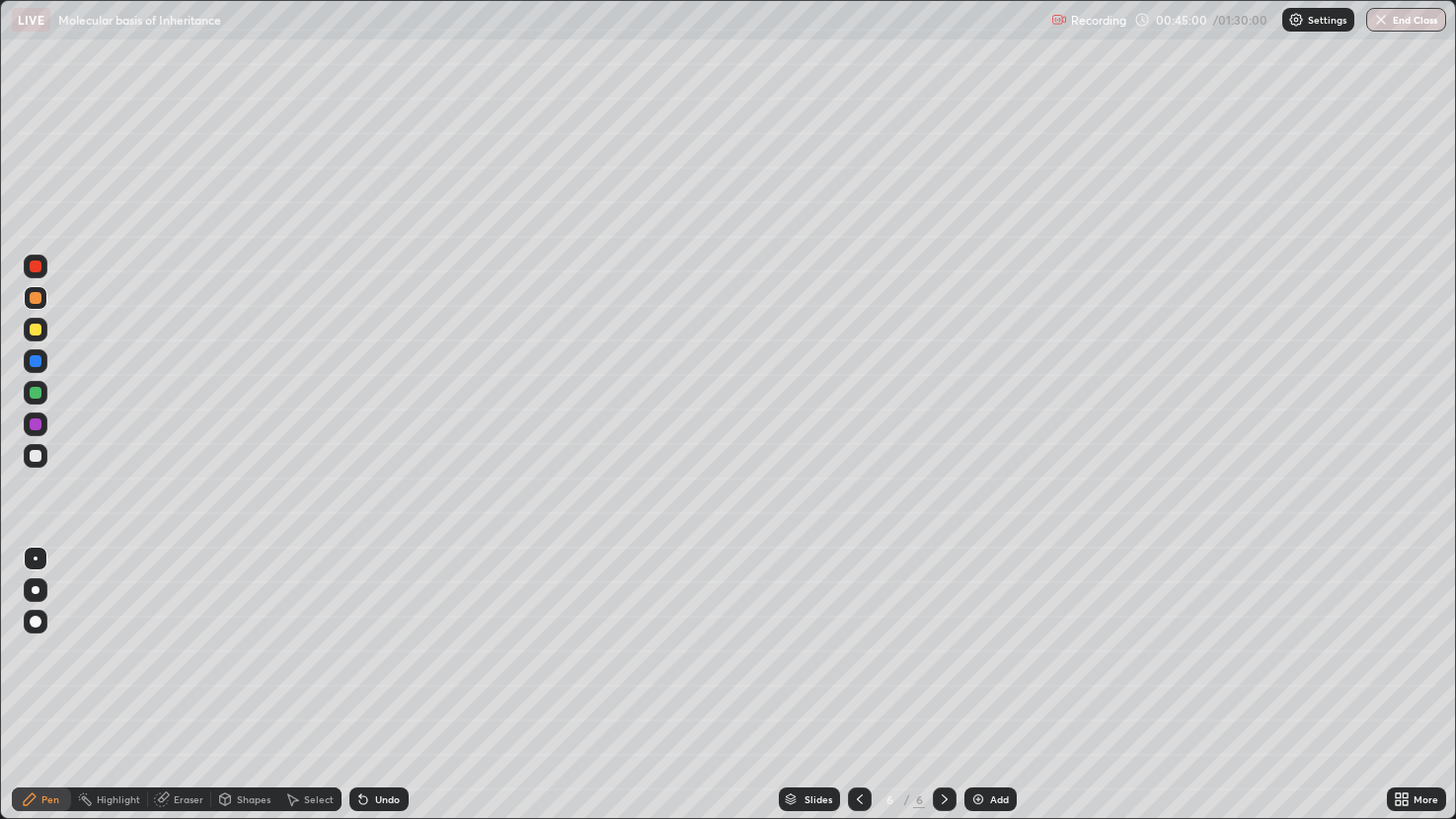 click at bounding box center (36, 456) 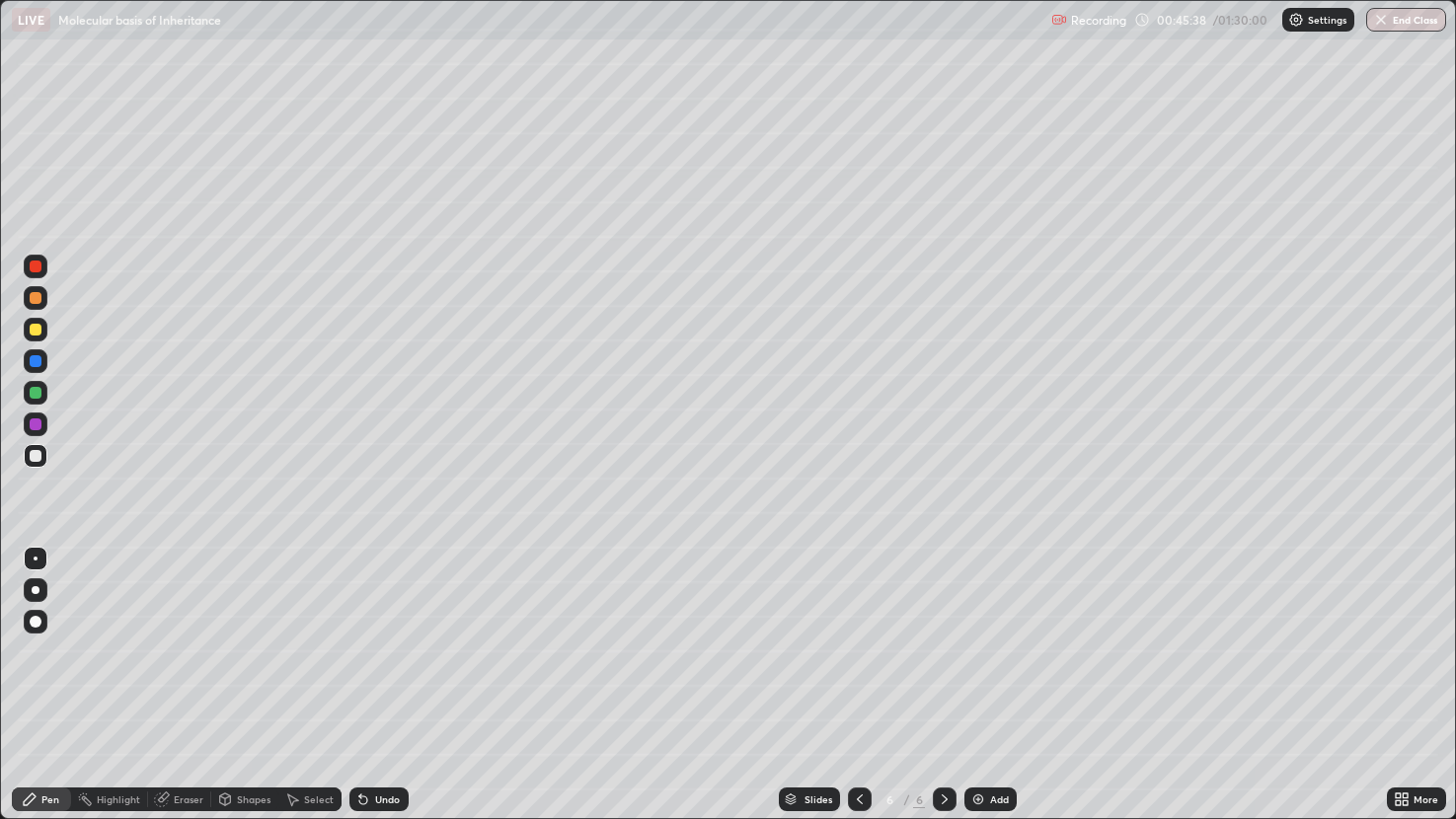 click at bounding box center [36, 298] 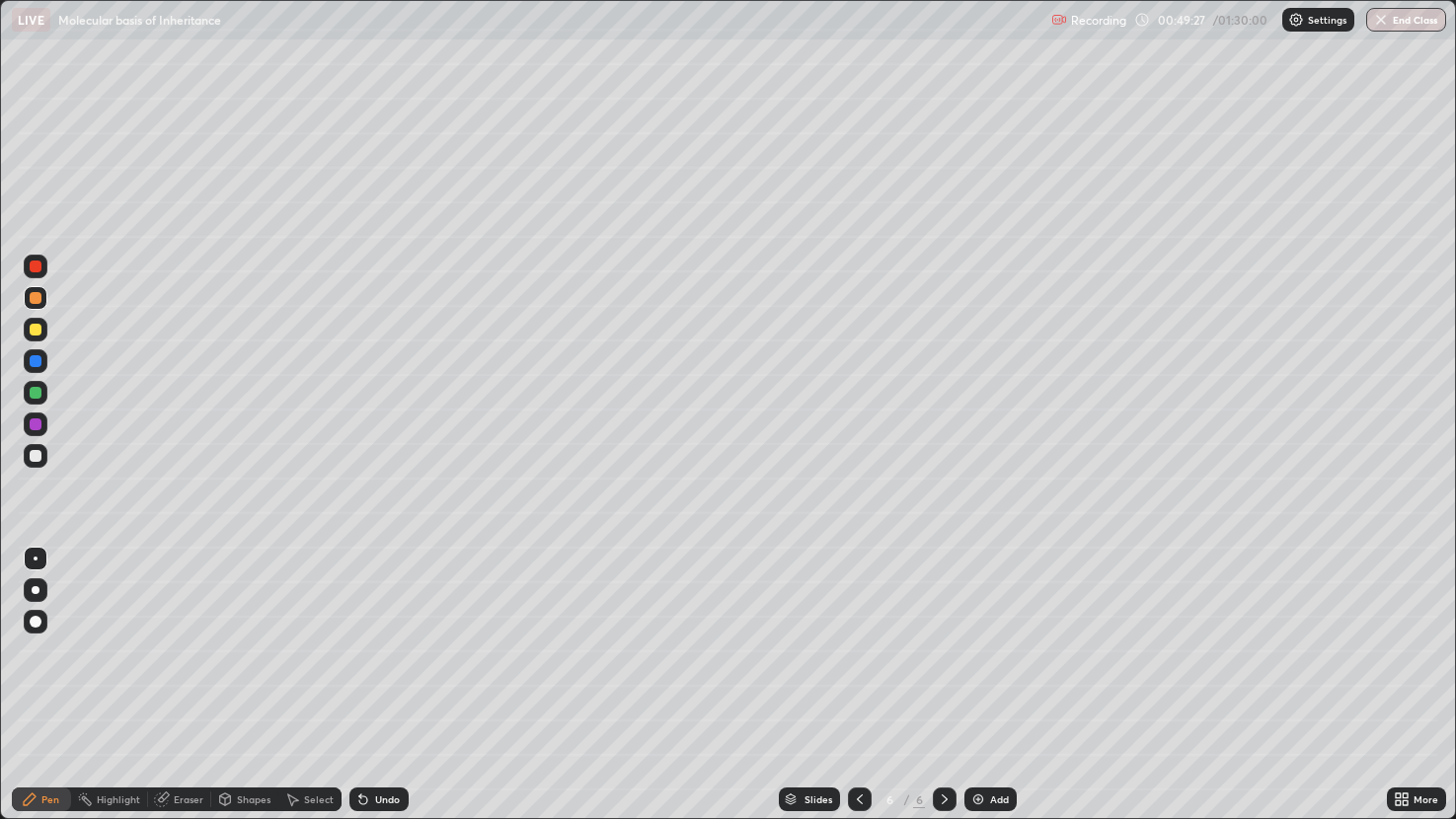 click on "Undo" at bounding box center (387, 799) 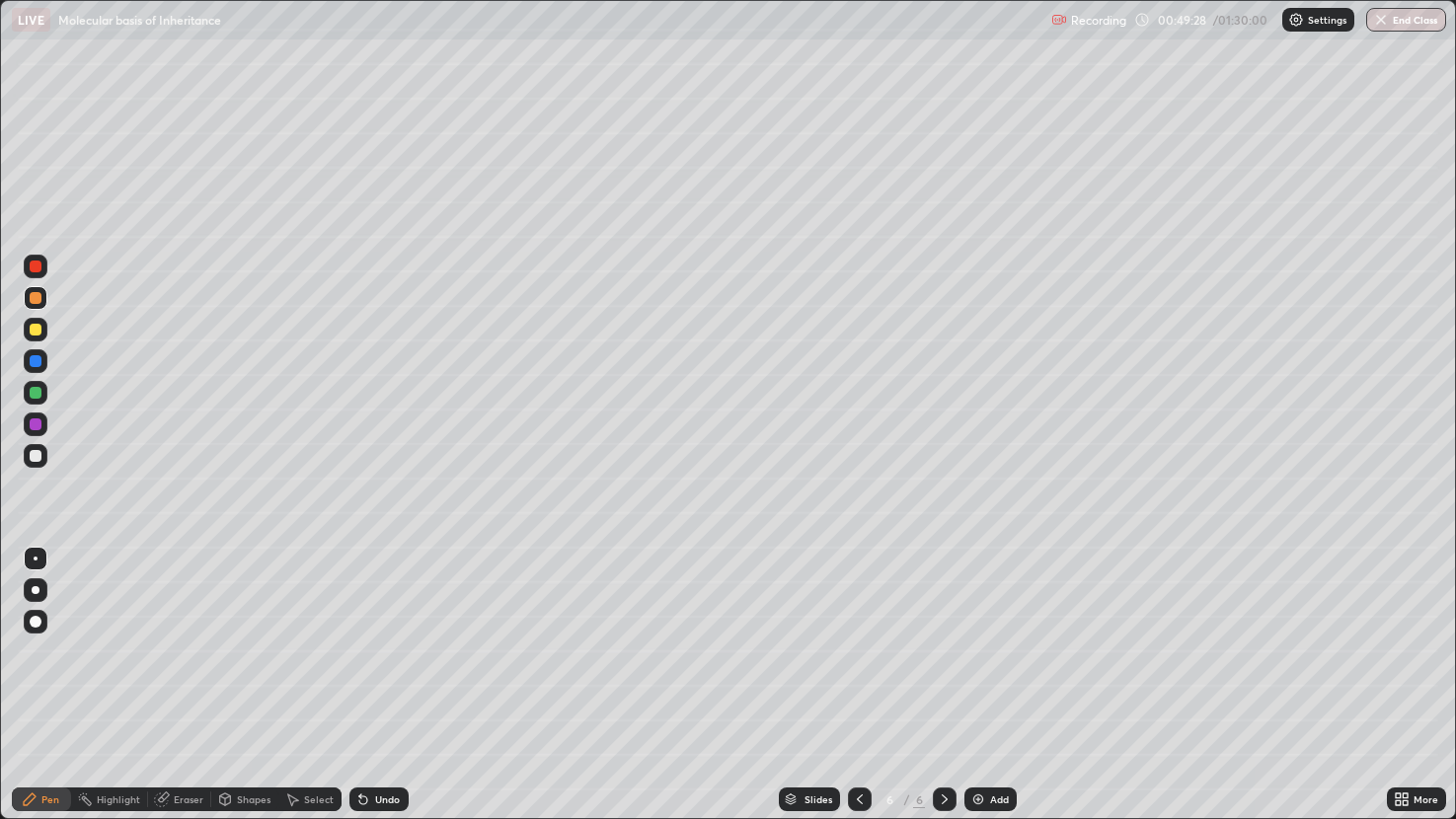 click on "Undo" at bounding box center (379, 799) 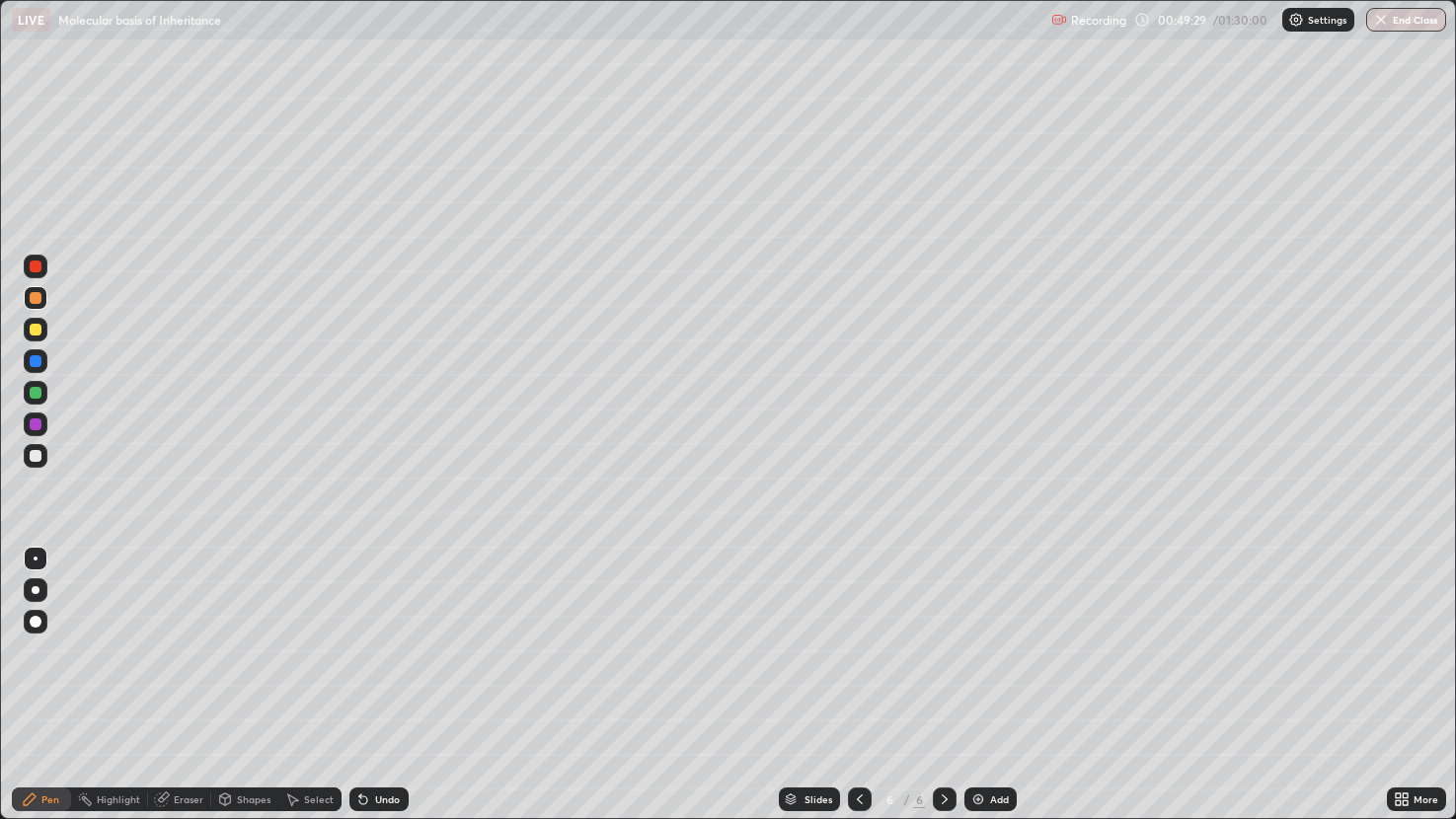 click on "Undo" at bounding box center (379, 799) 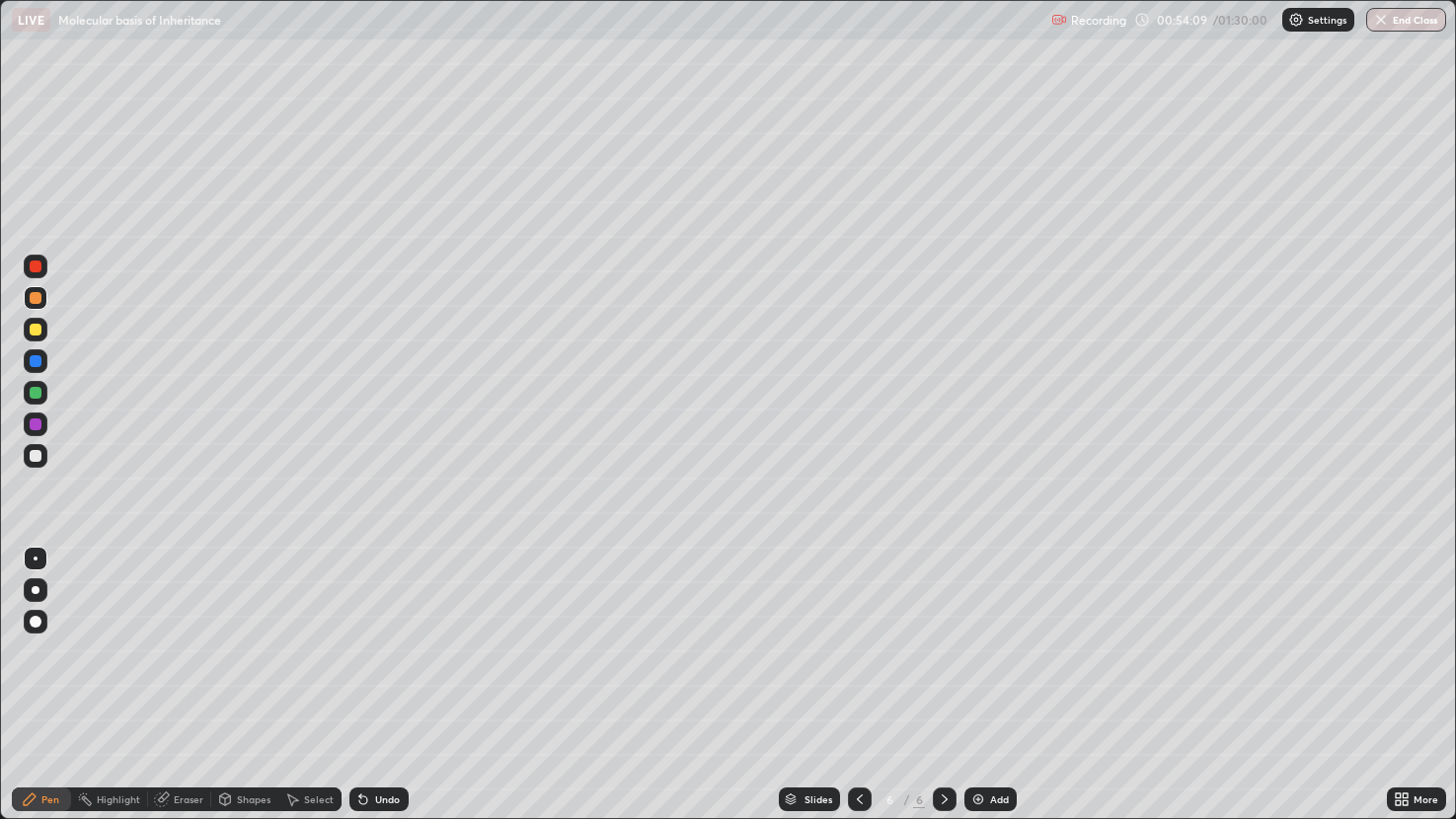 click 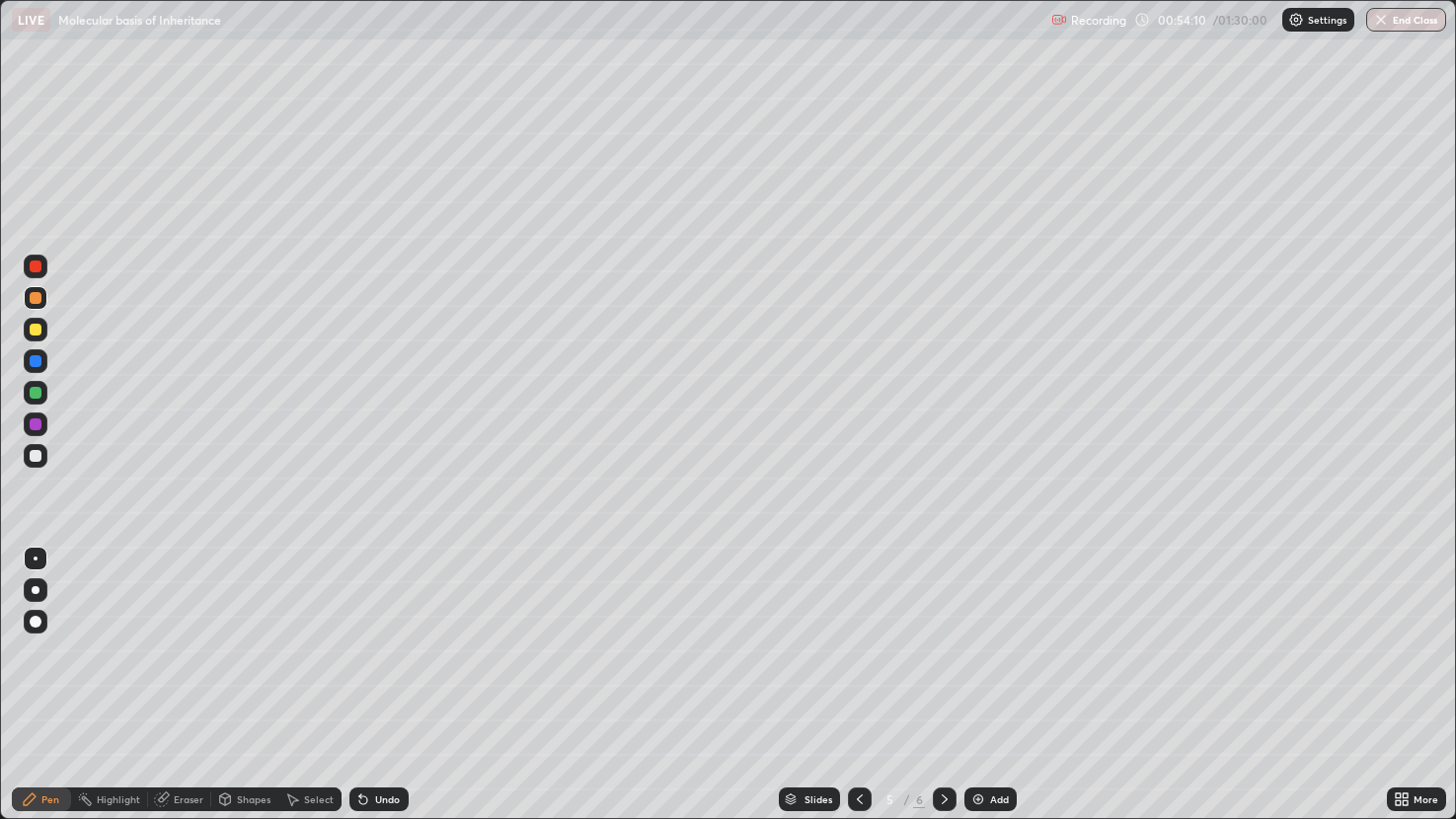 click at bounding box center (860, 799) 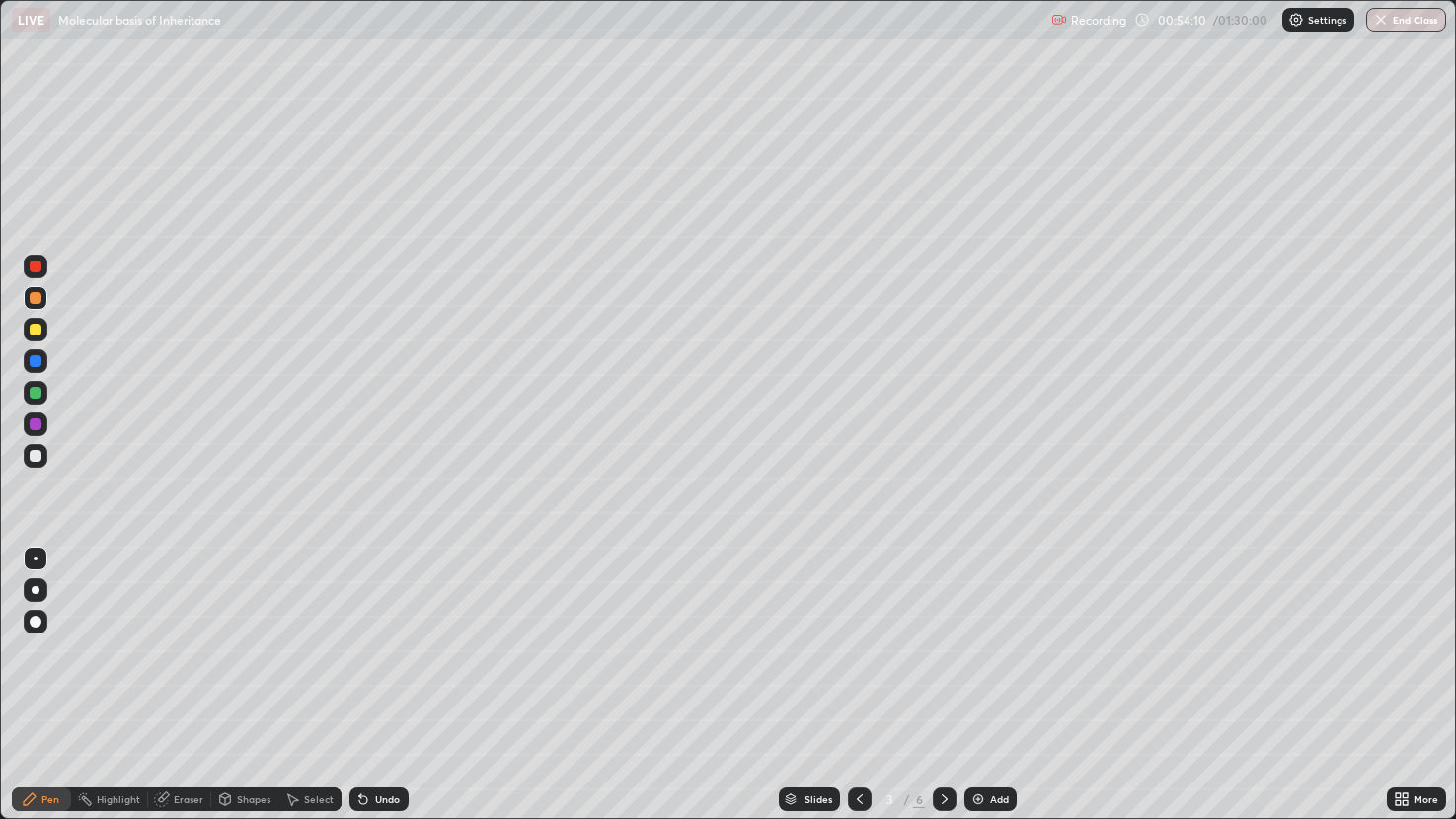 click 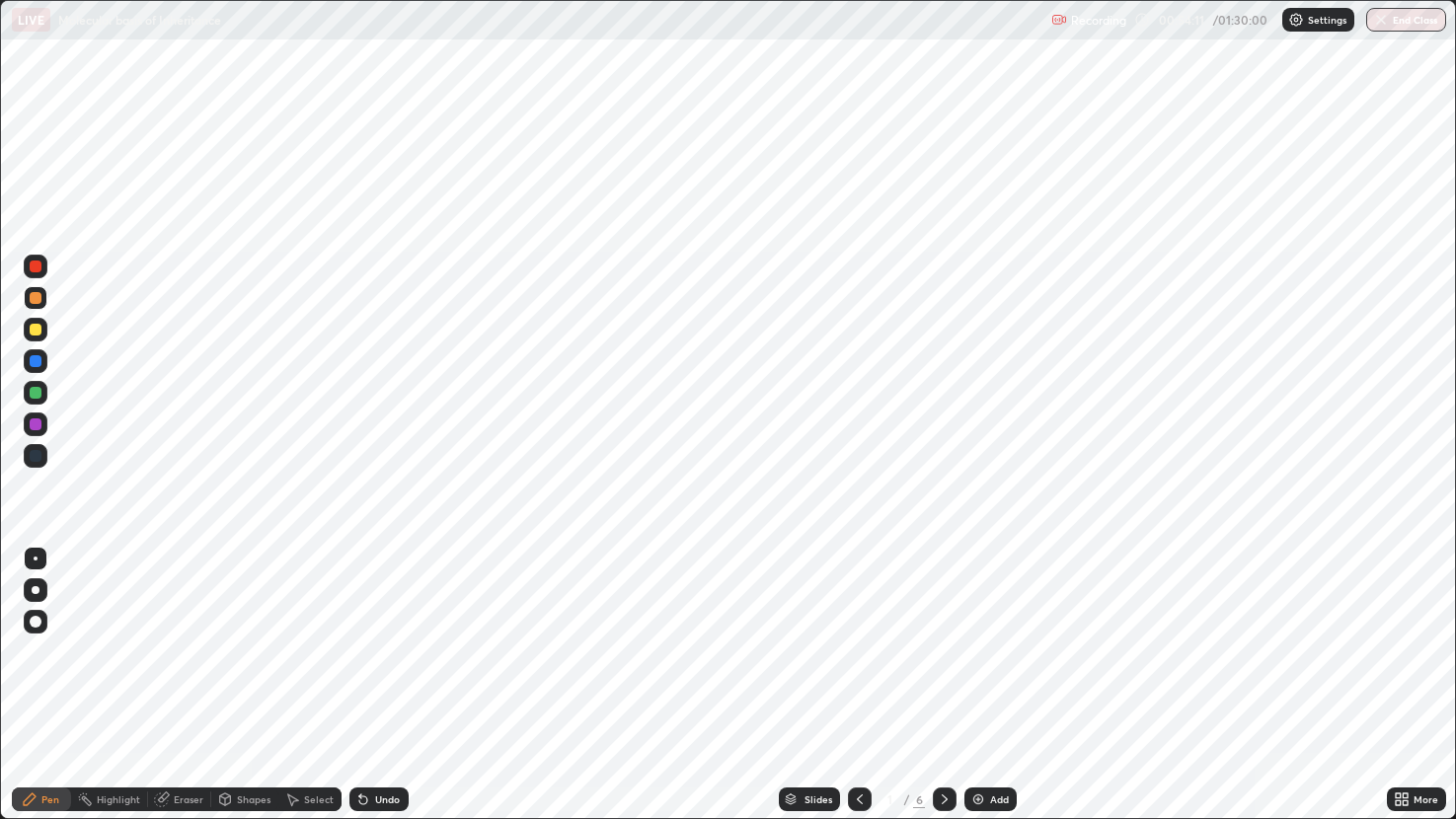 click on "6" at bounding box center [919, 799] 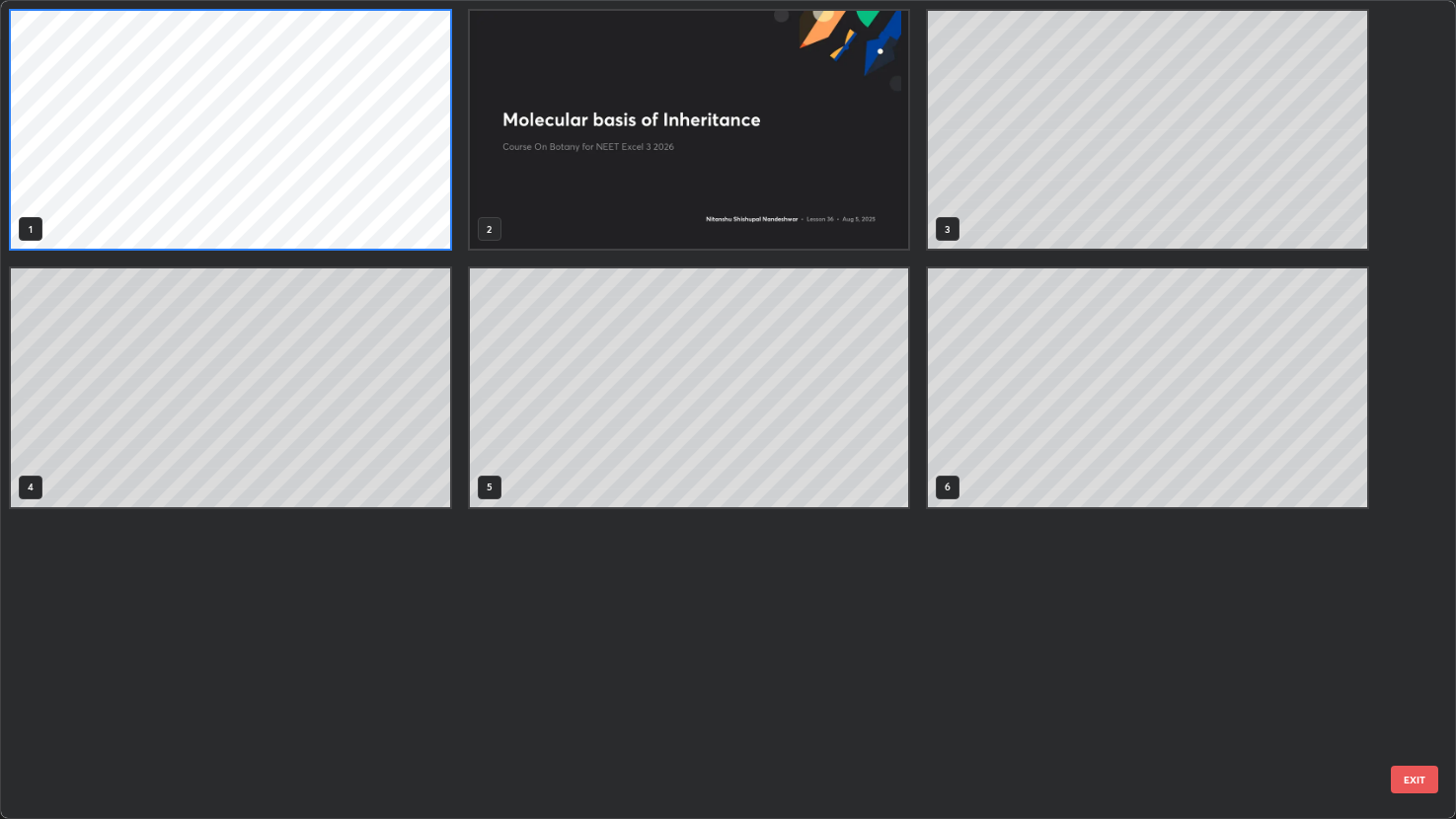 scroll, scrollTop: 6, scrollLeft: 11, axis: both 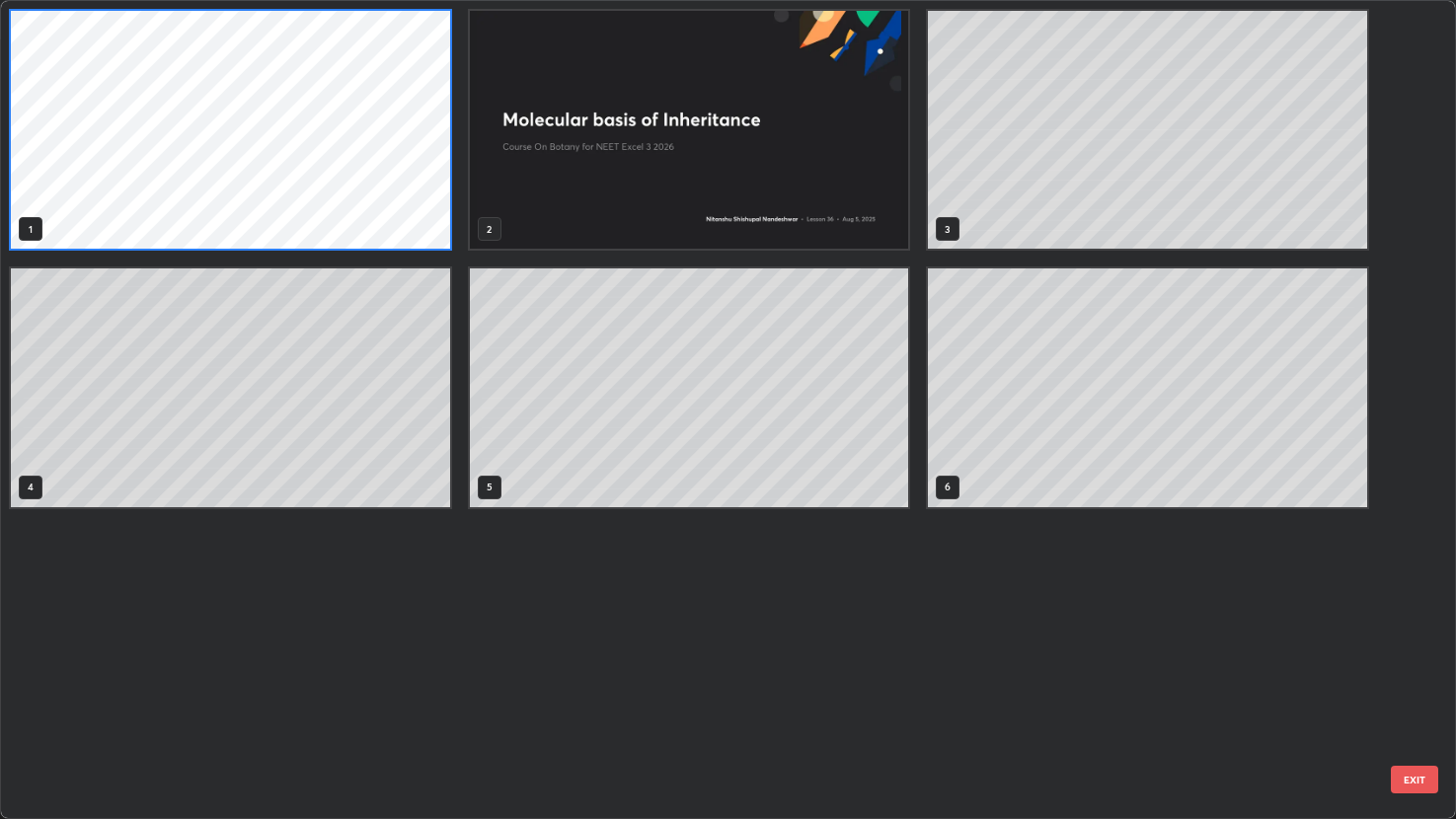 click at bounding box center (689, 129) 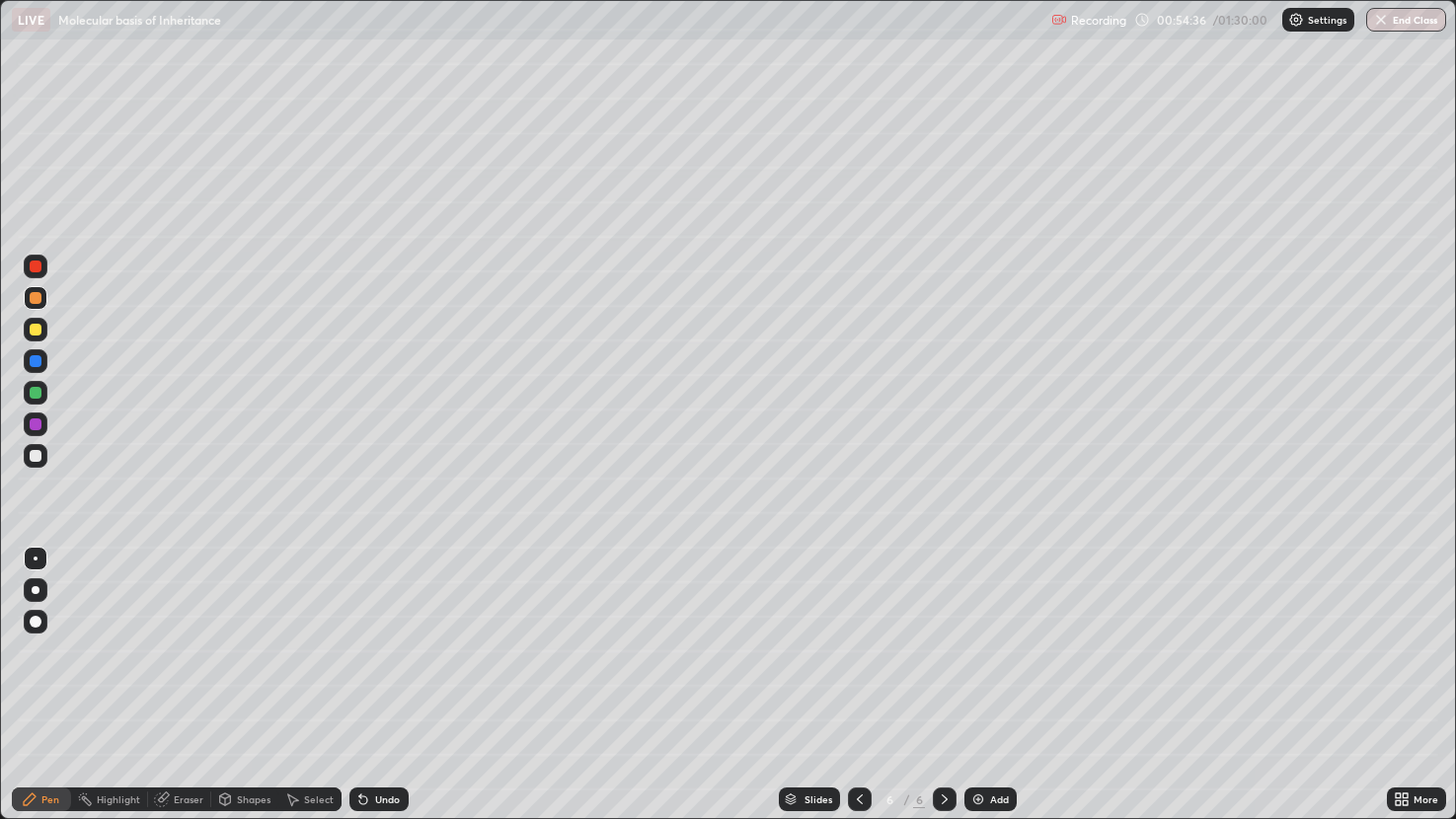 click at bounding box center (978, 799) 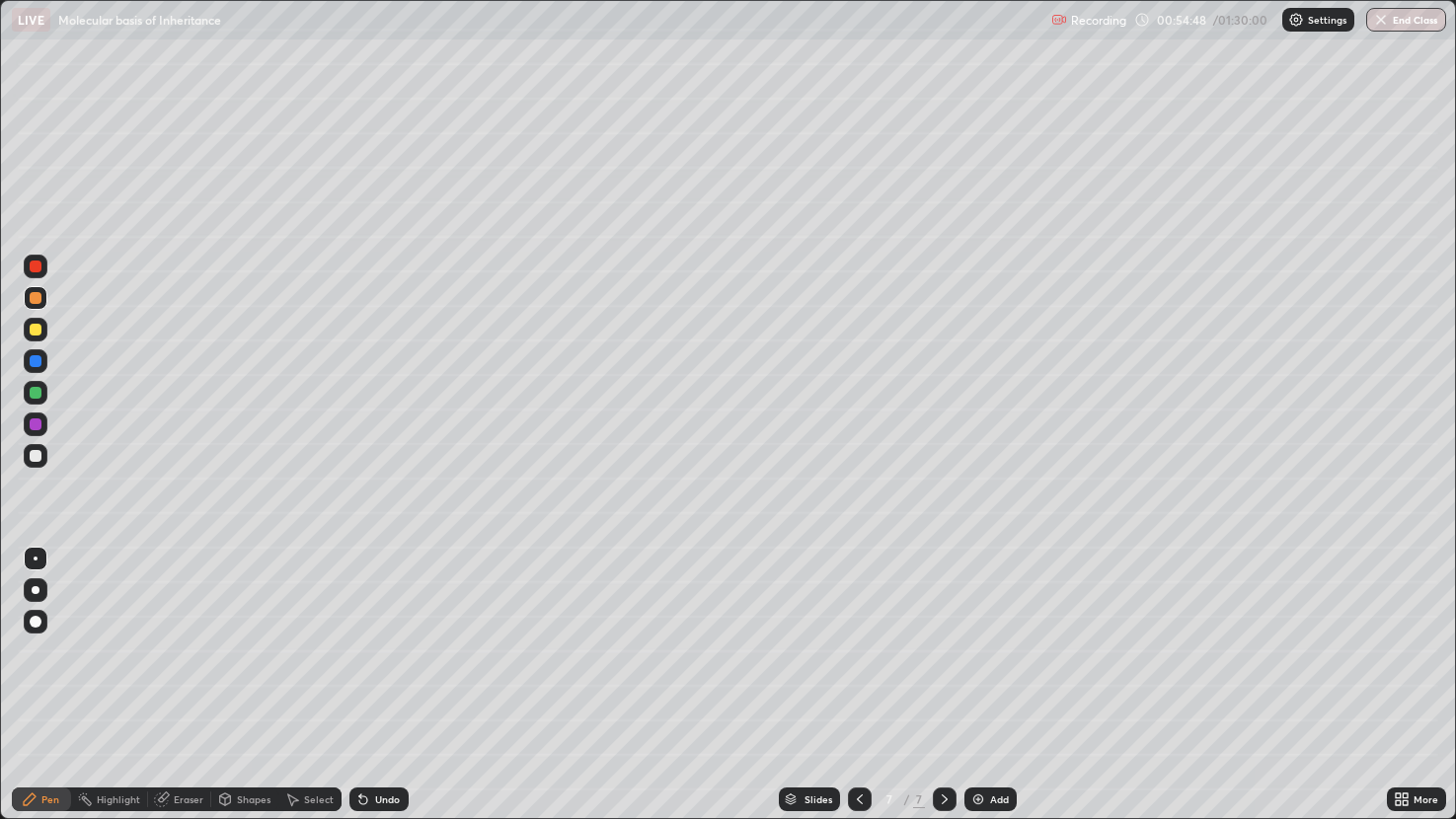 click at bounding box center [36, 298] 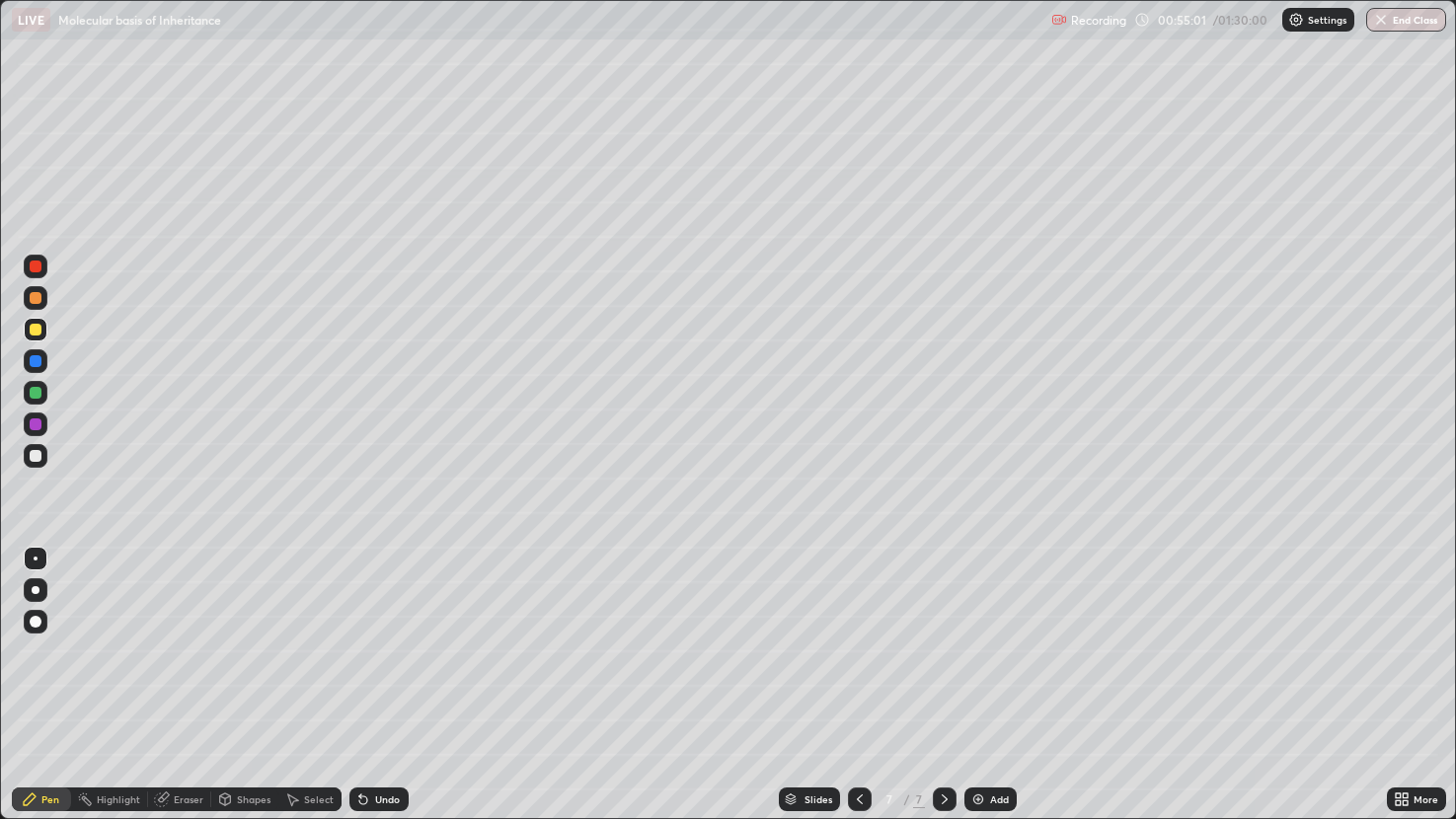 click at bounding box center [36, 456] 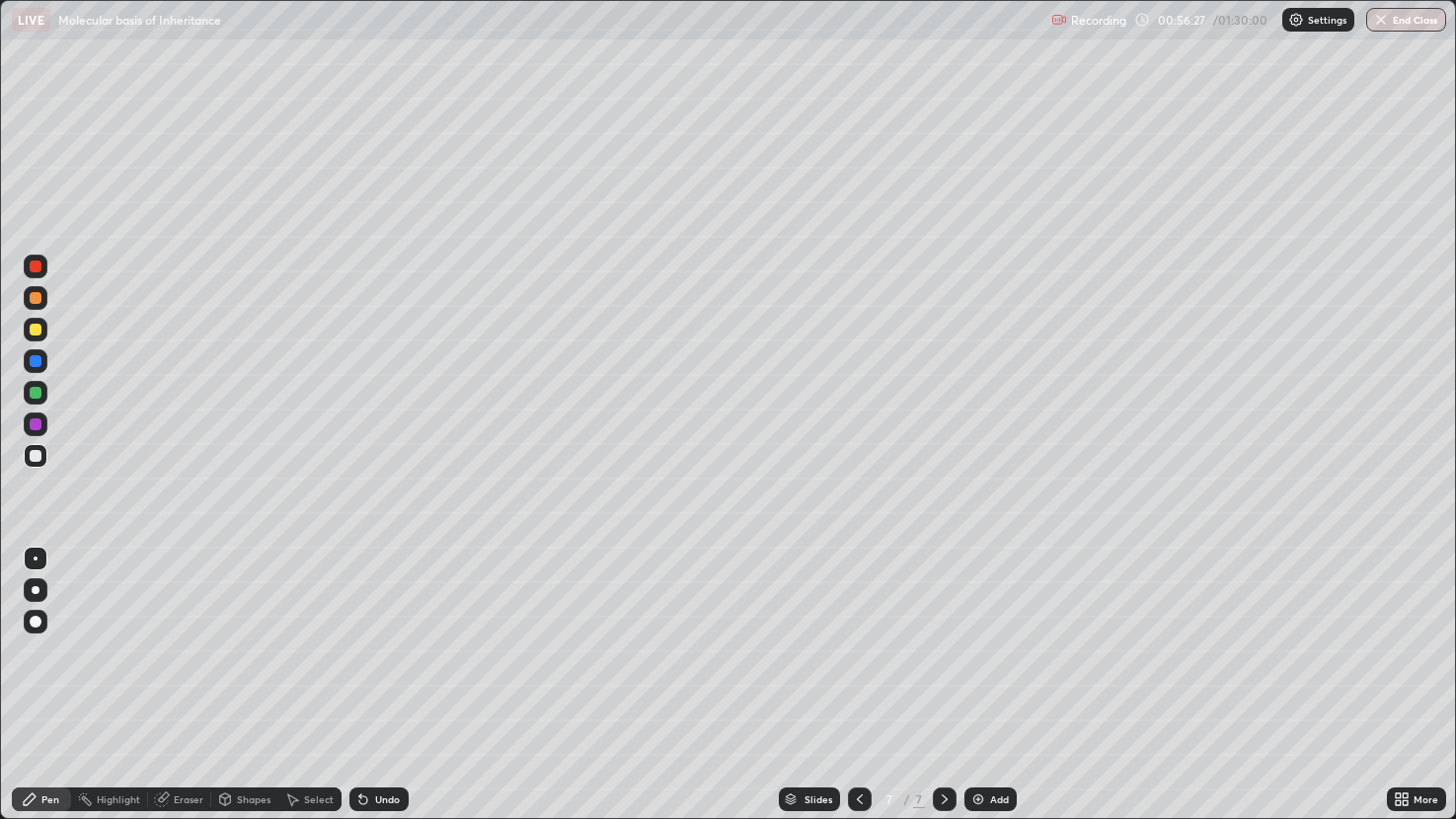 click at bounding box center (36, 456) 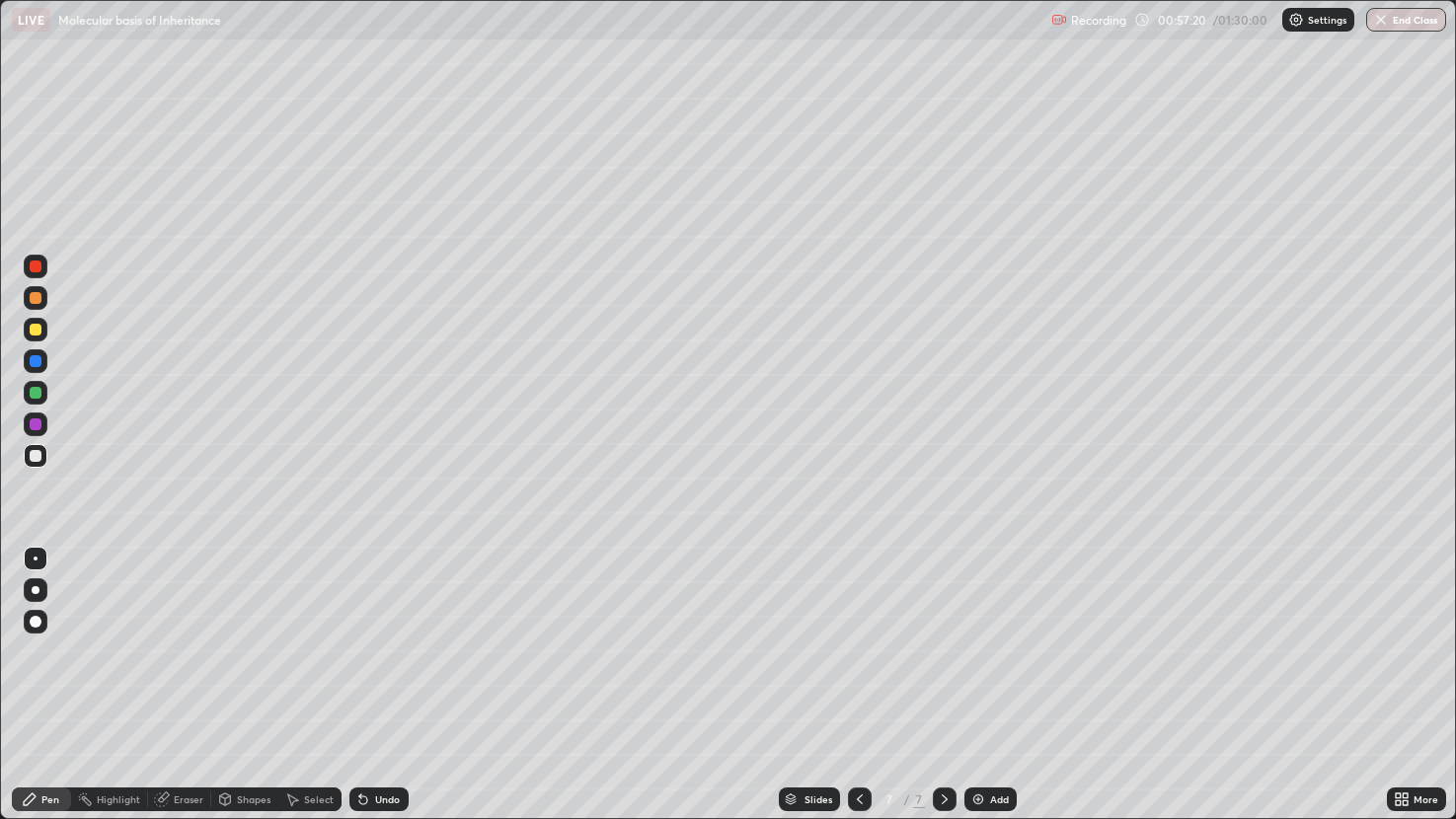 click on "Undo" at bounding box center (387, 799) 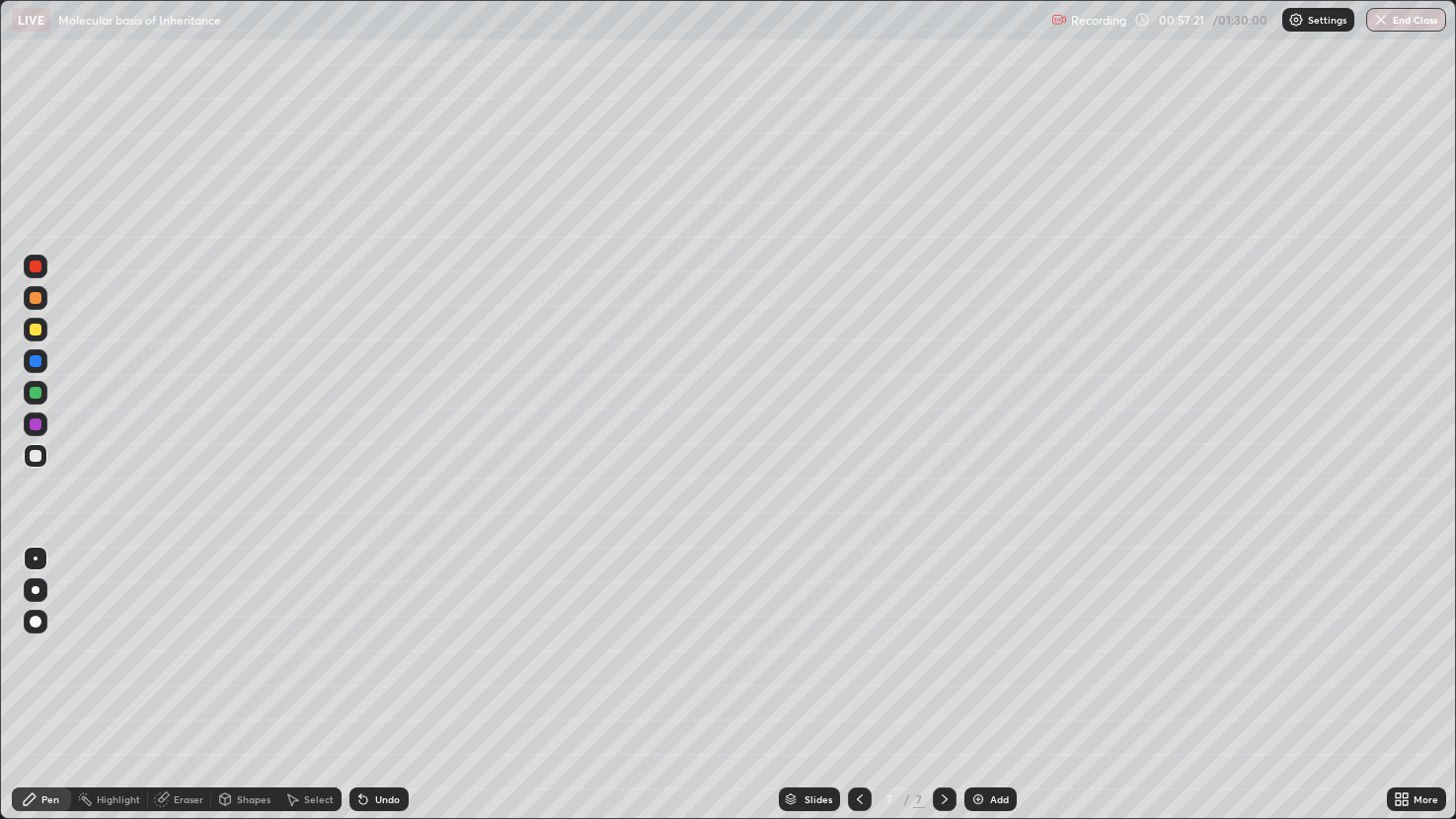 click on "Undo" at bounding box center [387, 799] 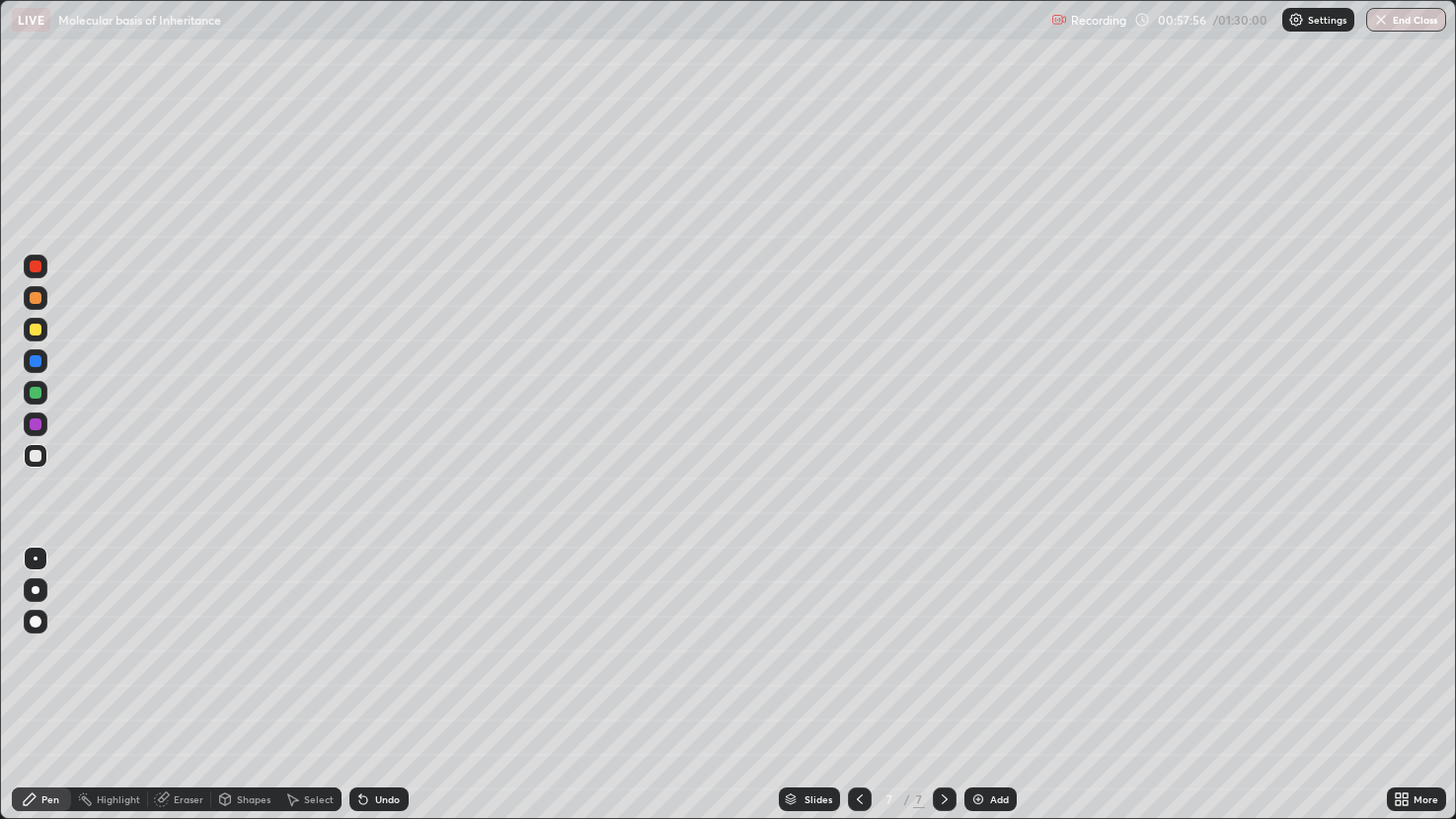 click at bounding box center (36, 266) 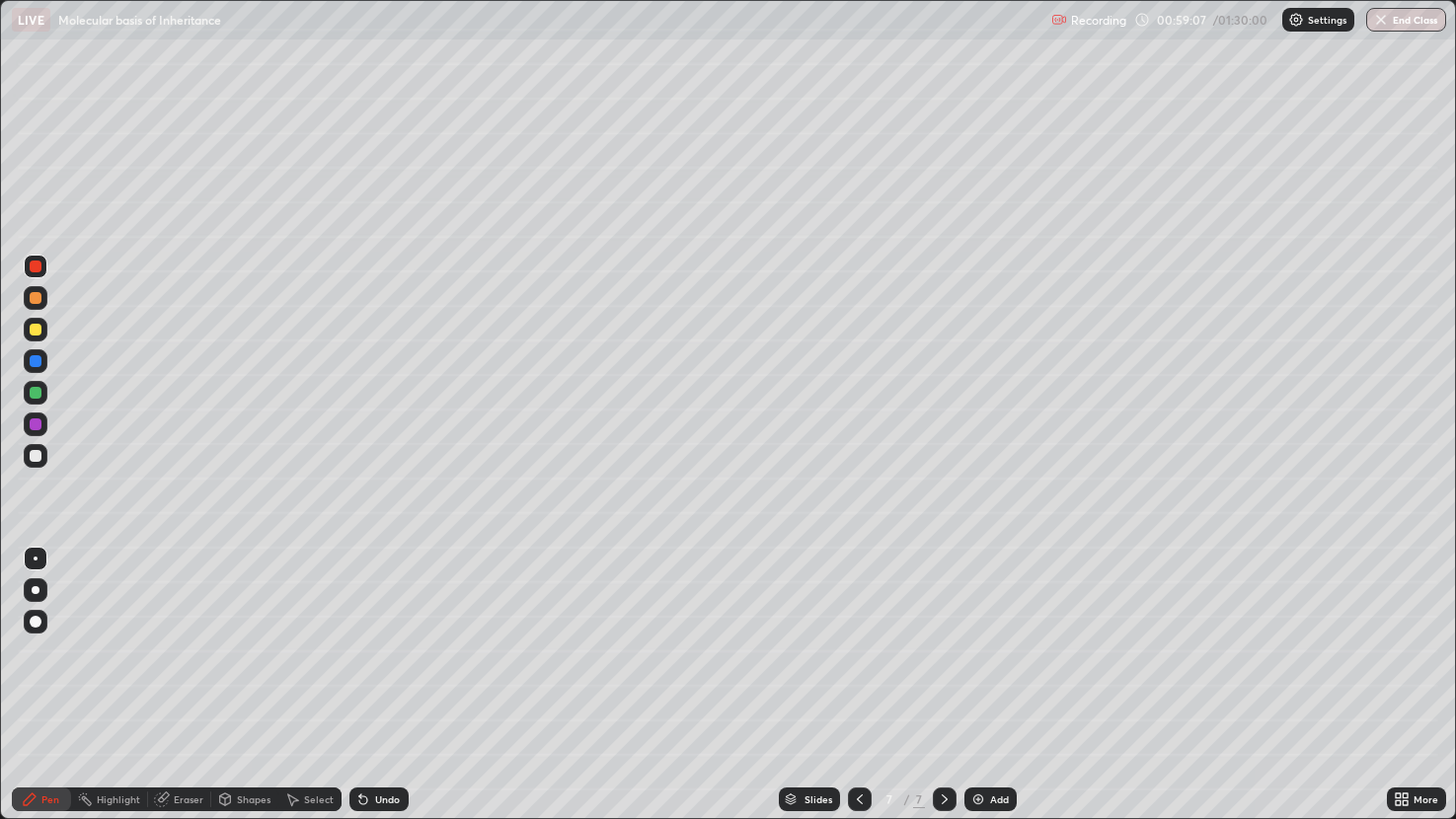 click at bounding box center [36, 456] 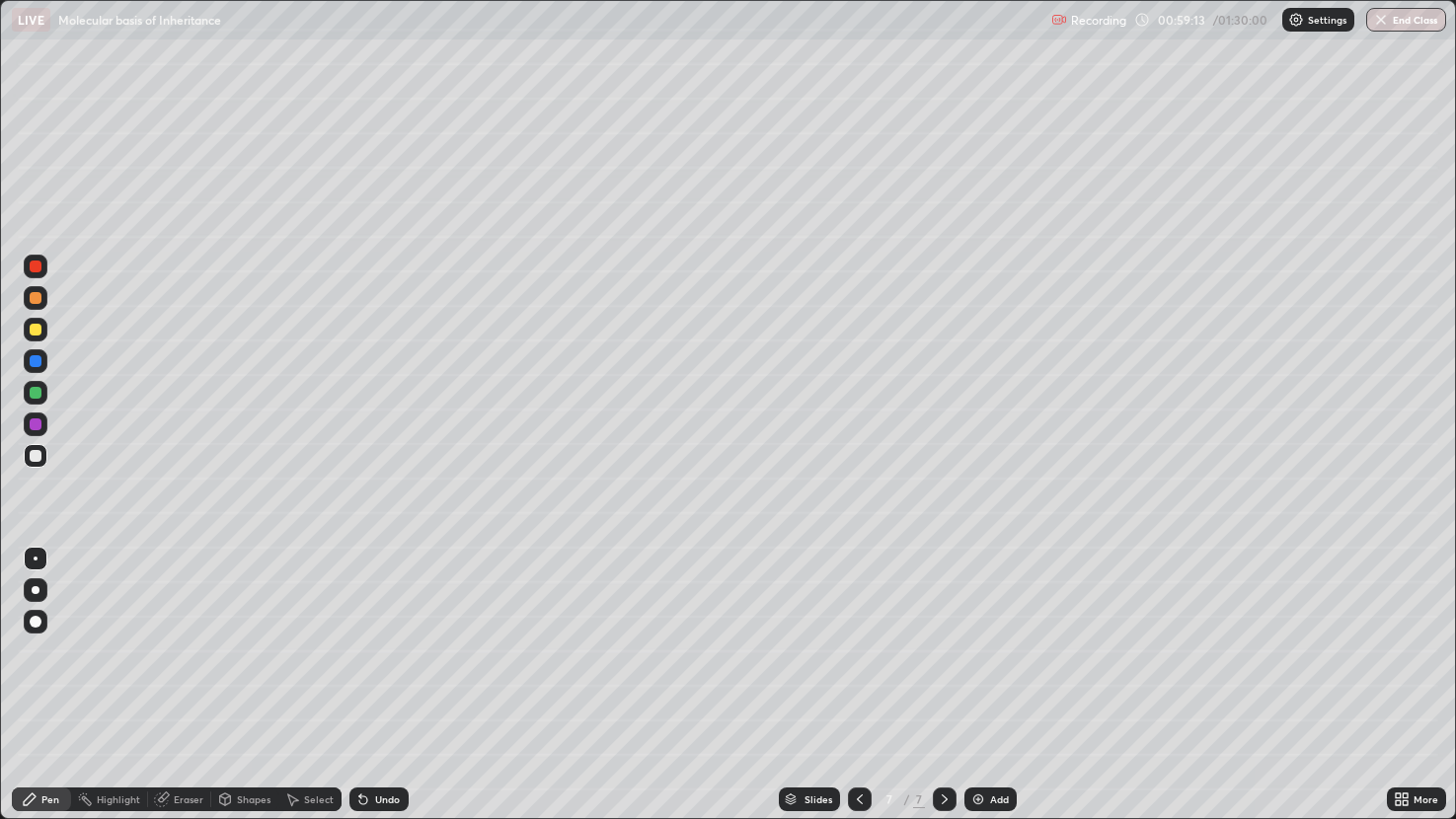 click at bounding box center [36, 298] 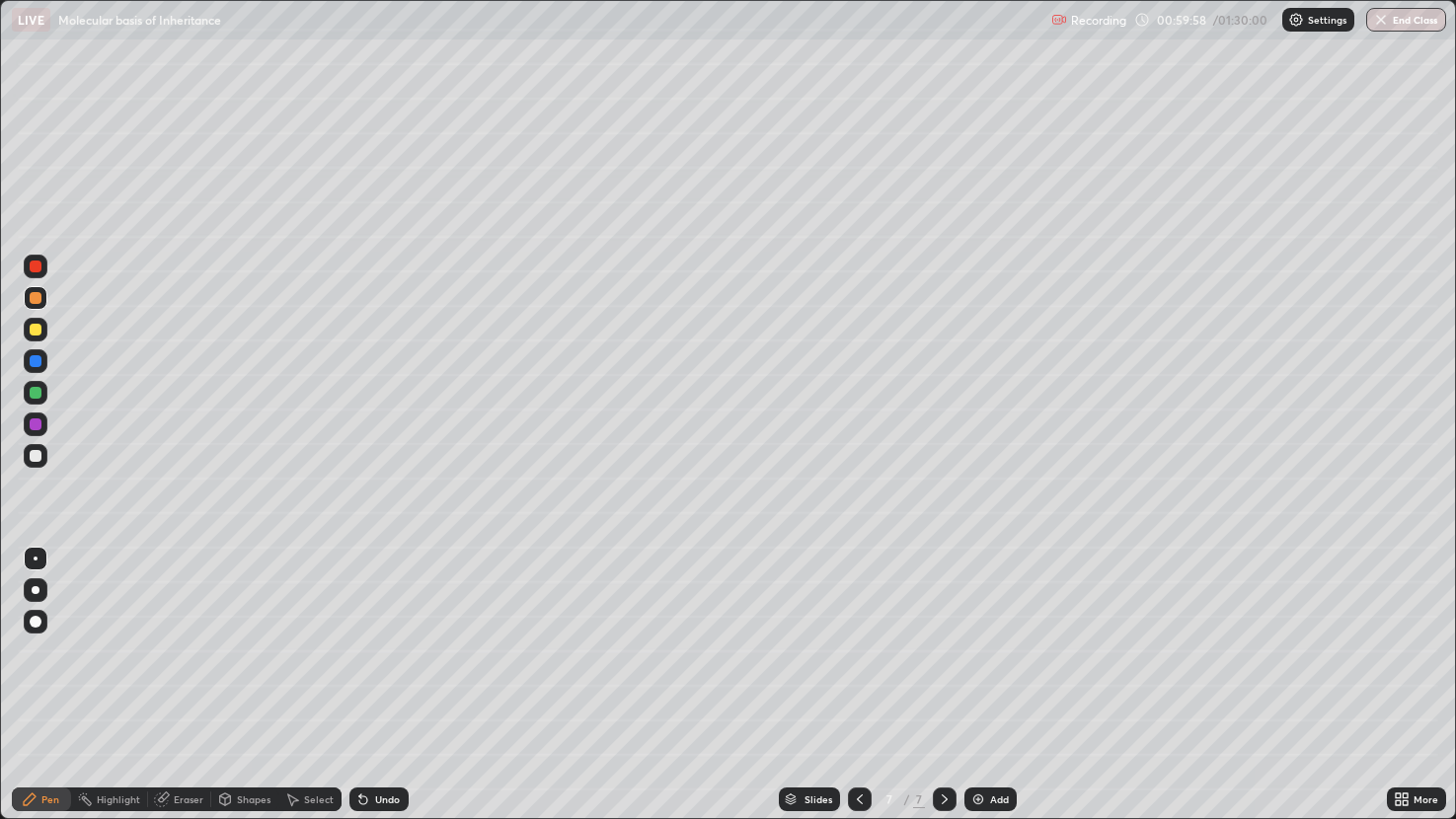 click at bounding box center [36, 456] 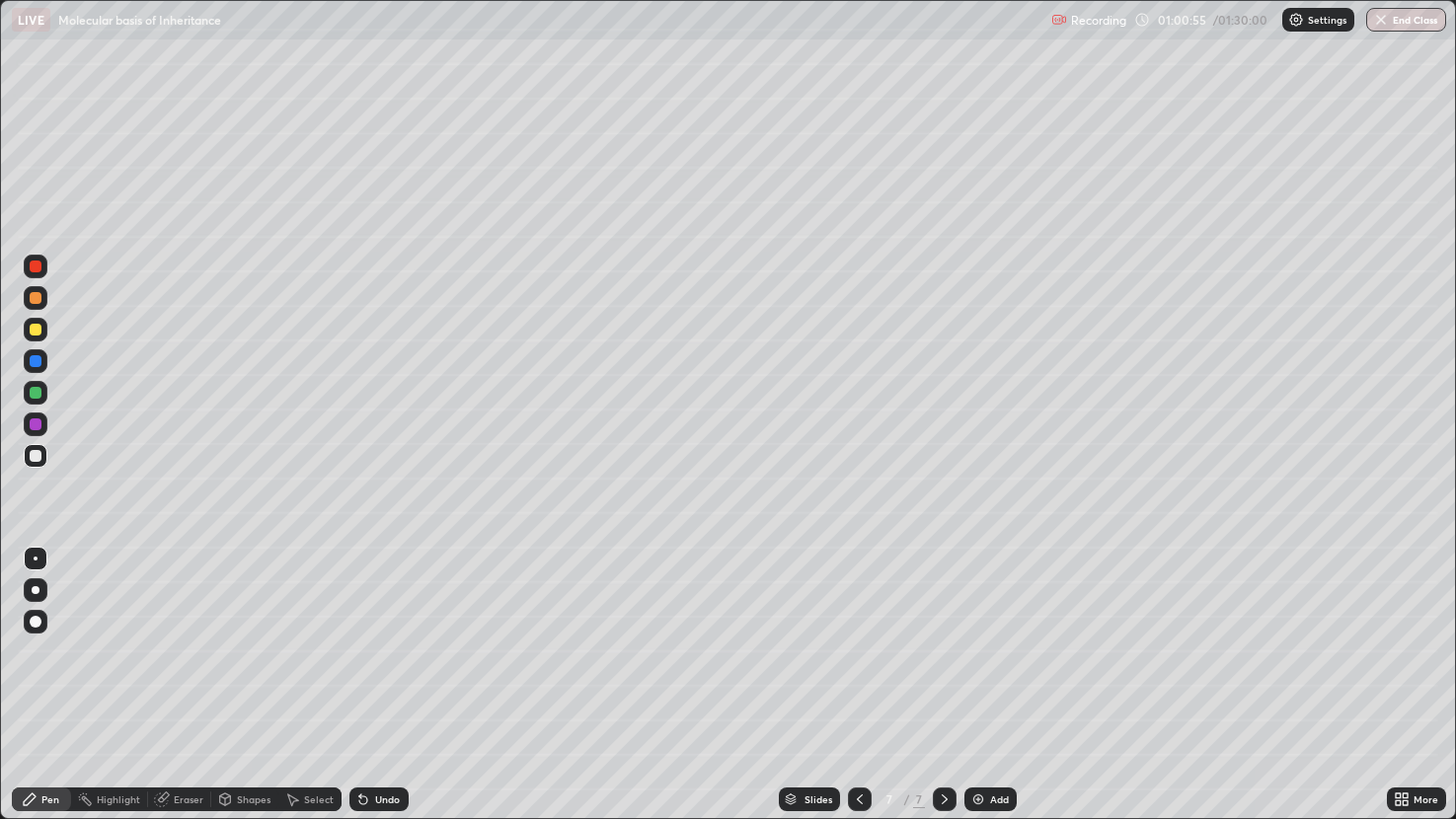 click at bounding box center [36, 330] 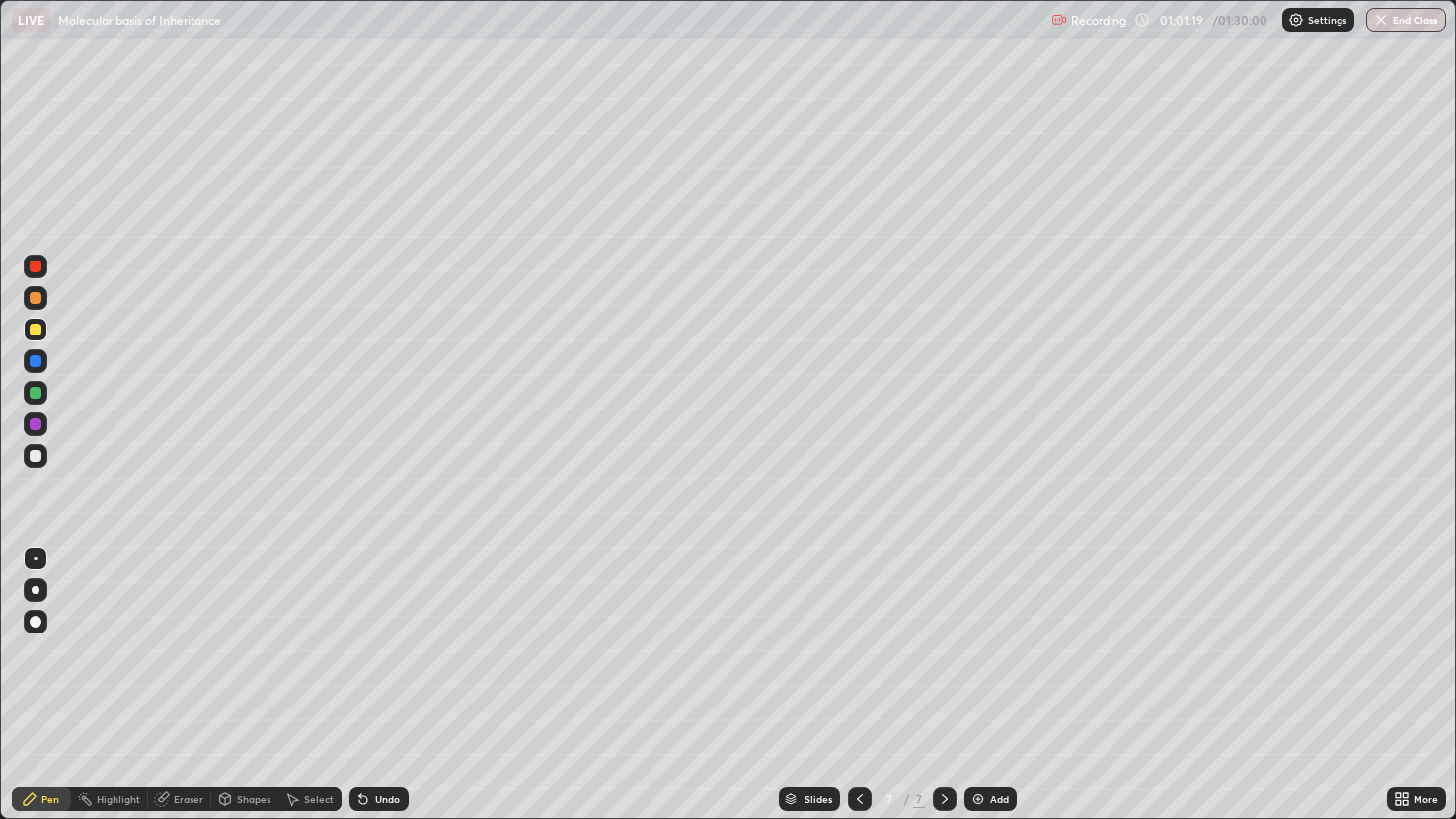 click at bounding box center (36, 361) 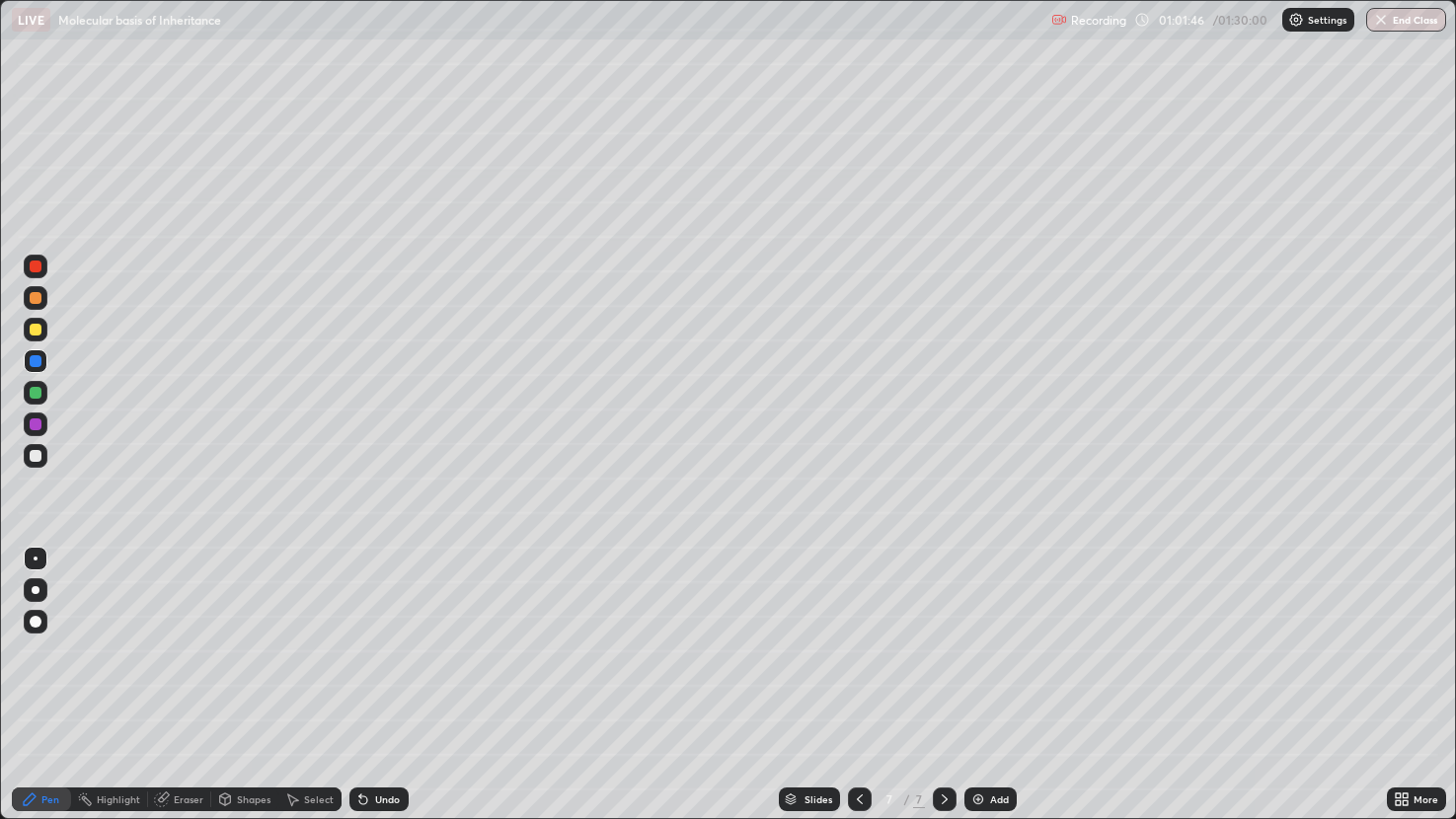 click at bounding box center (36, 424) 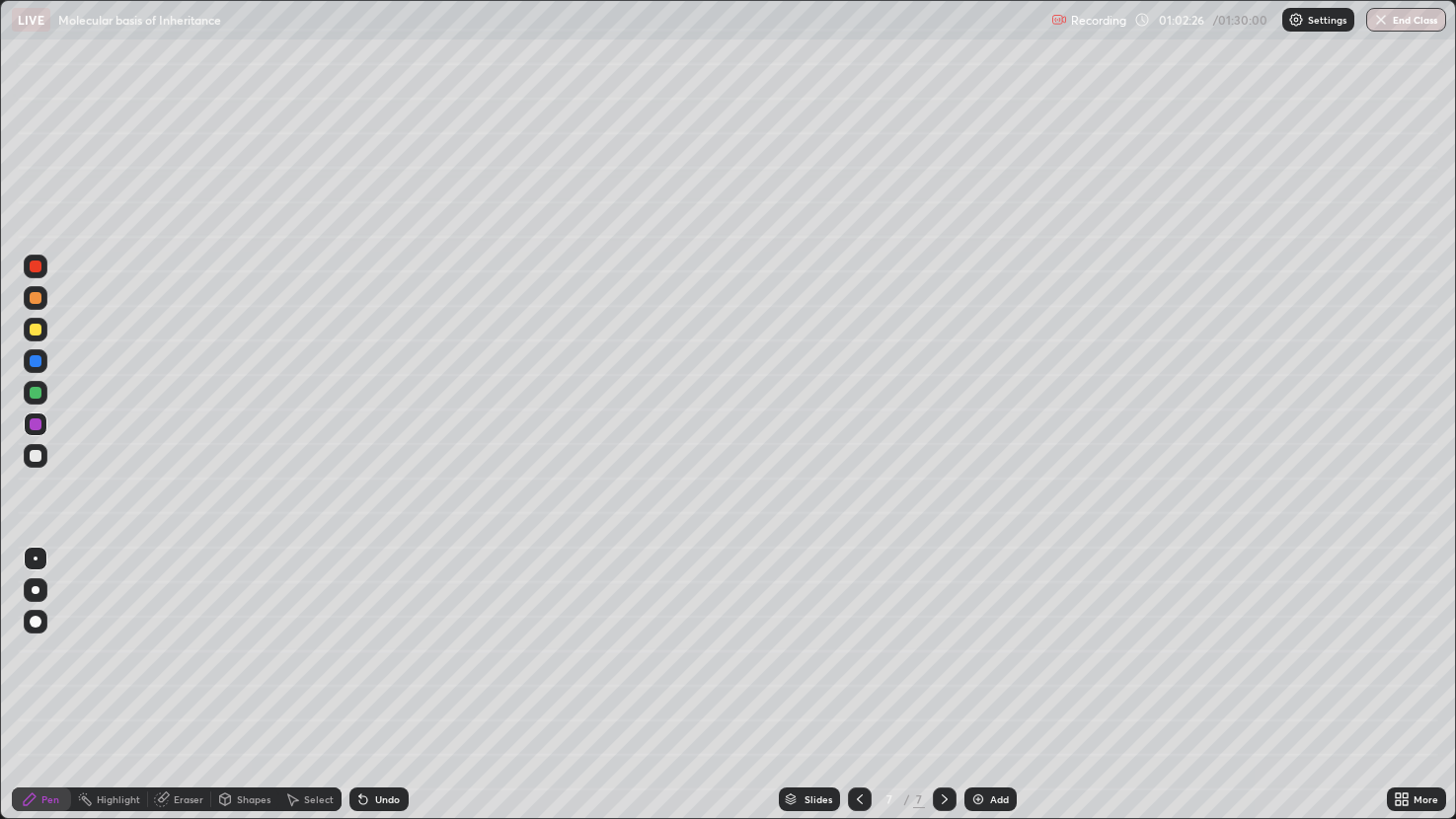 click at bounding box center [36, 266] 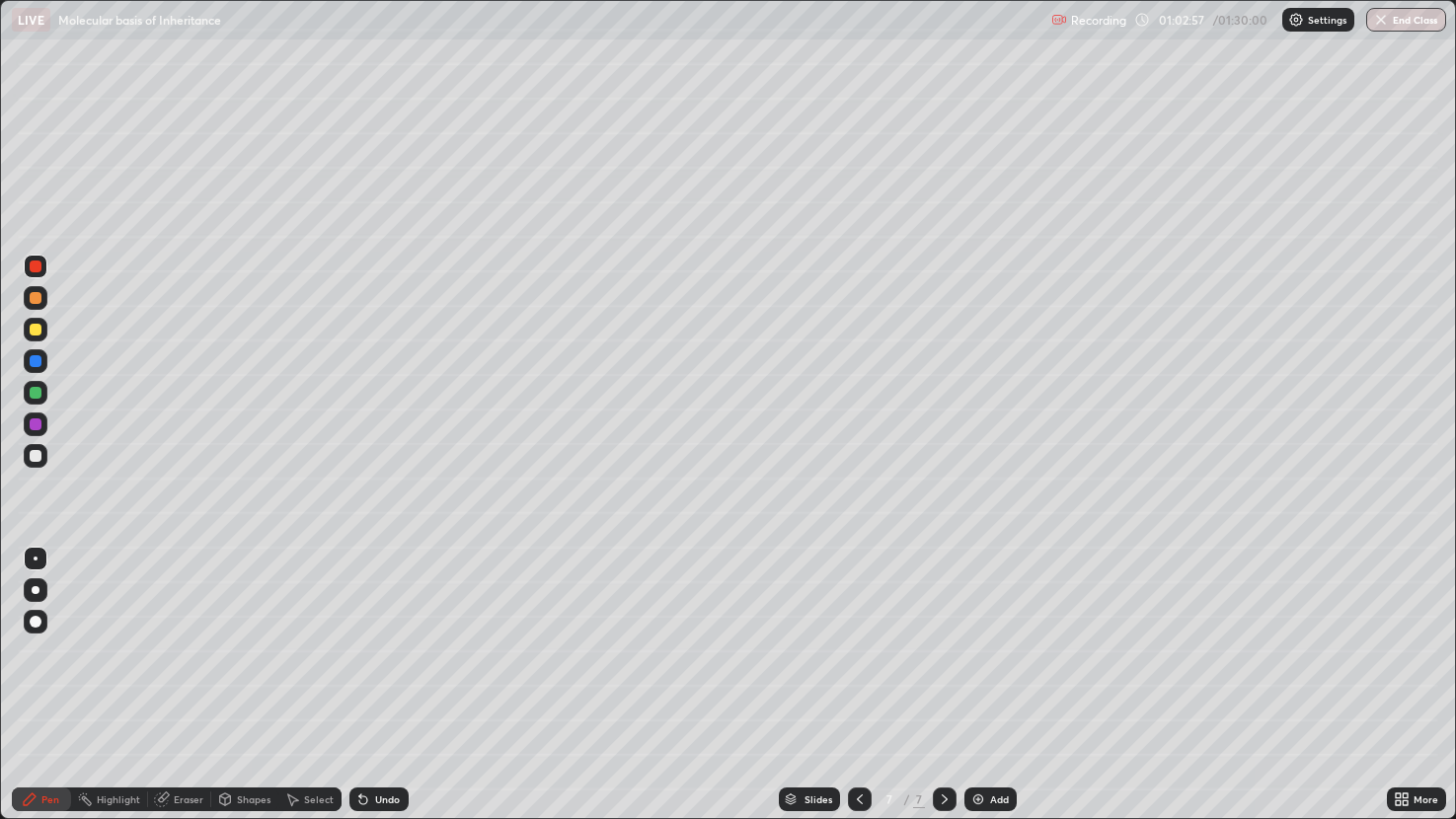 click at bounding box center [36, 424] 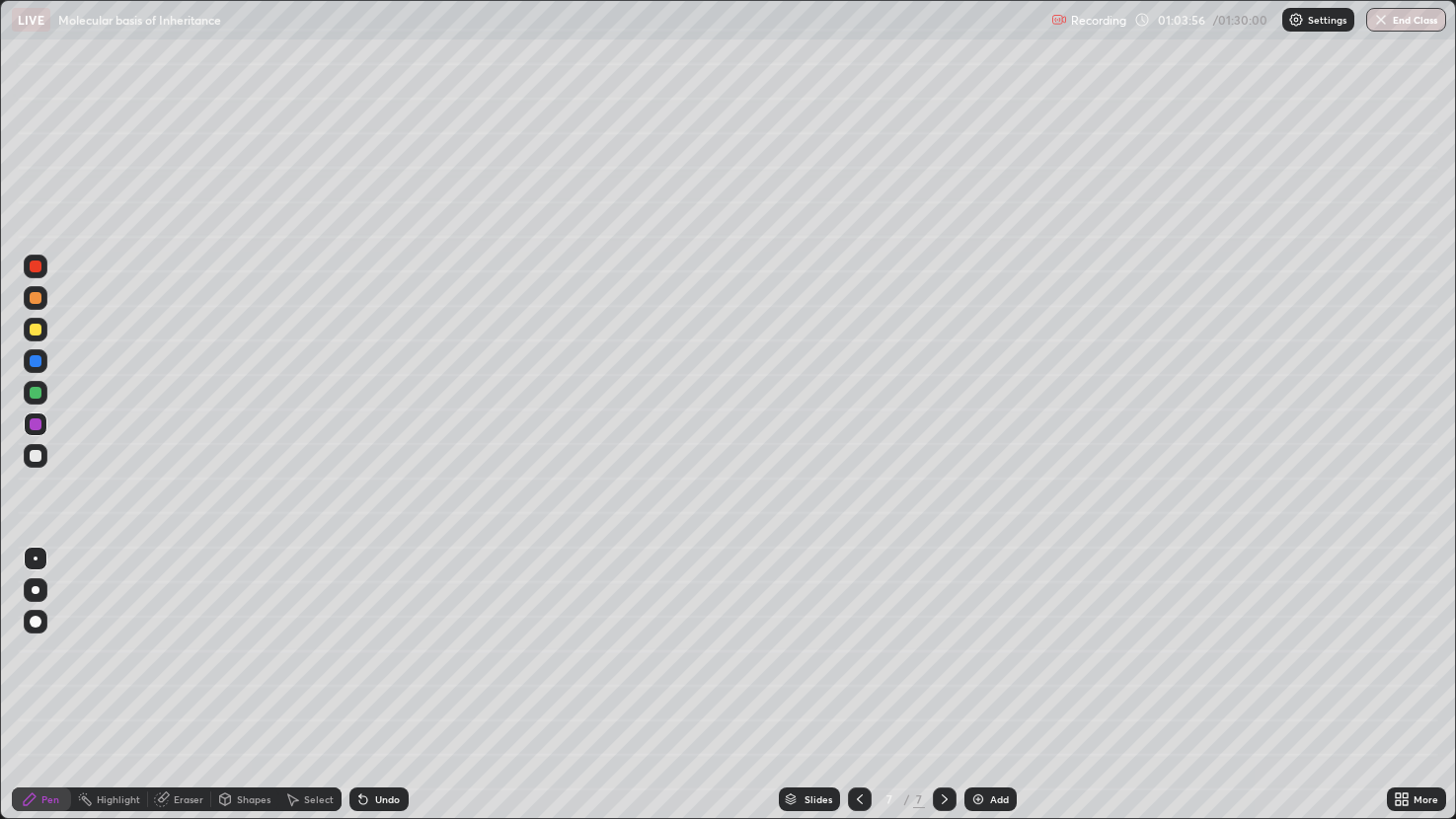 click at bounding box center [36, 424] 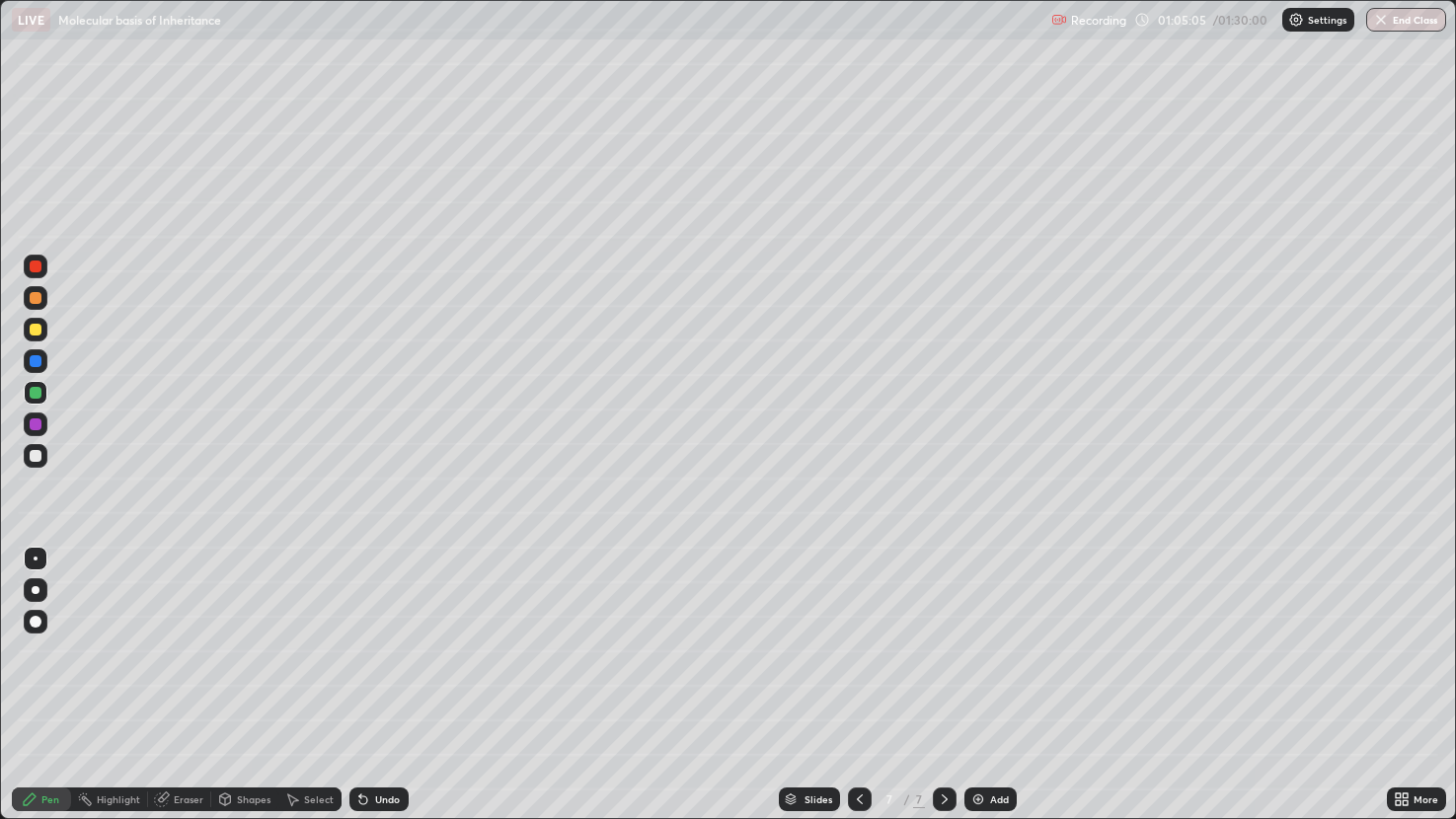 click on "Select" at bounding box center [319, 799] 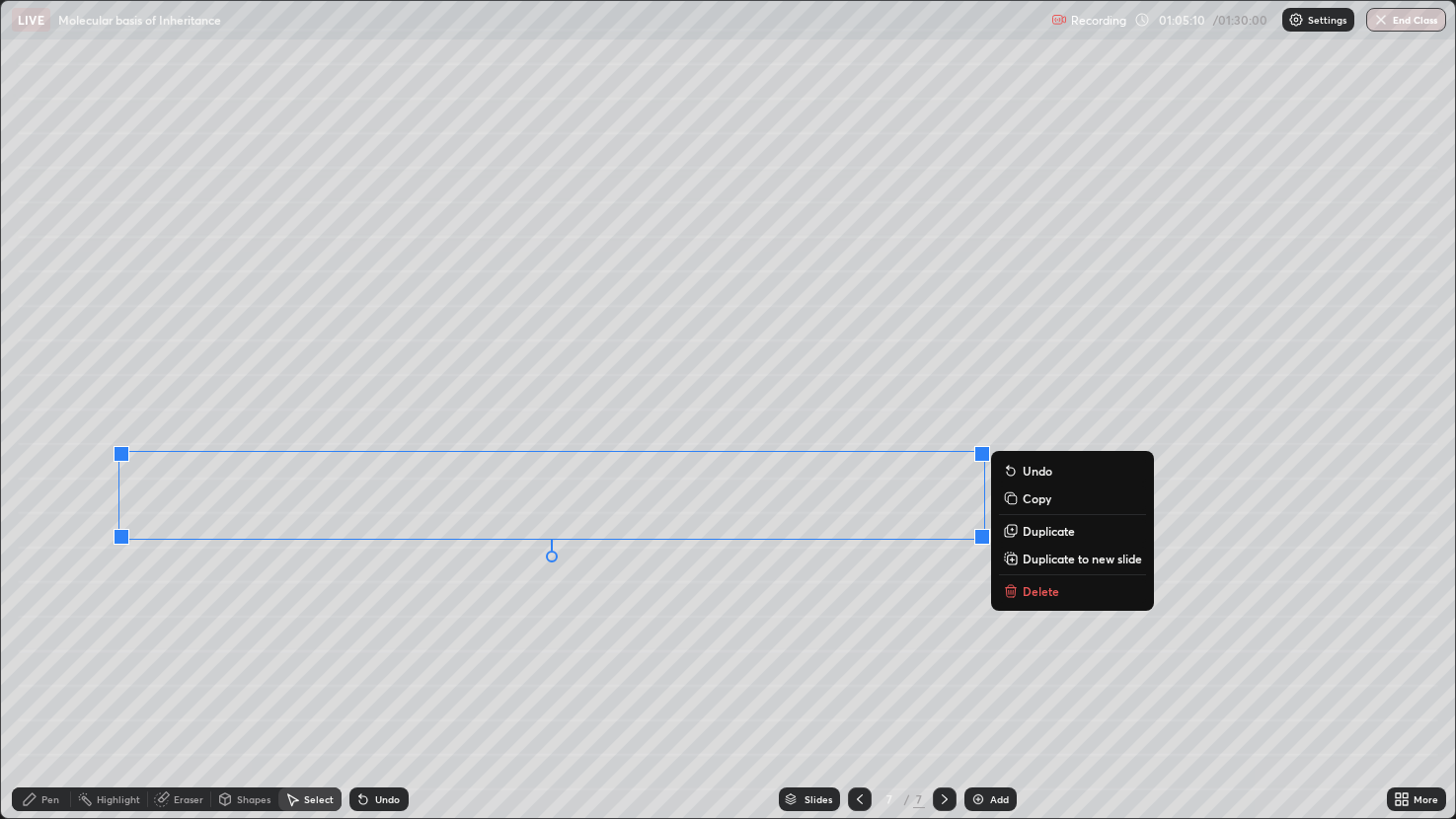 click on "Copy" at bounding box center (1036, 498) 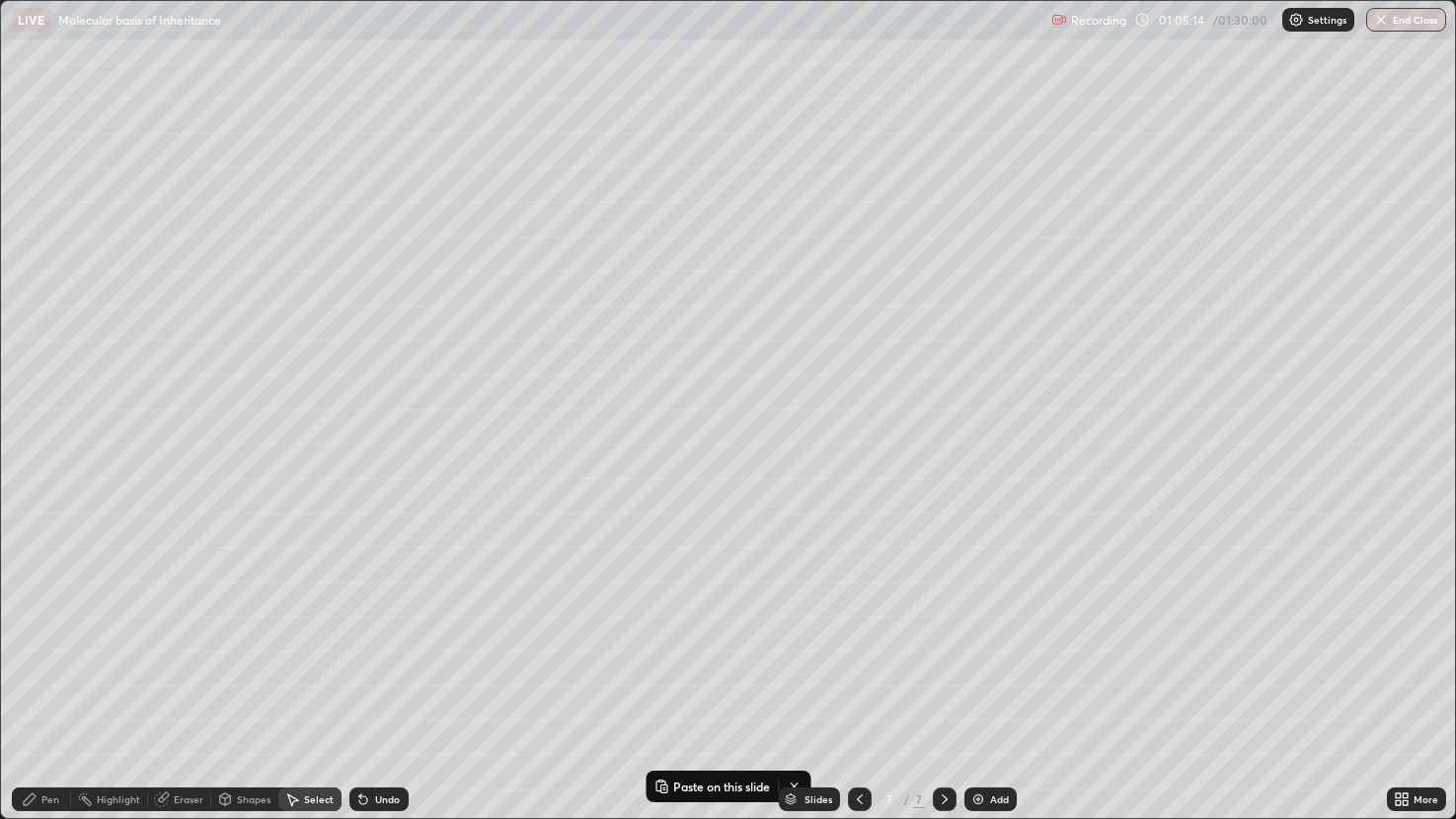 click at bounding box center [978, 799] 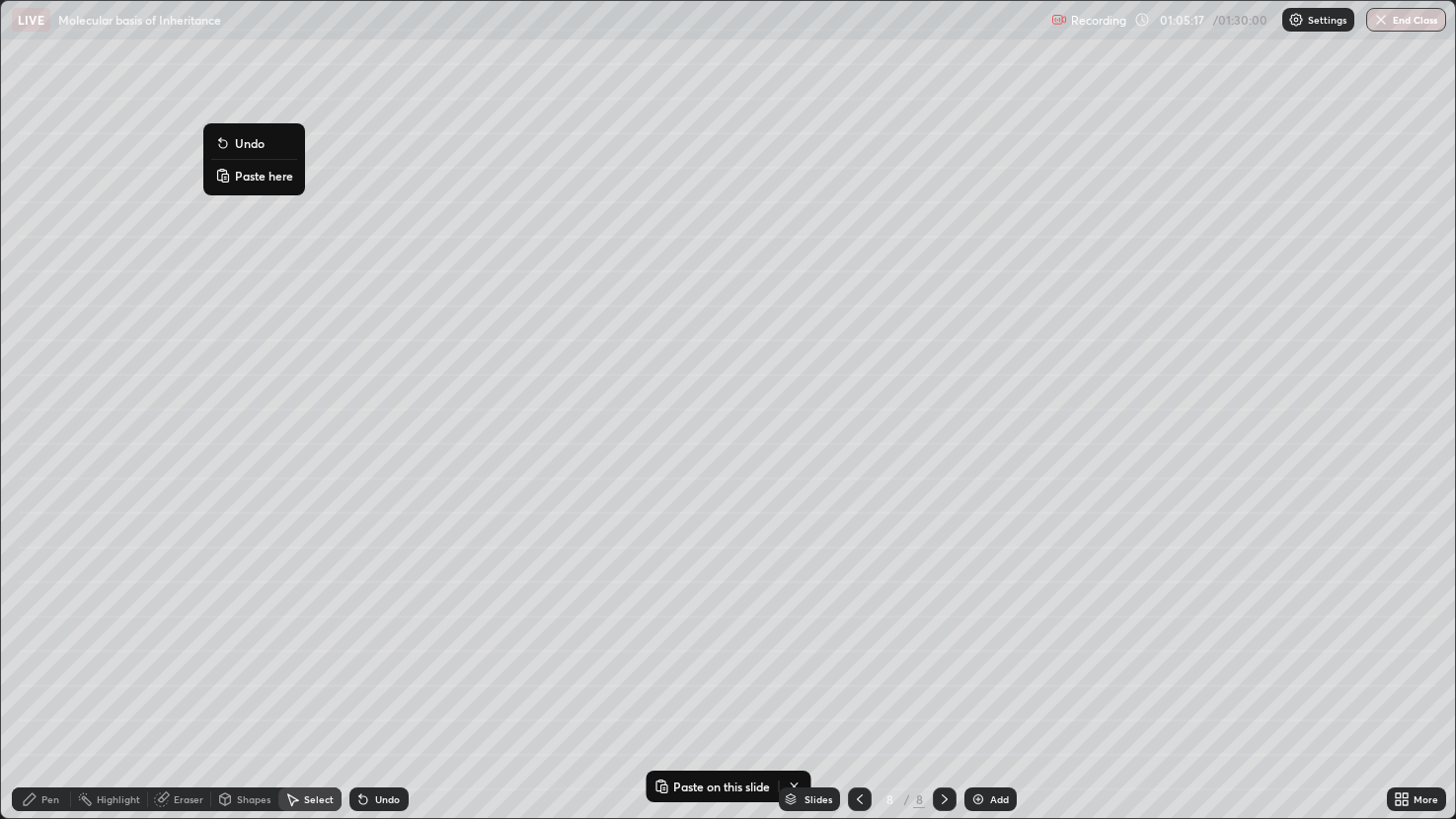 click on "Paste here" at bounding box center (264, 176) 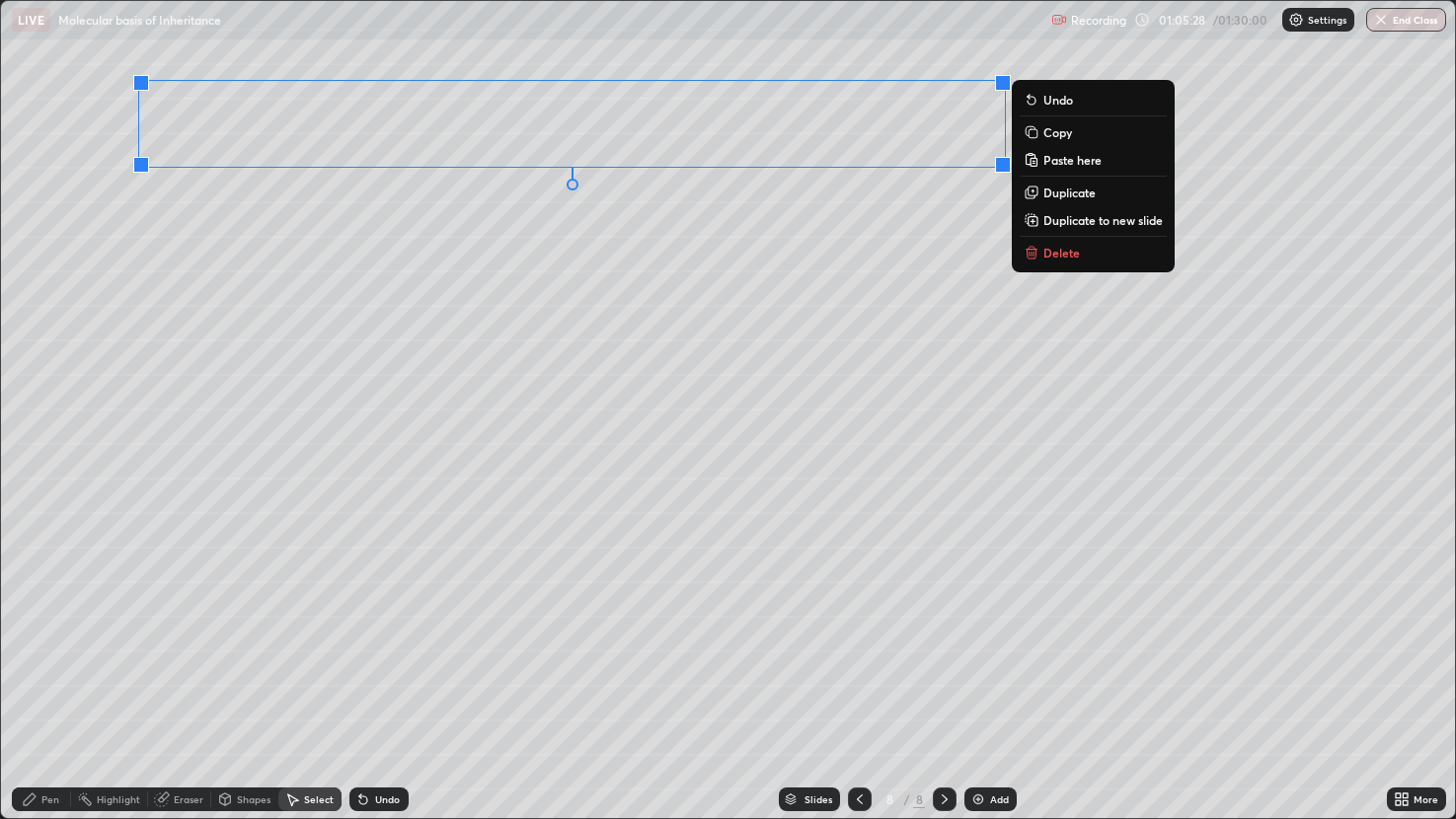 click on "0 ° Undo Copy Paste here Duplicate Duplicate to new slide Delete" at bounding box center [728, 410] 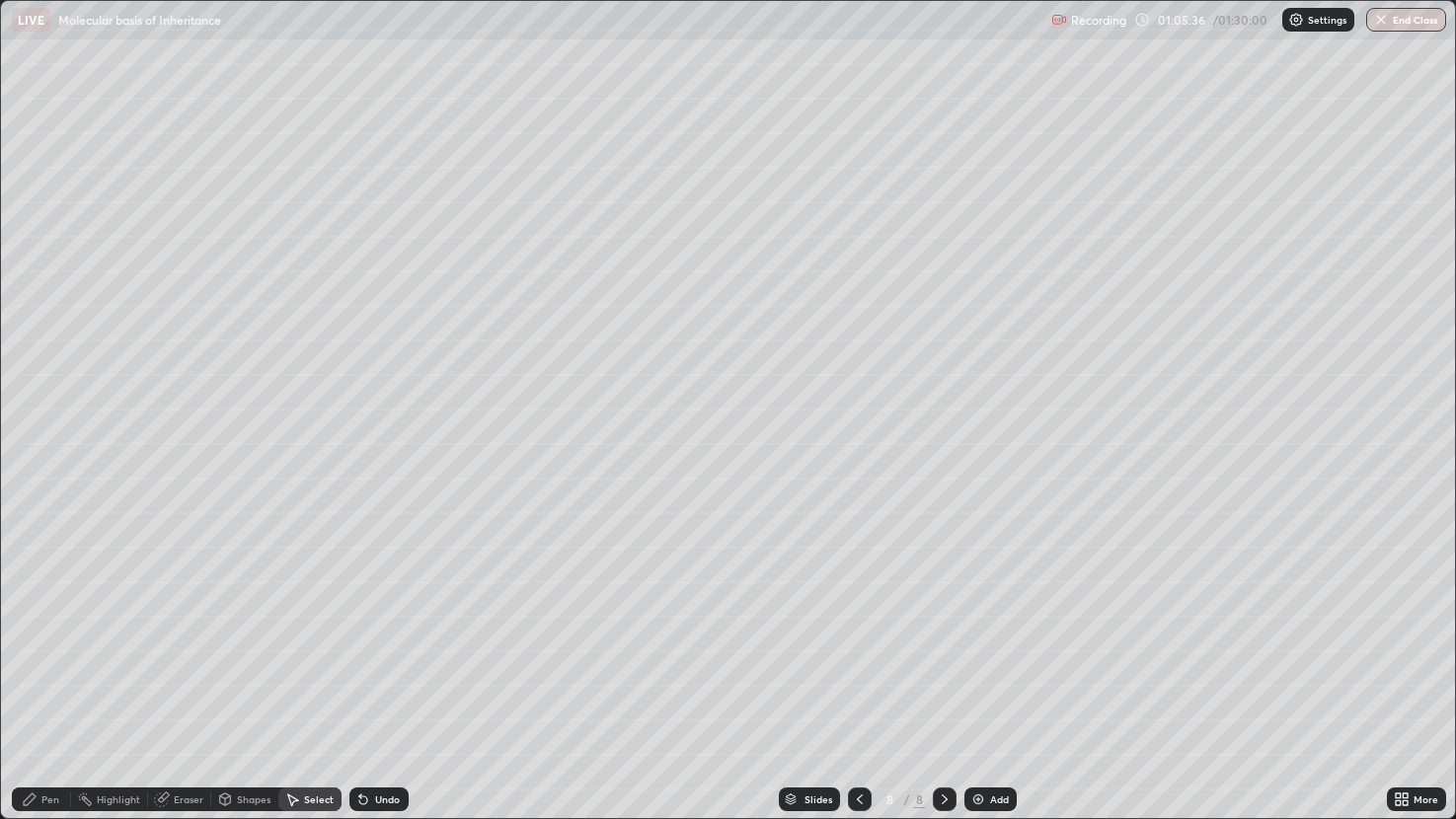 click on "Eraser" at bounding box center [189, 799] 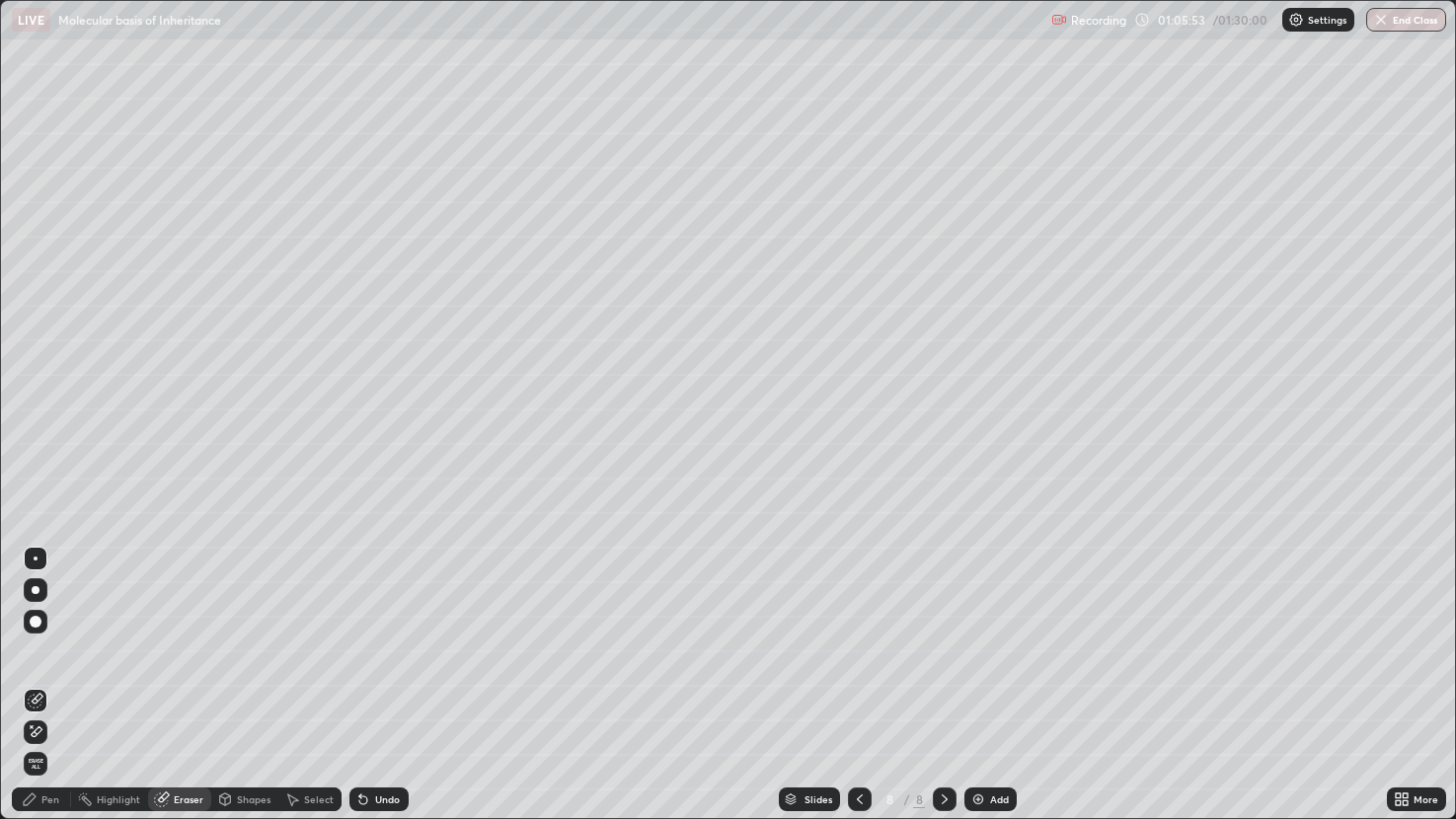 click on "Pen" at bounding box center [50, 799] 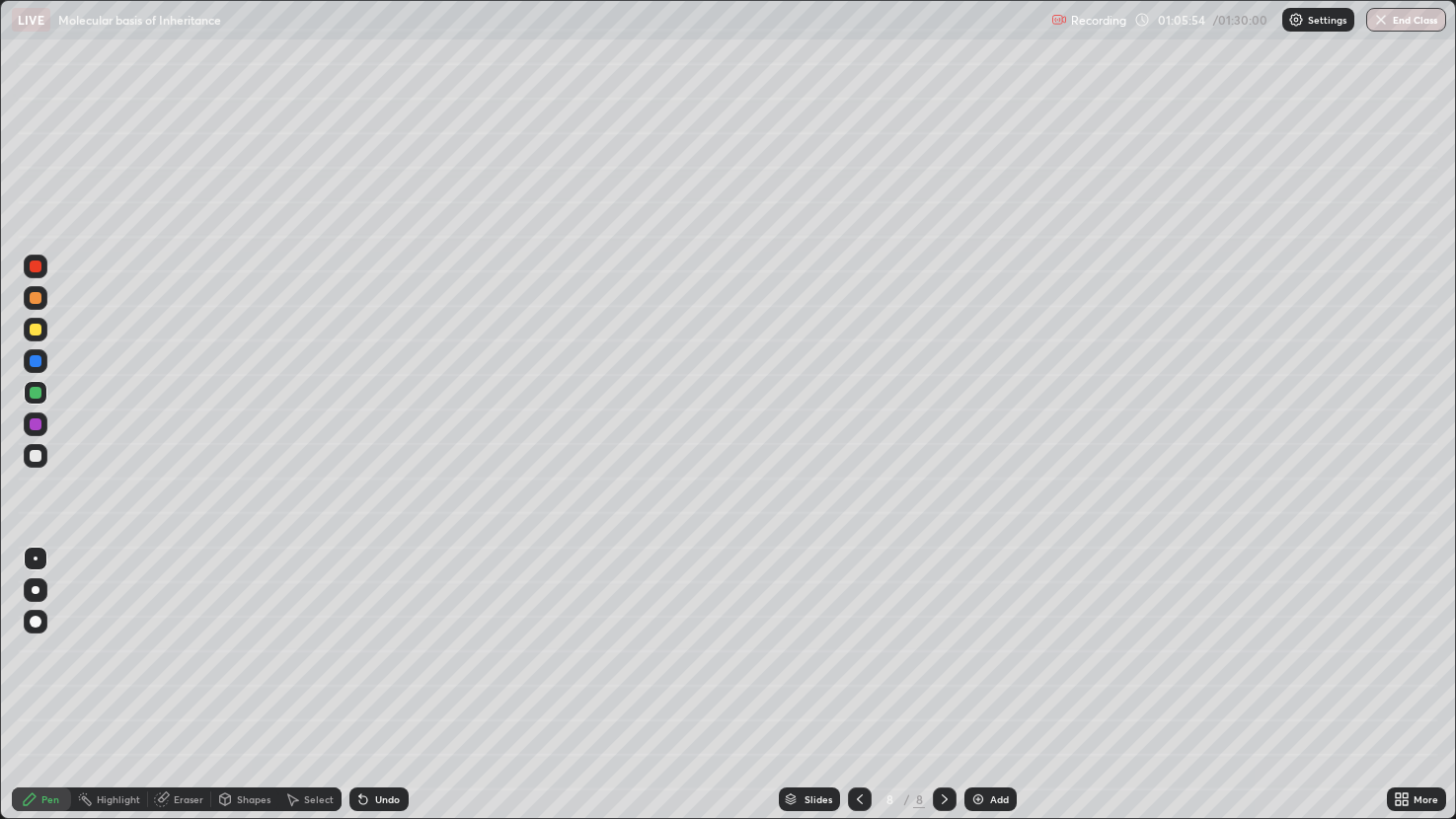 click at bounding box center (36, 456) 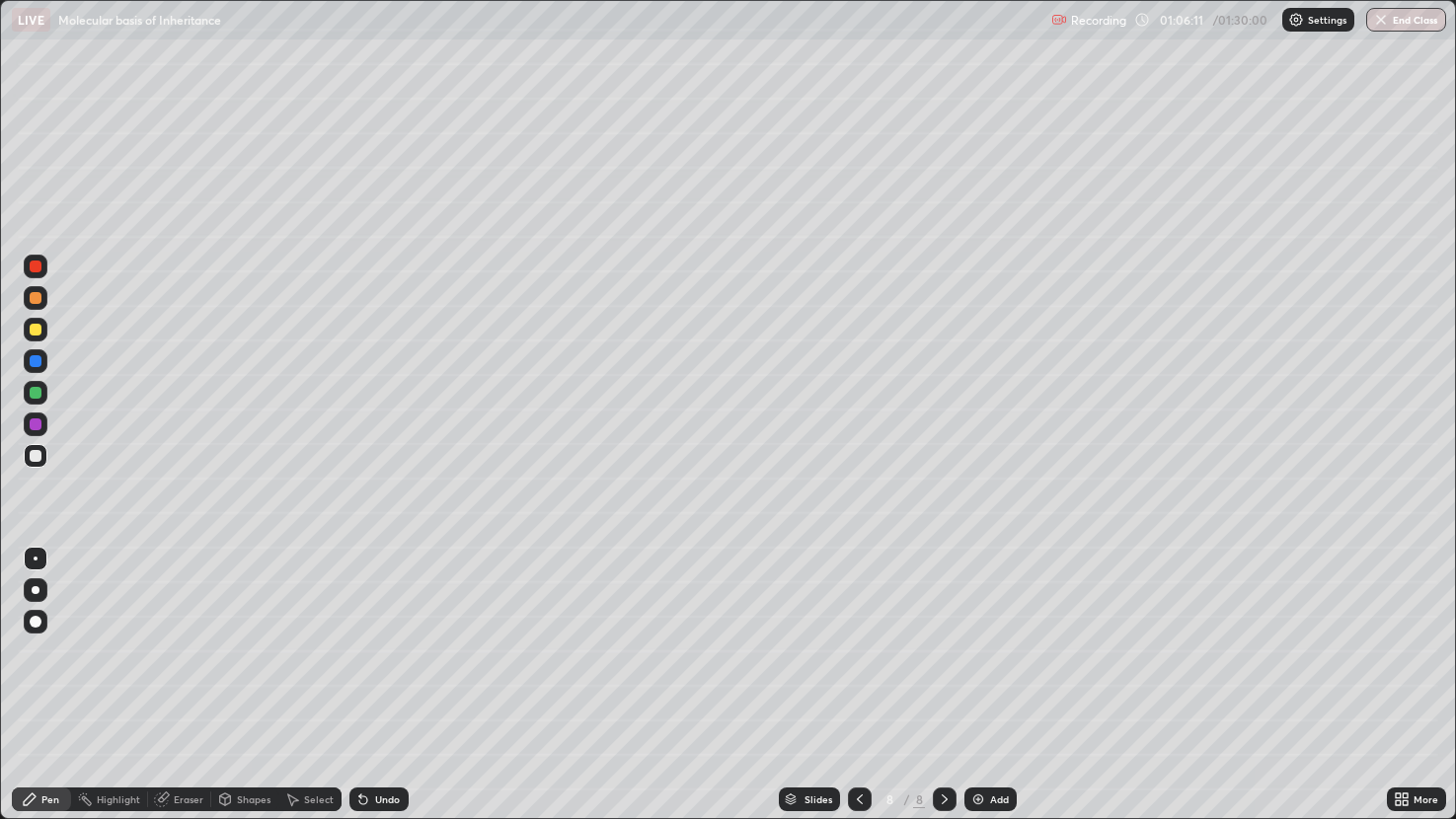 click at bounding box center (36, 330) 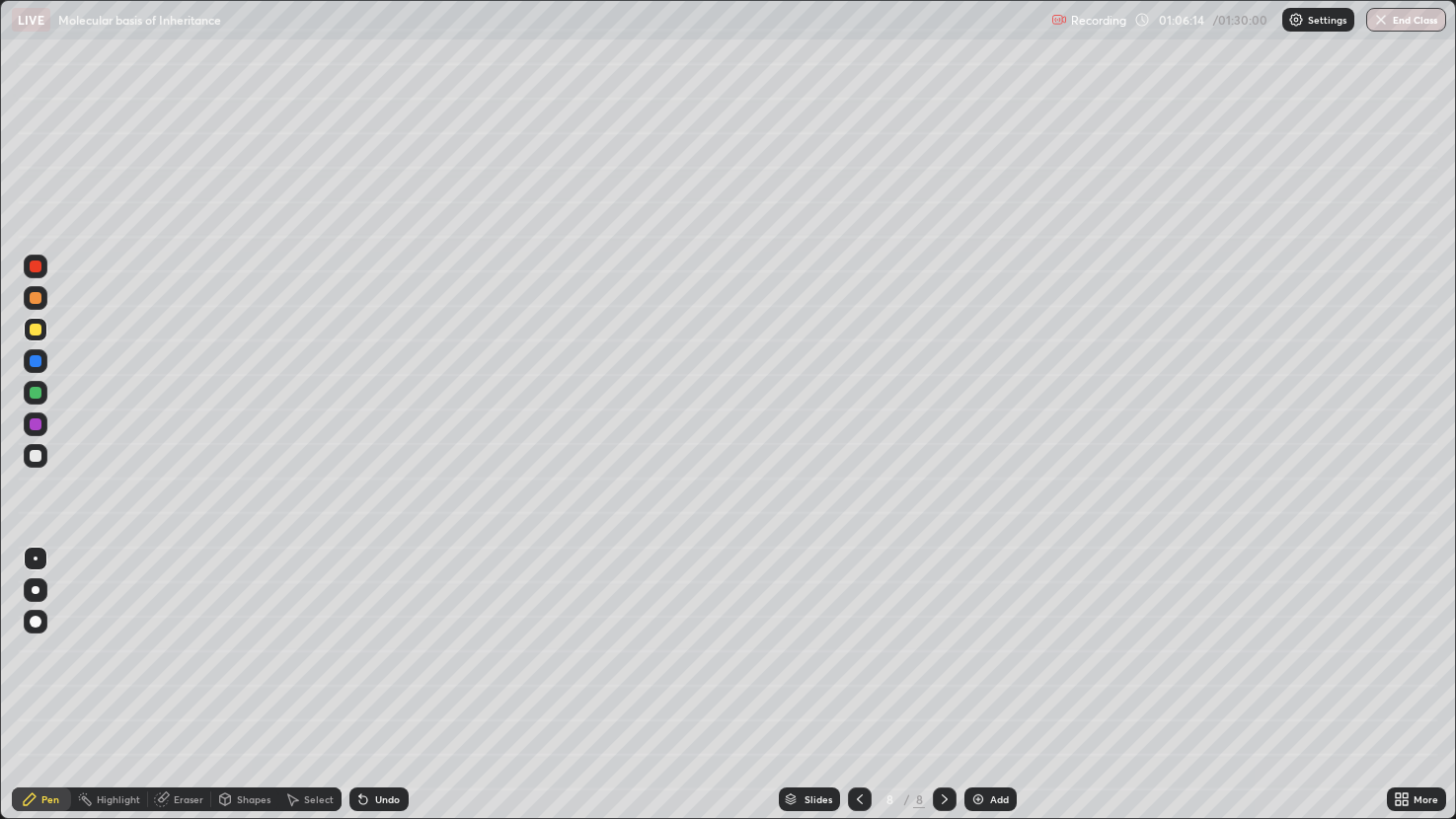click on "Eraser" at bounding box center (180, 799) 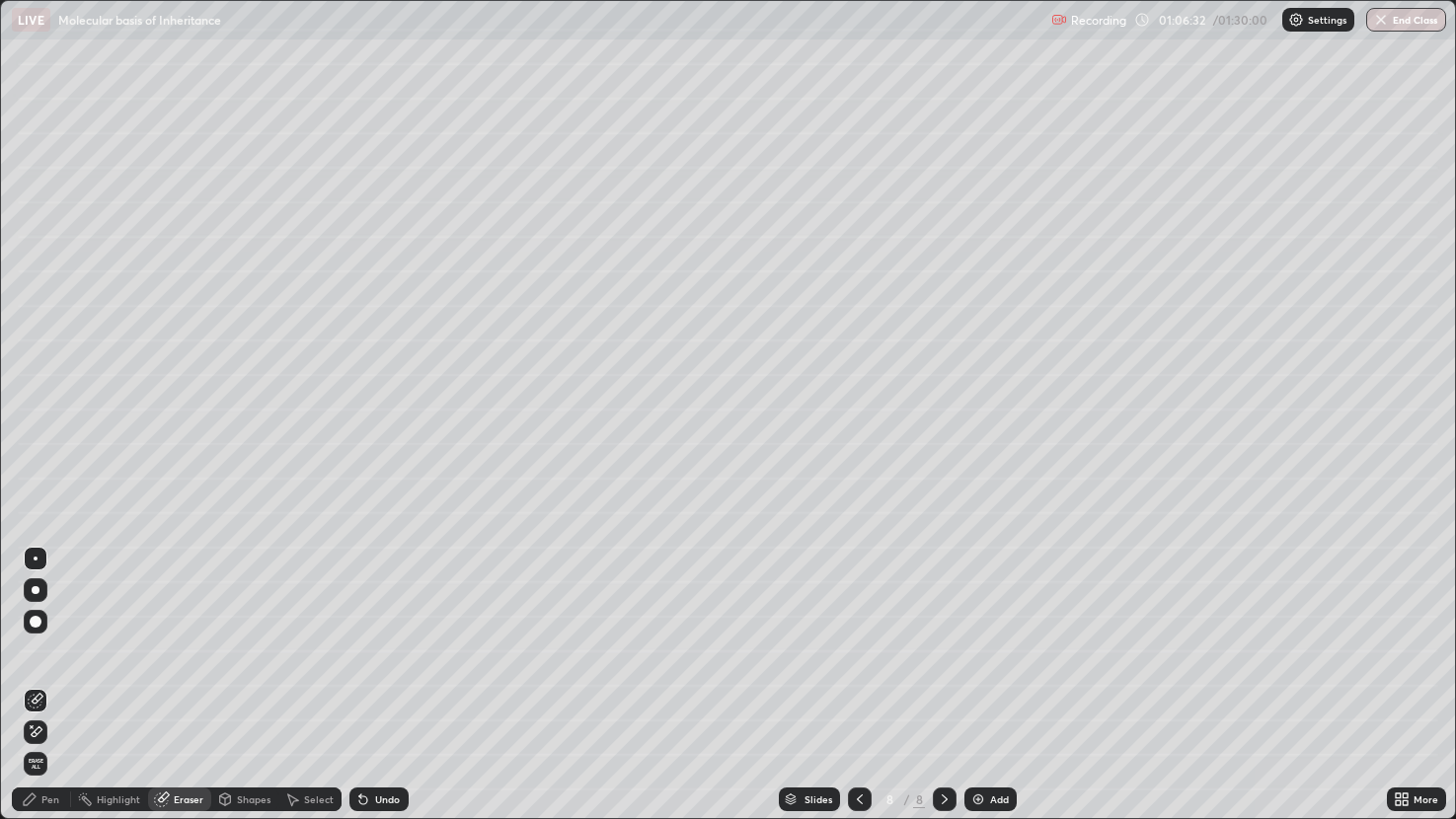 click on "Undo" at bounding box center (387, 799) 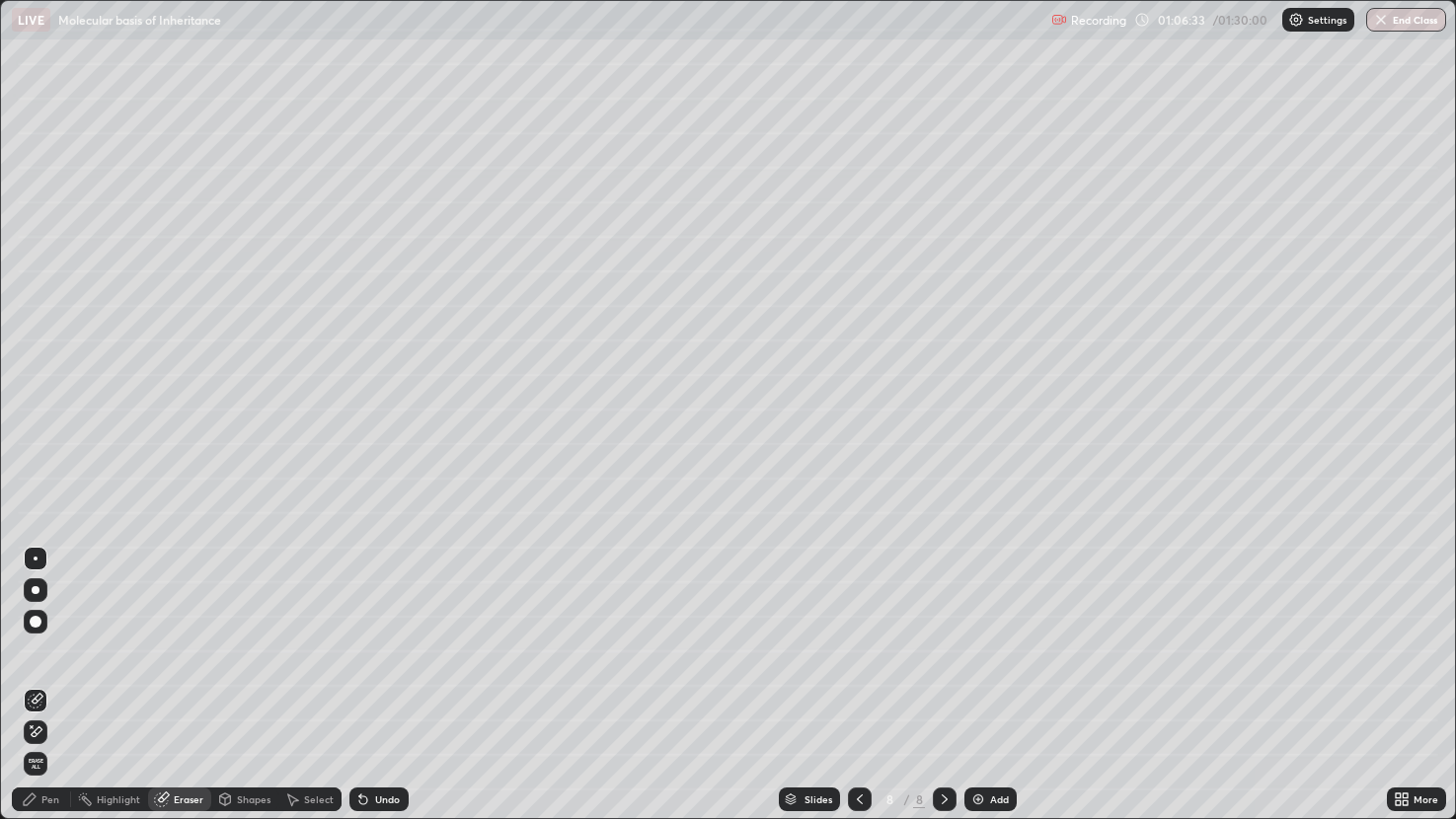 click on "Undo" at bounding box center (379, 799) 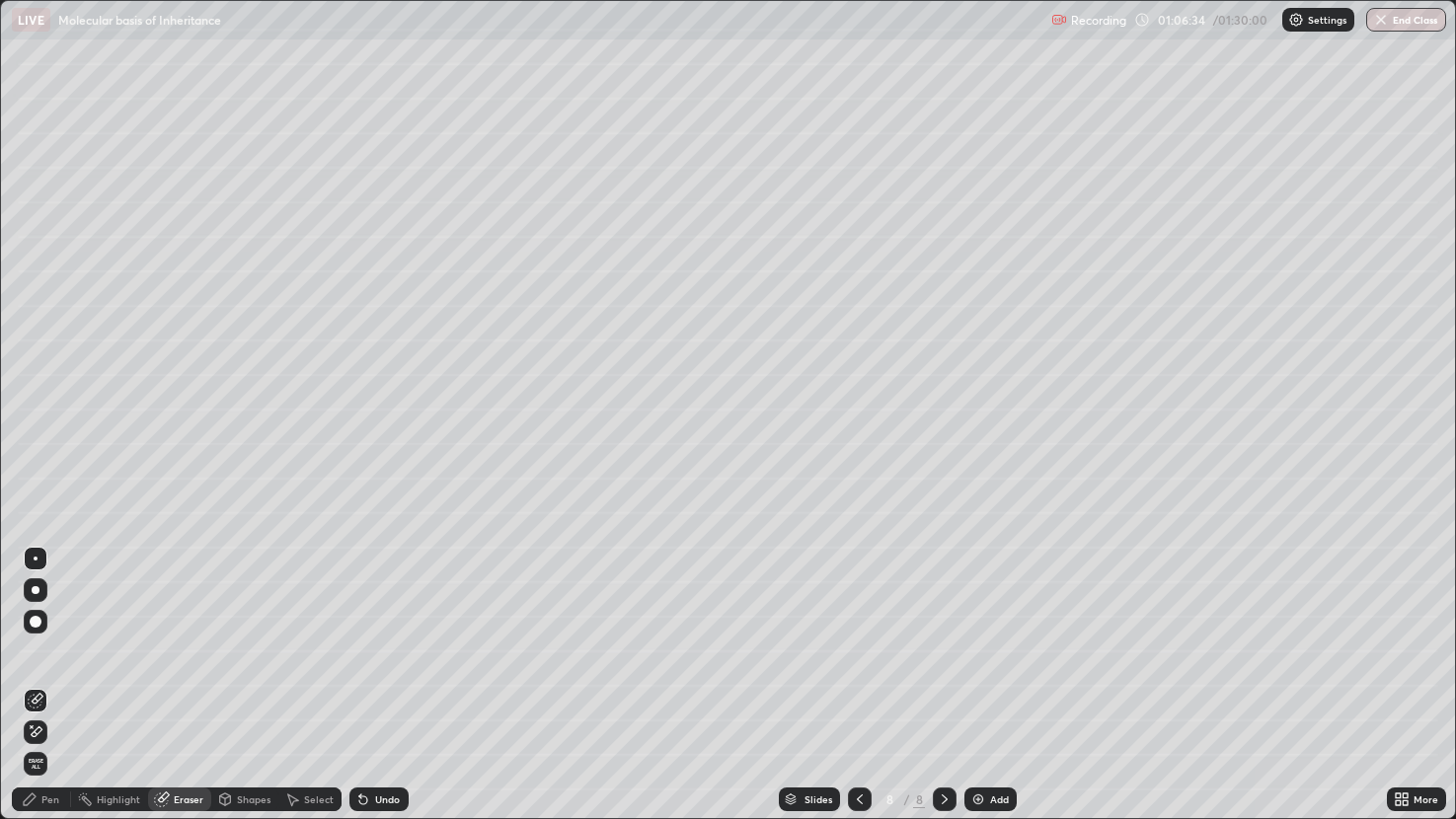 click on "Pen" at bounding box center [50, 799] 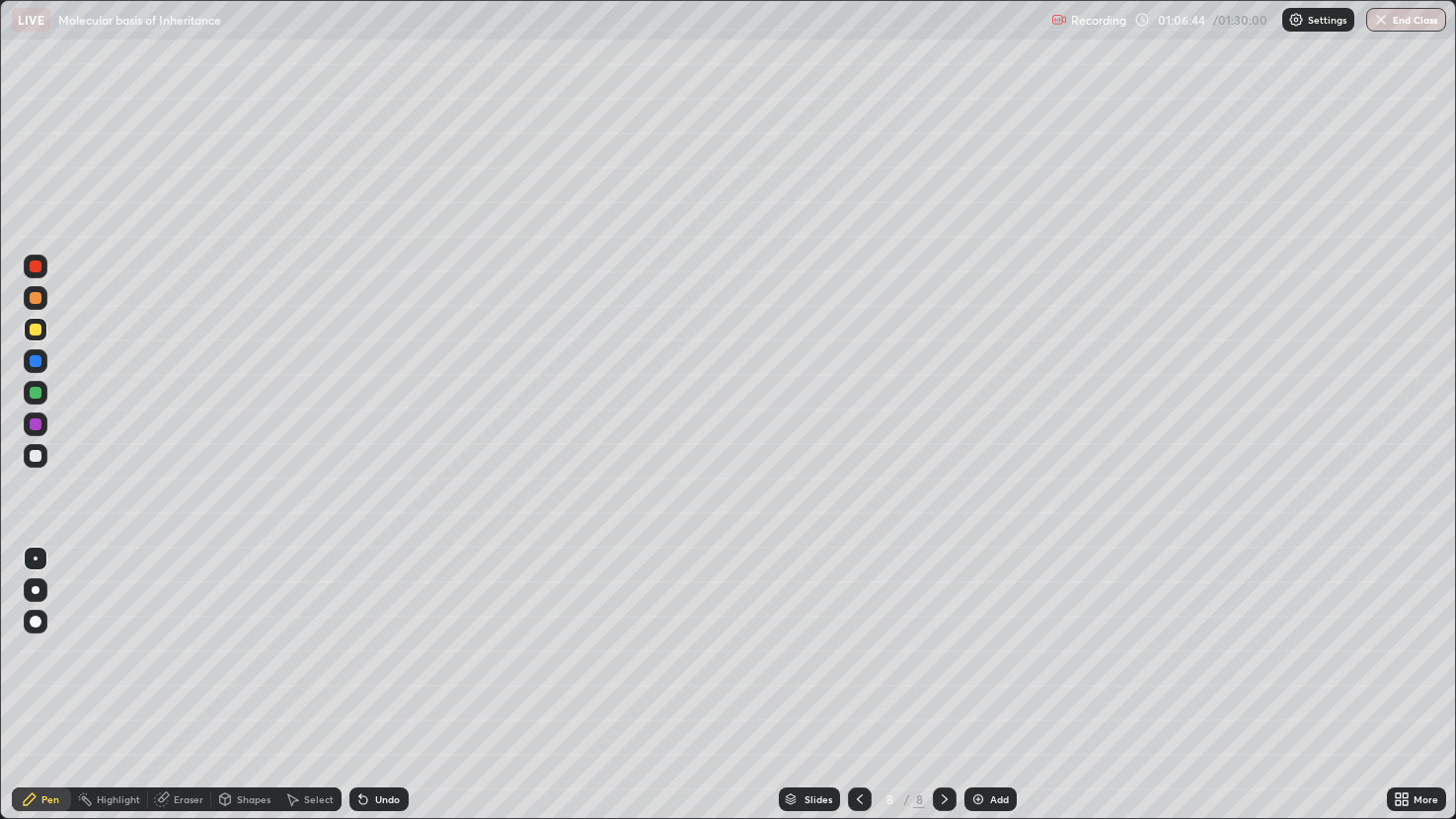 click on "Eraser" at bounding box center [189, 799] 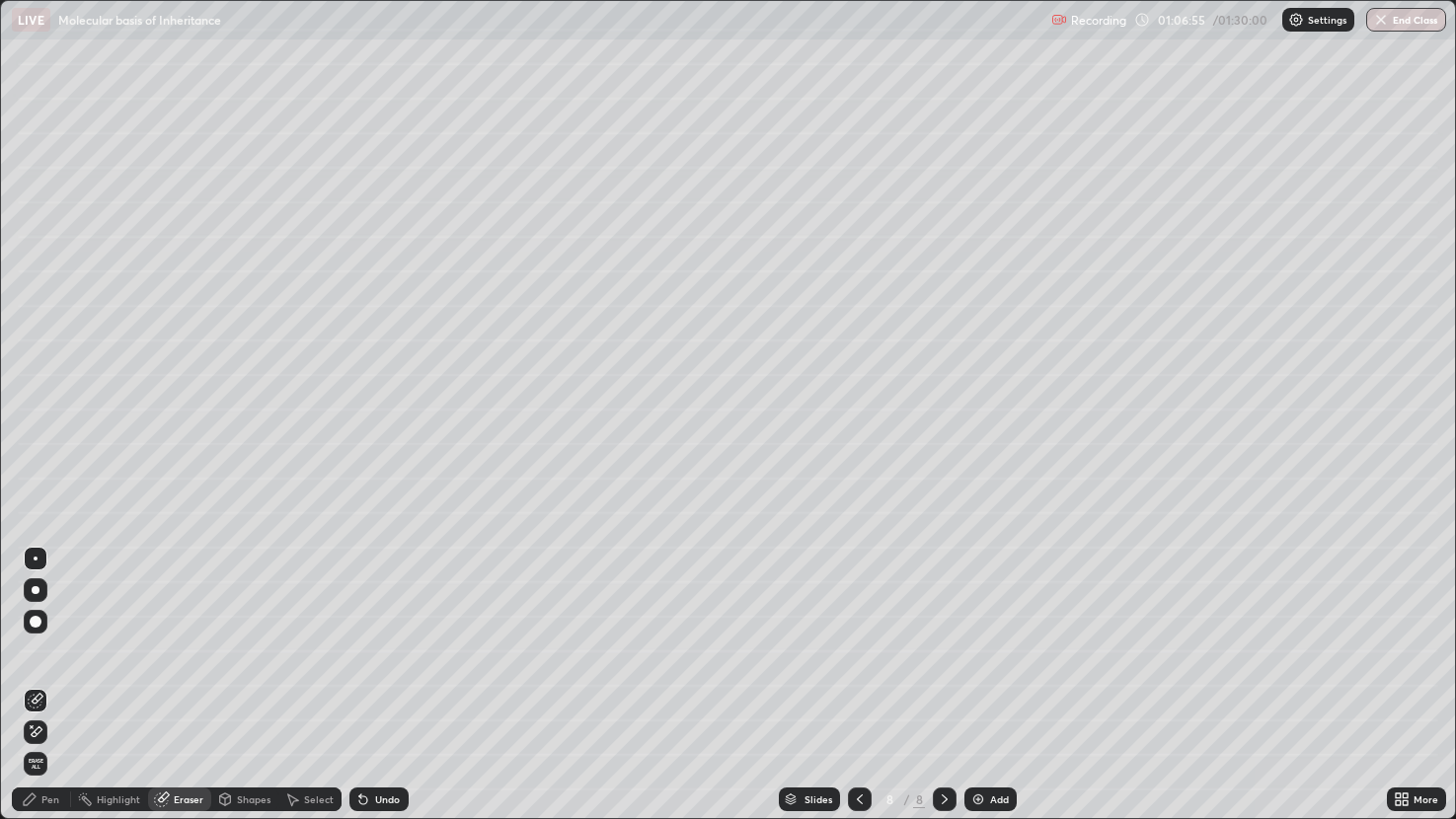 click on "Eraser" at bounding box center (180, 799) 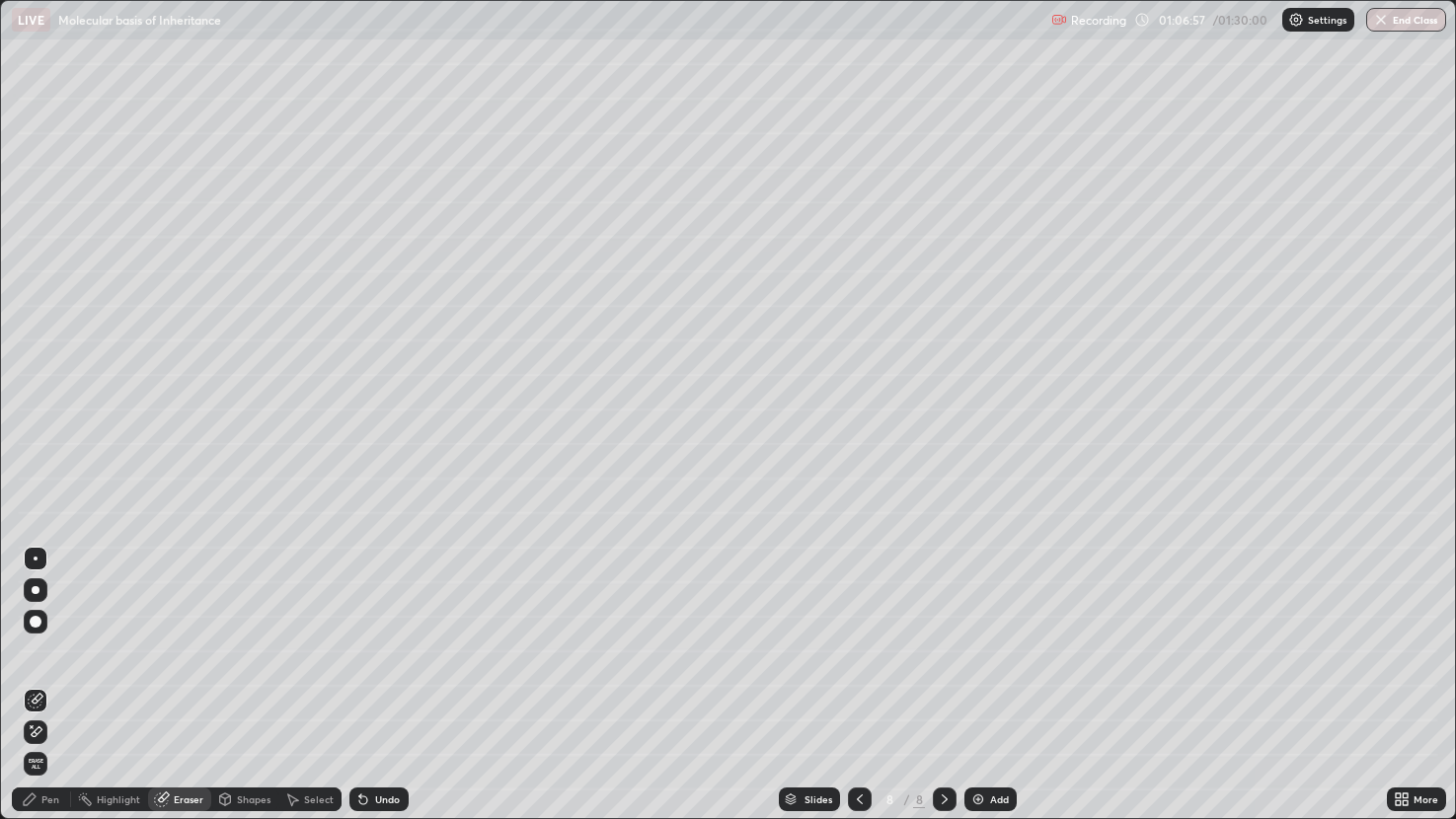 click on "Pen" at bounding box center [50, 799] 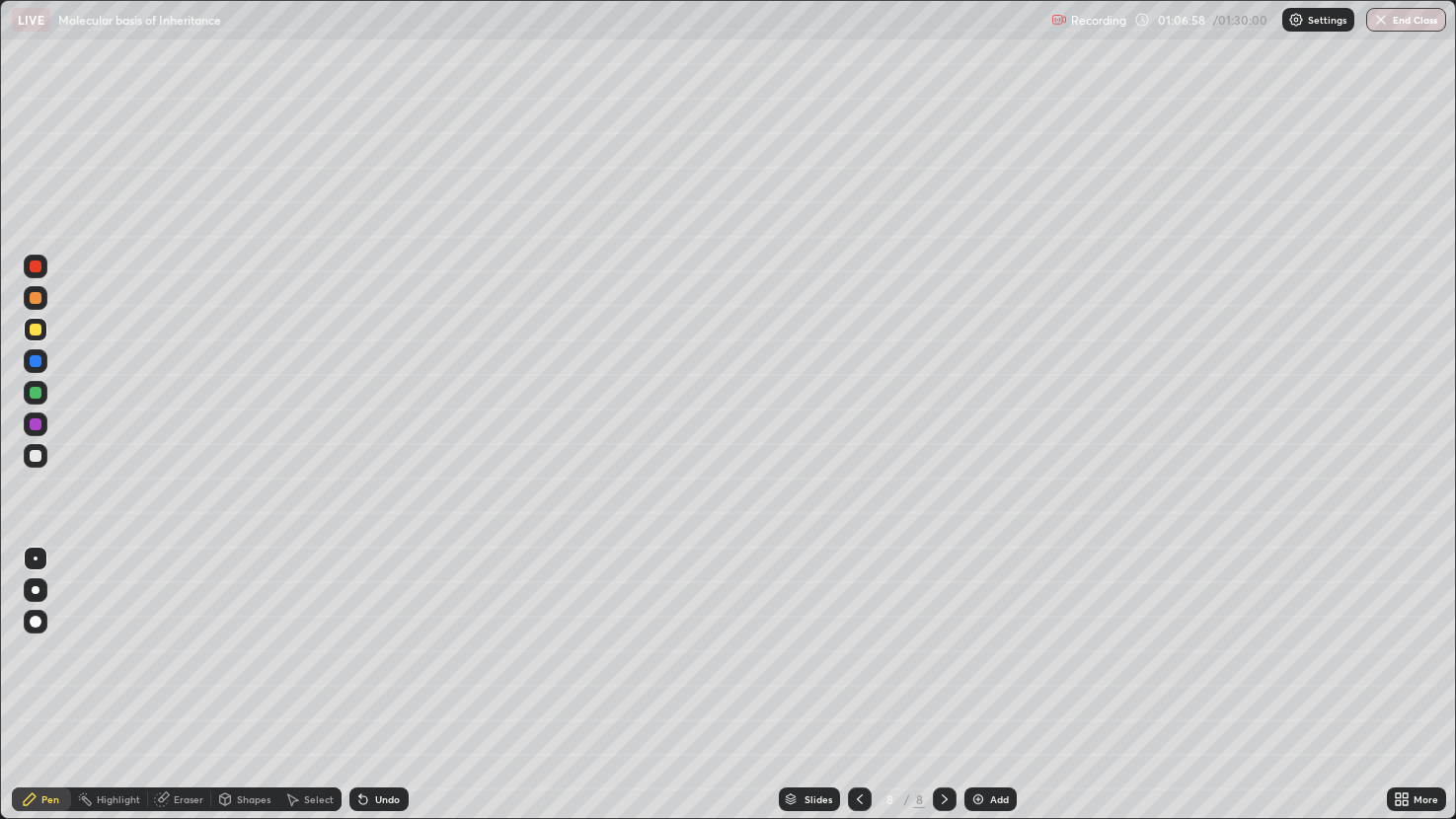 click at bounding box center (36, 456) 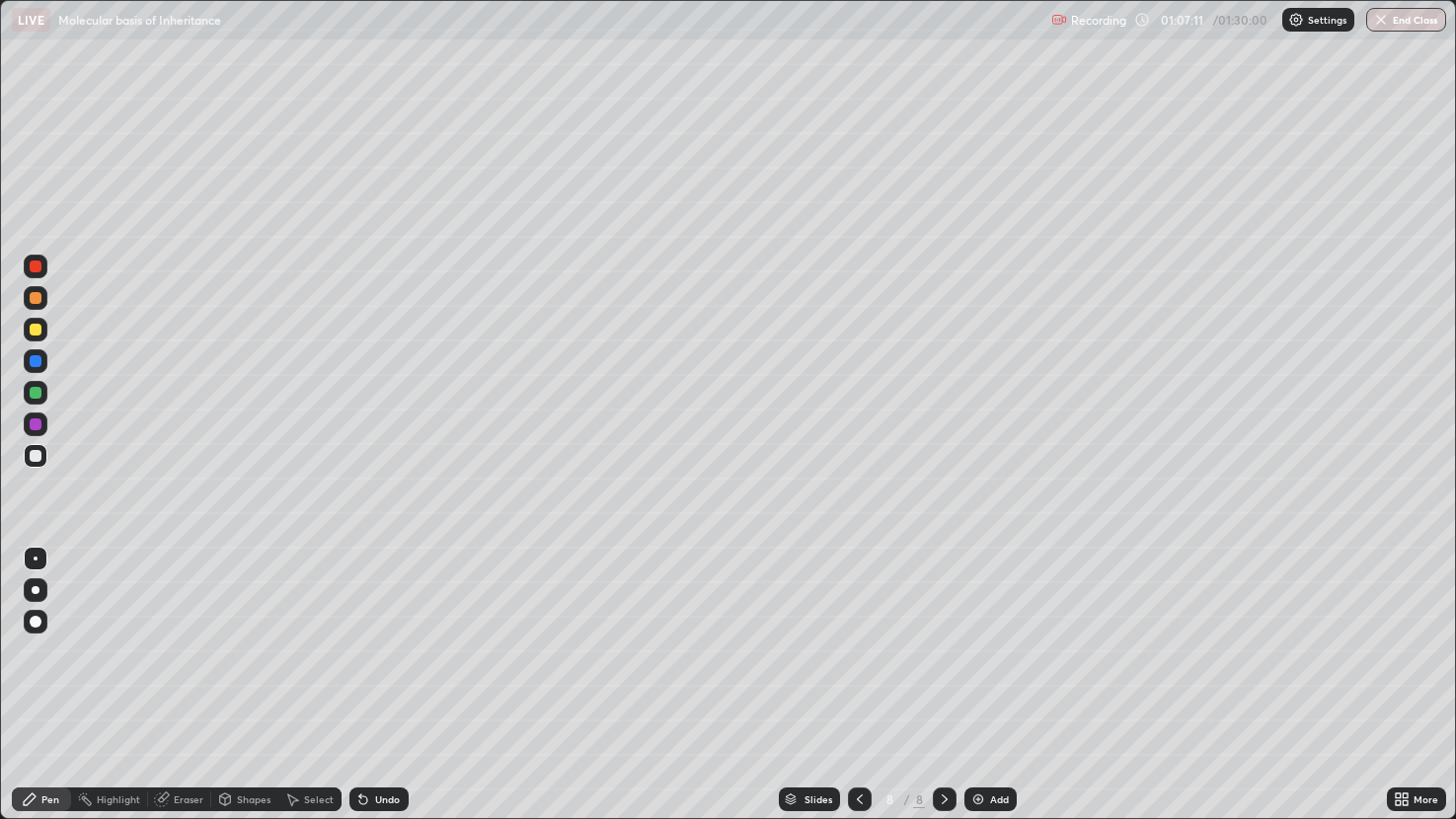 click on "Undo" at bounding box center [387, 799] 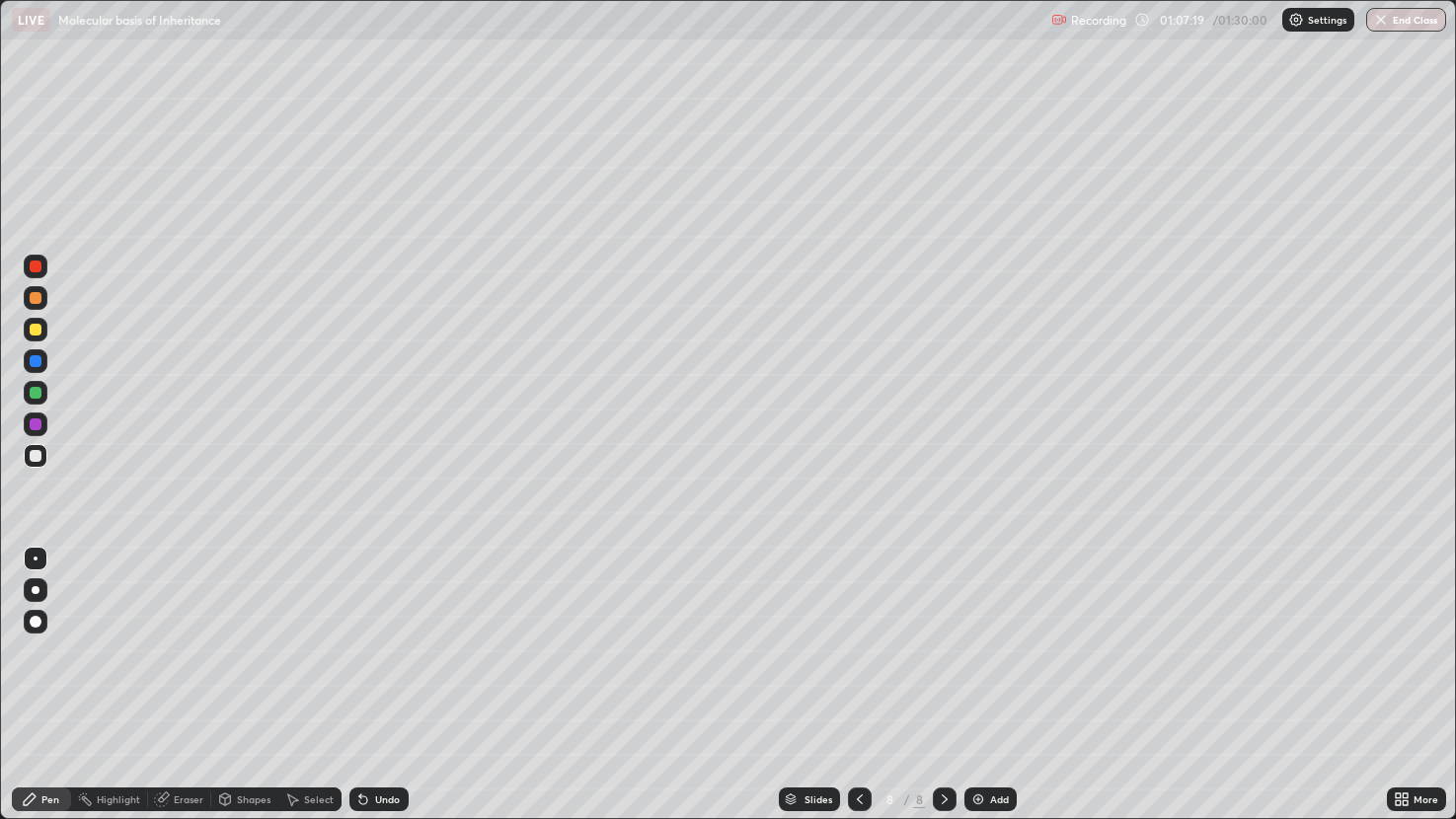 click on "Eraser" at bounding box center [189, 799] 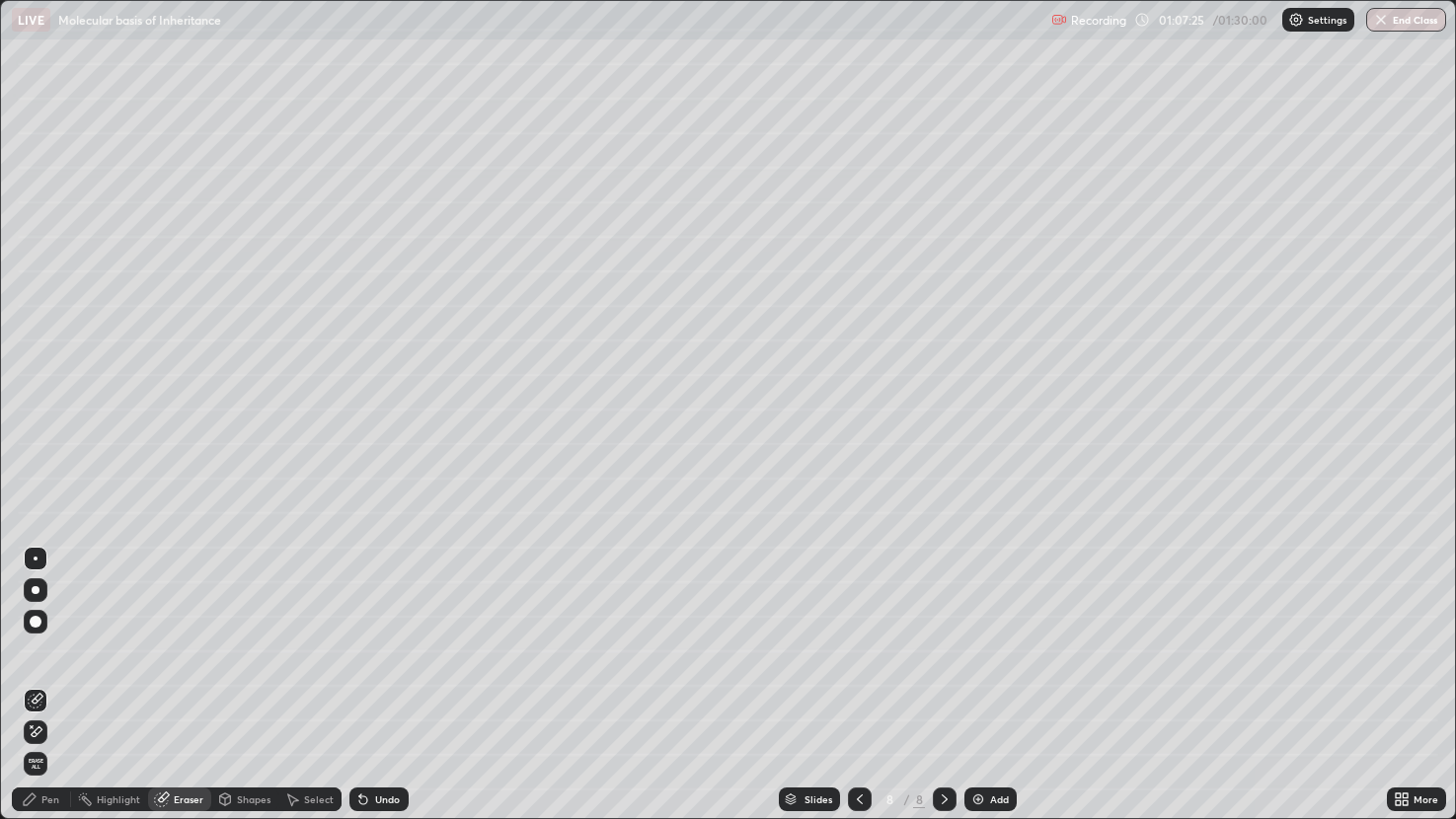 click on "Pen" at bounding box center [50, 799] 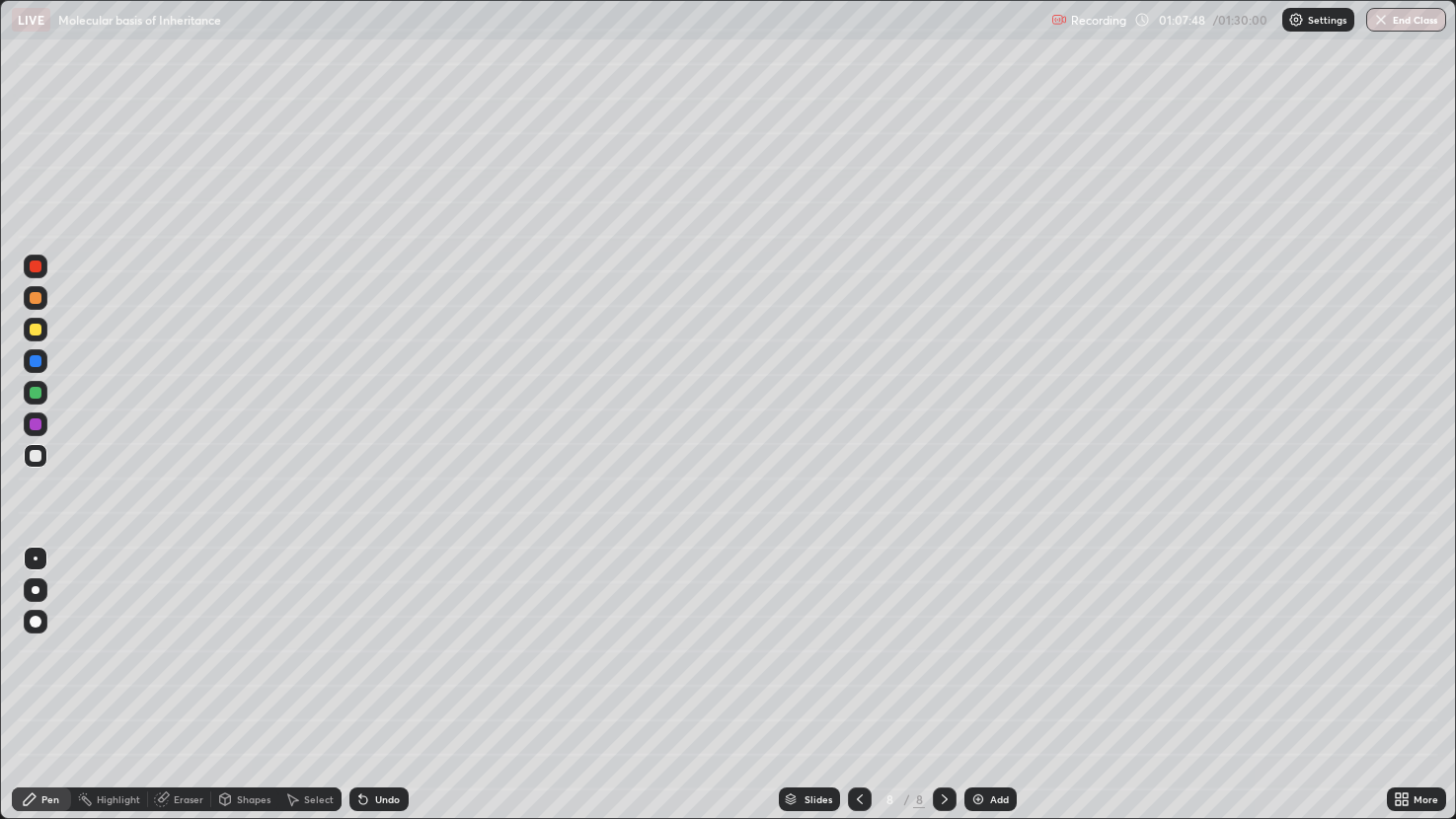 click at bounding box center [36, 298] 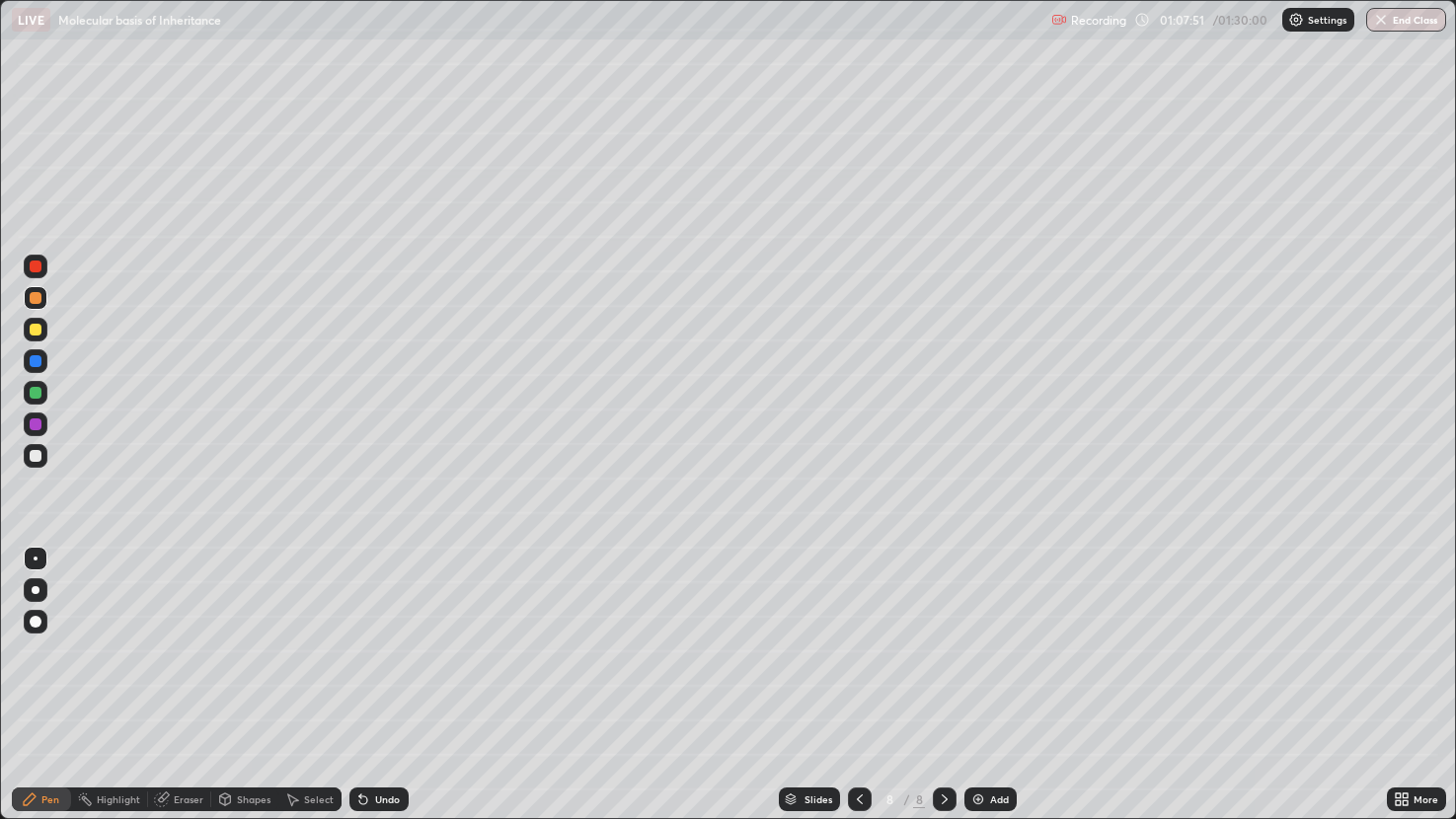 click at bounding box center (36, 266) 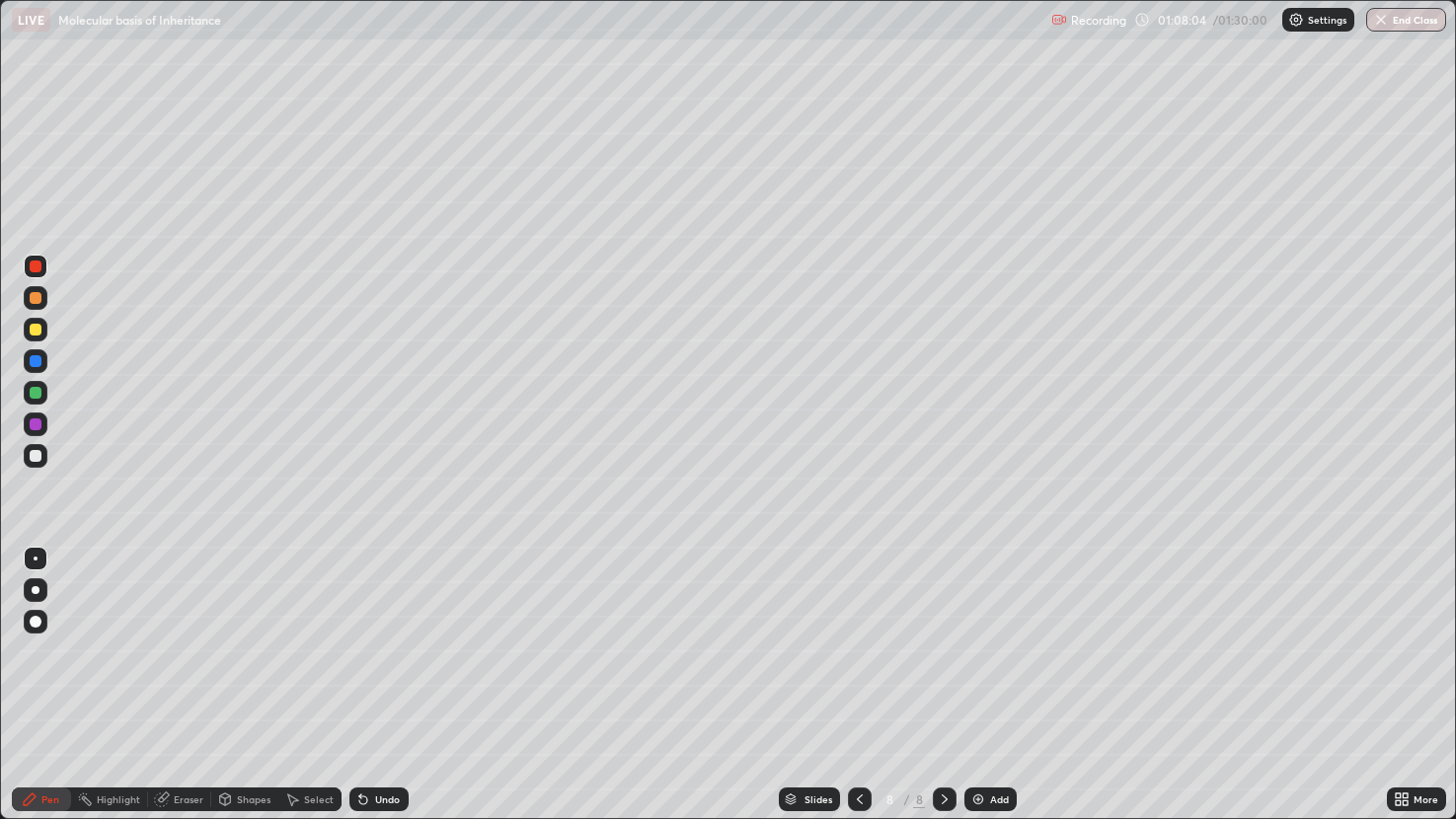 click at bounding box center [36, 298] 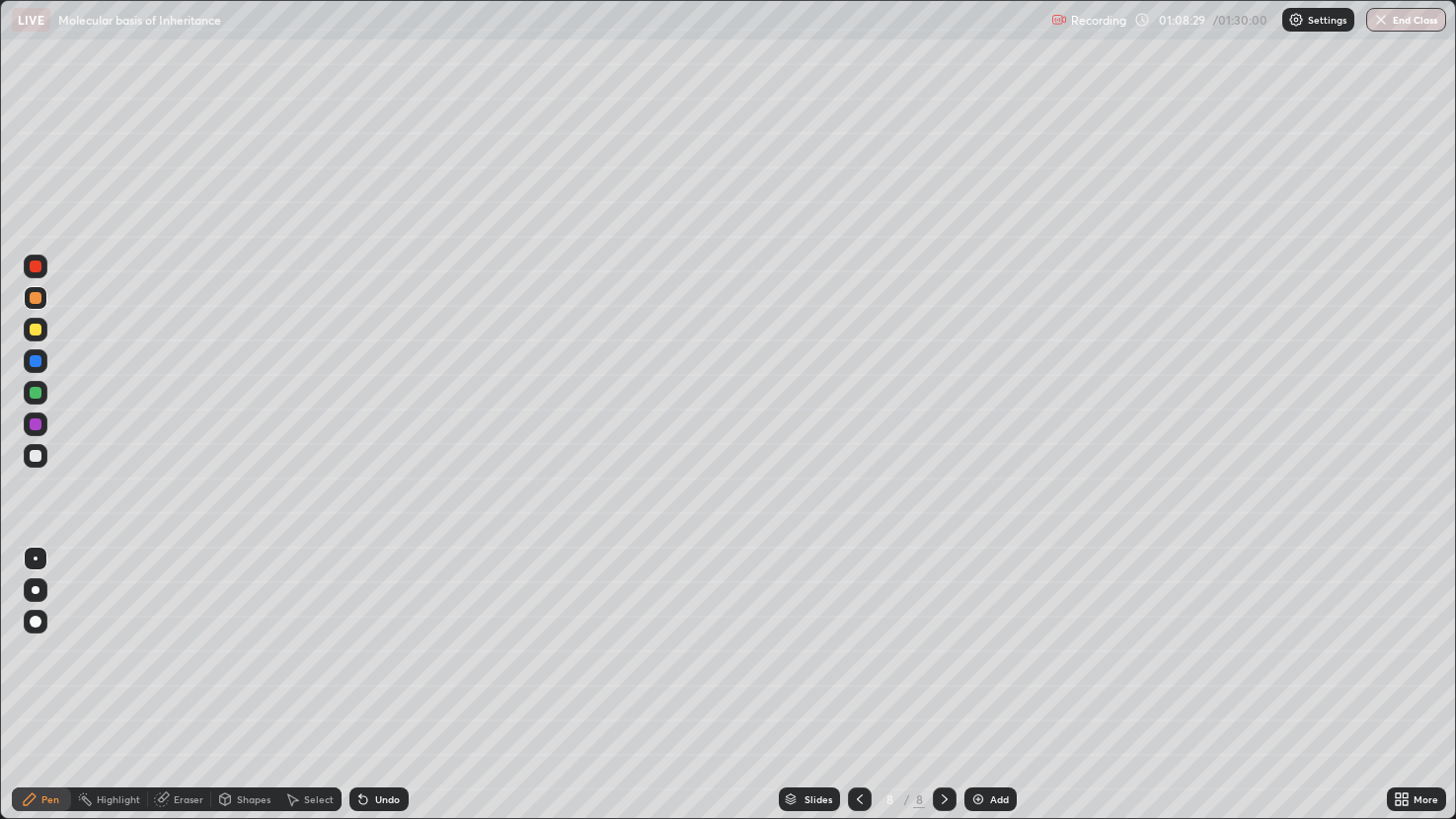 click at bounding box center (36, 393) 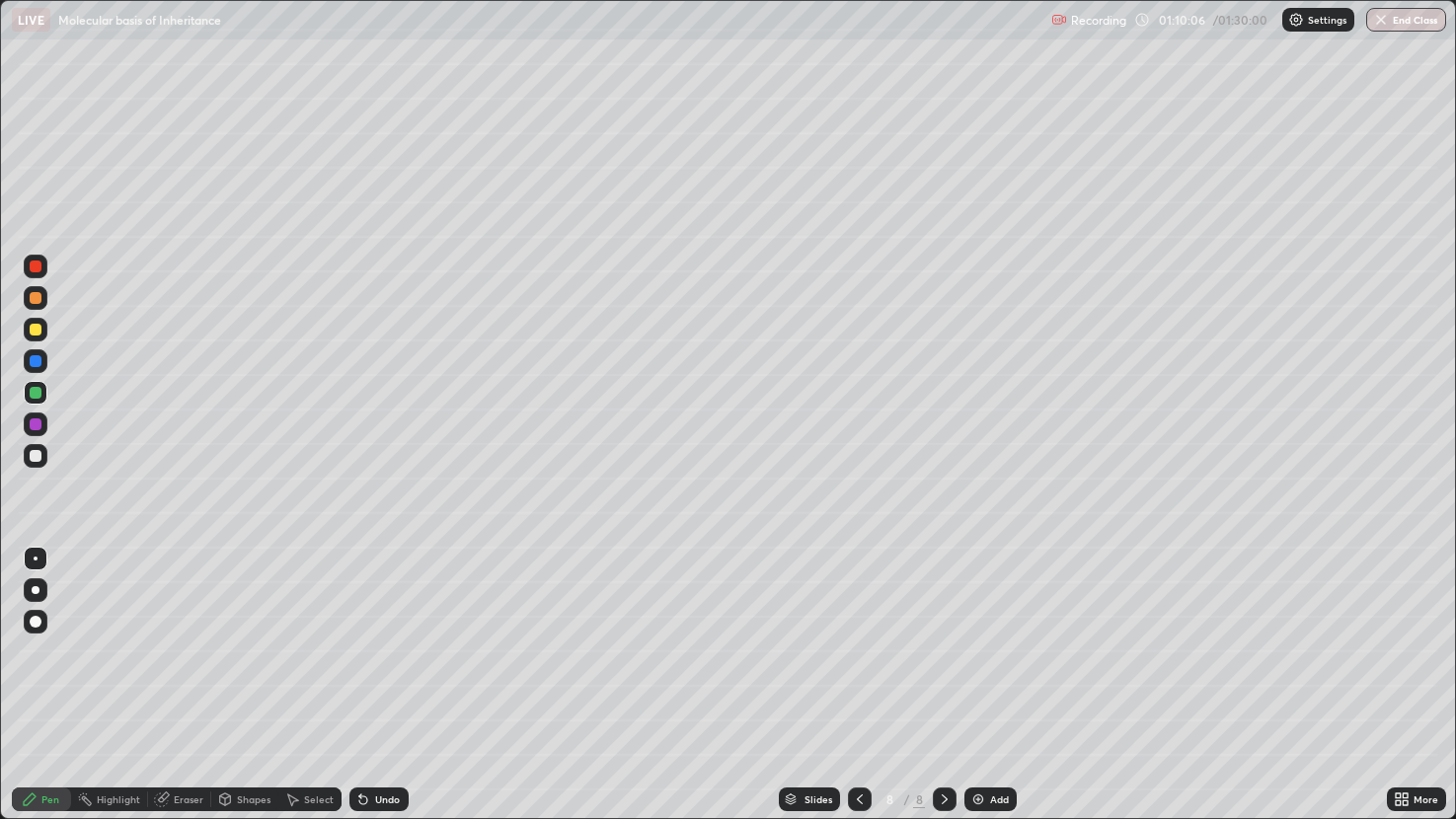 click at bounding box center [36, 266] 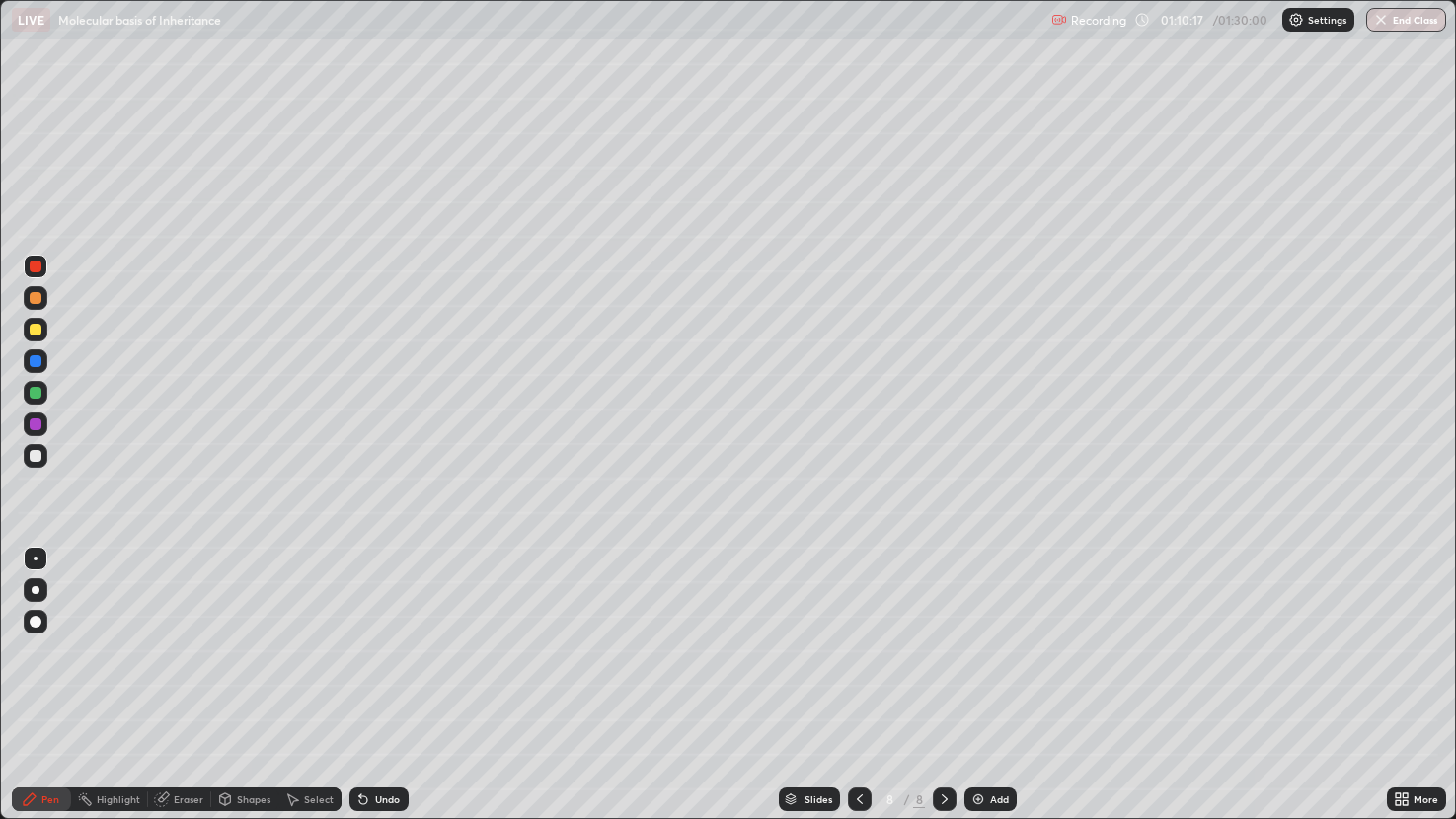 click at bounding box center (36, 361) 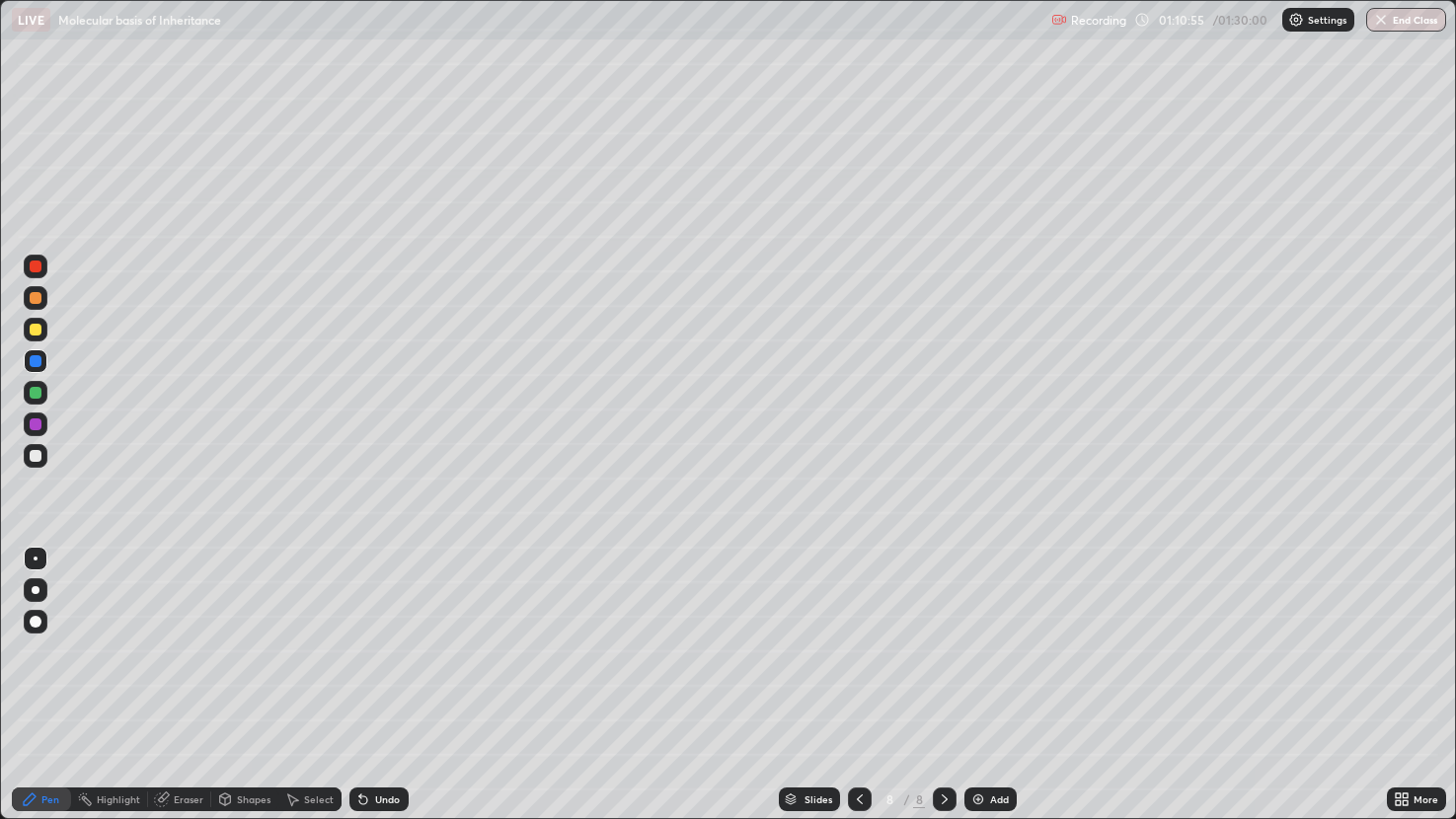 click on "Eraser" at bounding box center (189, 799) 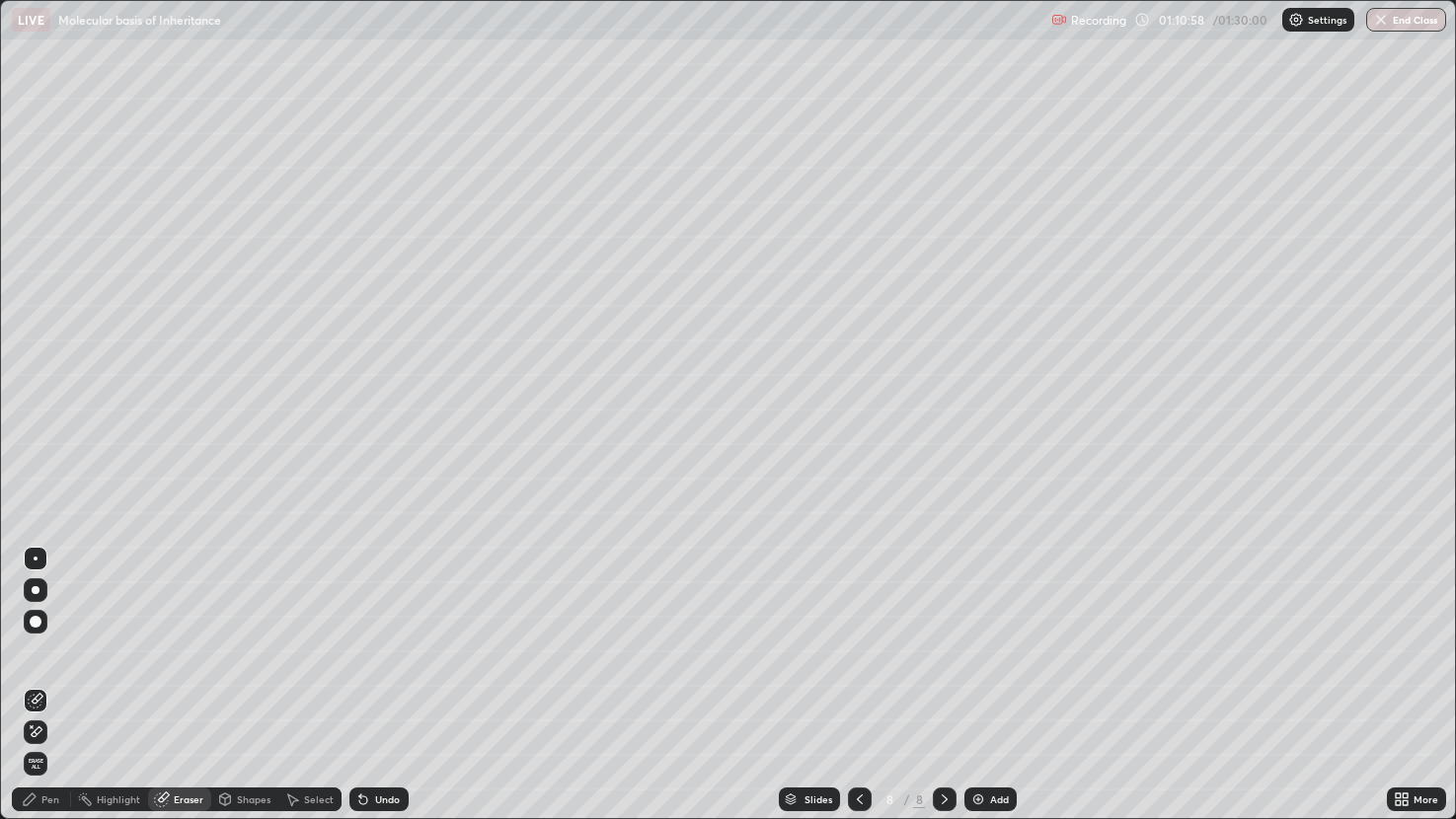 click on "Pen" at bounding box center [41, 799] 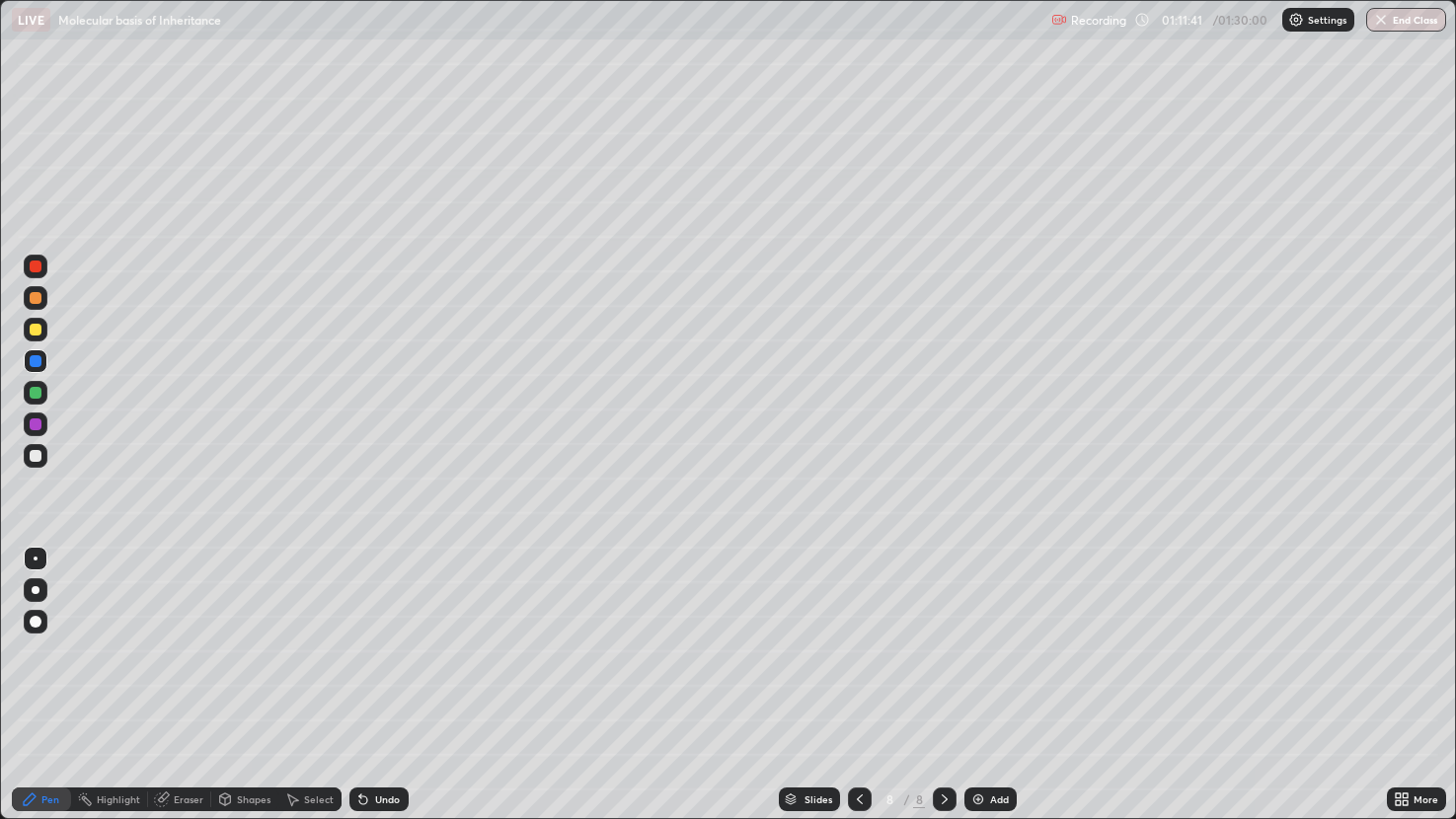 click at bounding box center [860, 799] 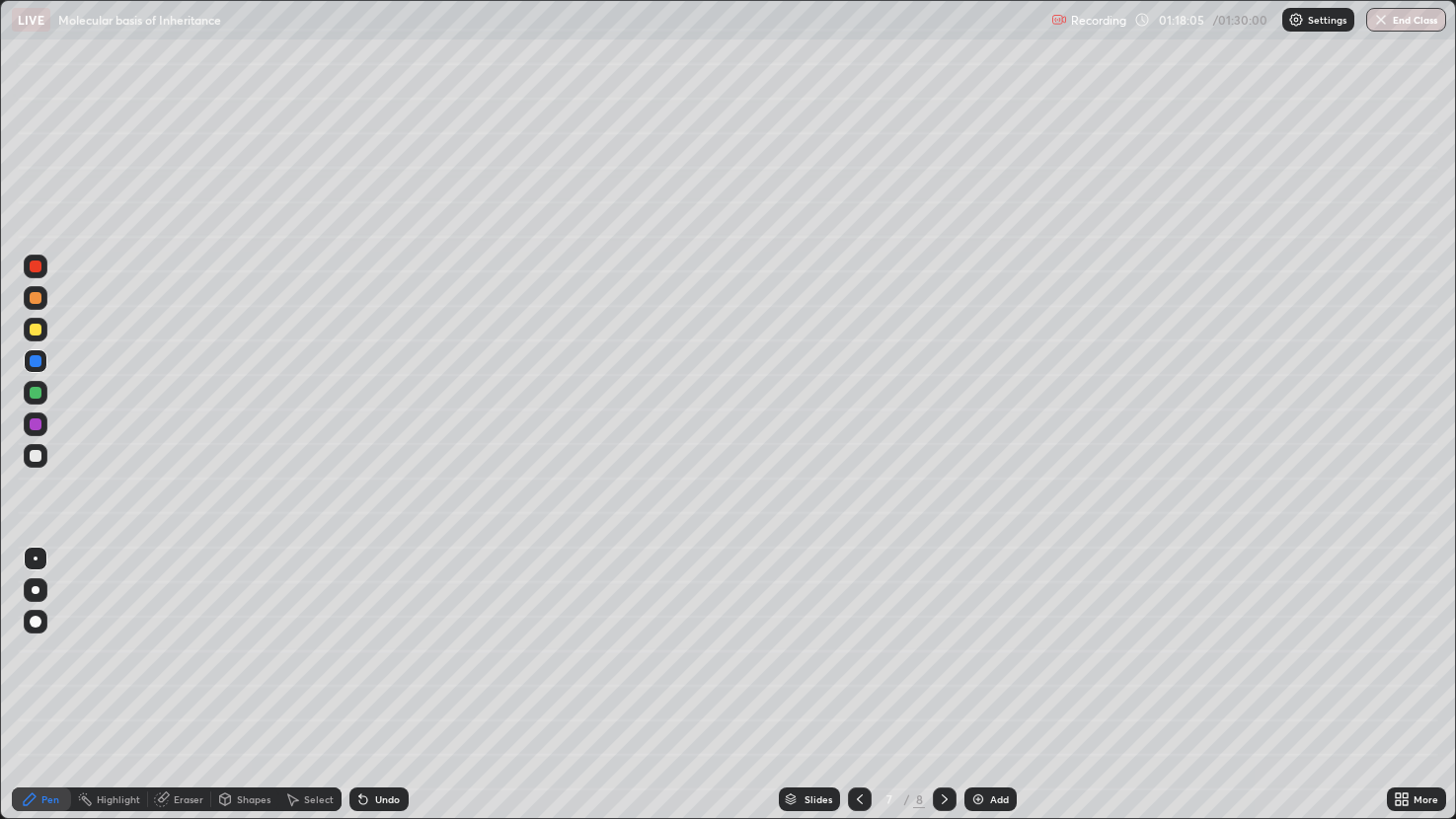 click on "8" at bounding box center [919, 799] 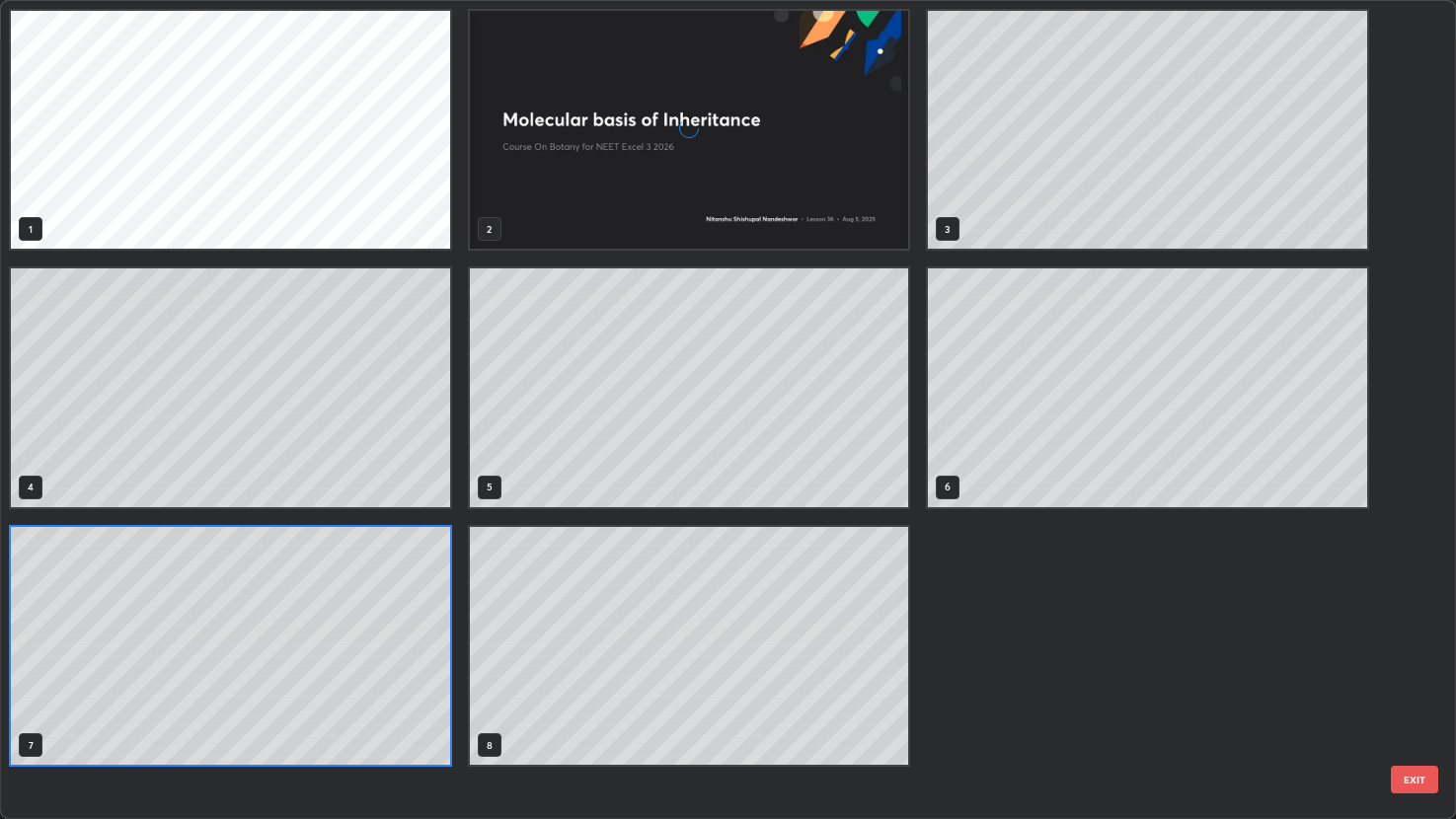 scroll, scrollTop: 6, scrollLeft: 11, axis: both 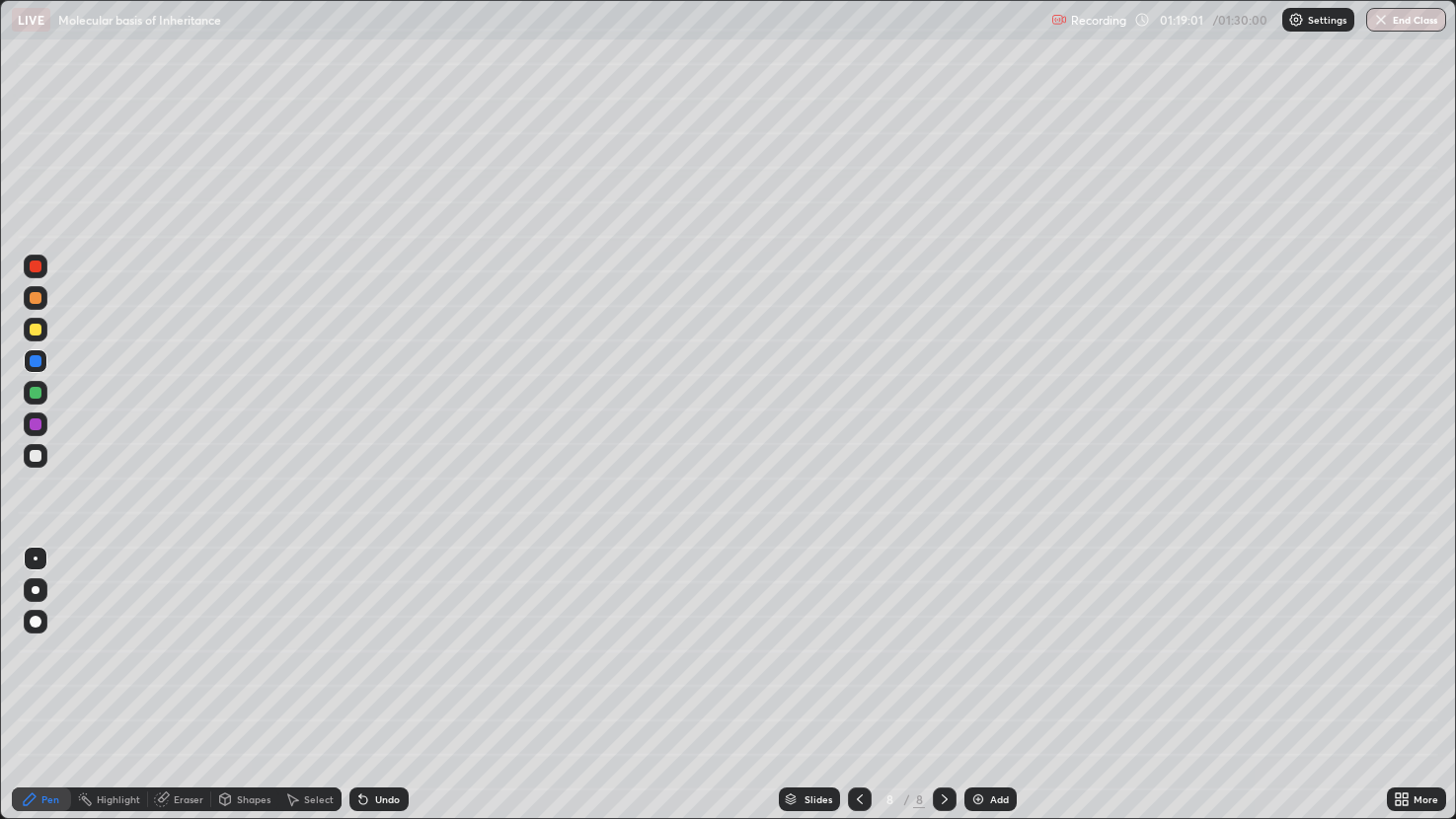 click on "End Class" at bounding box center [1406, 20] 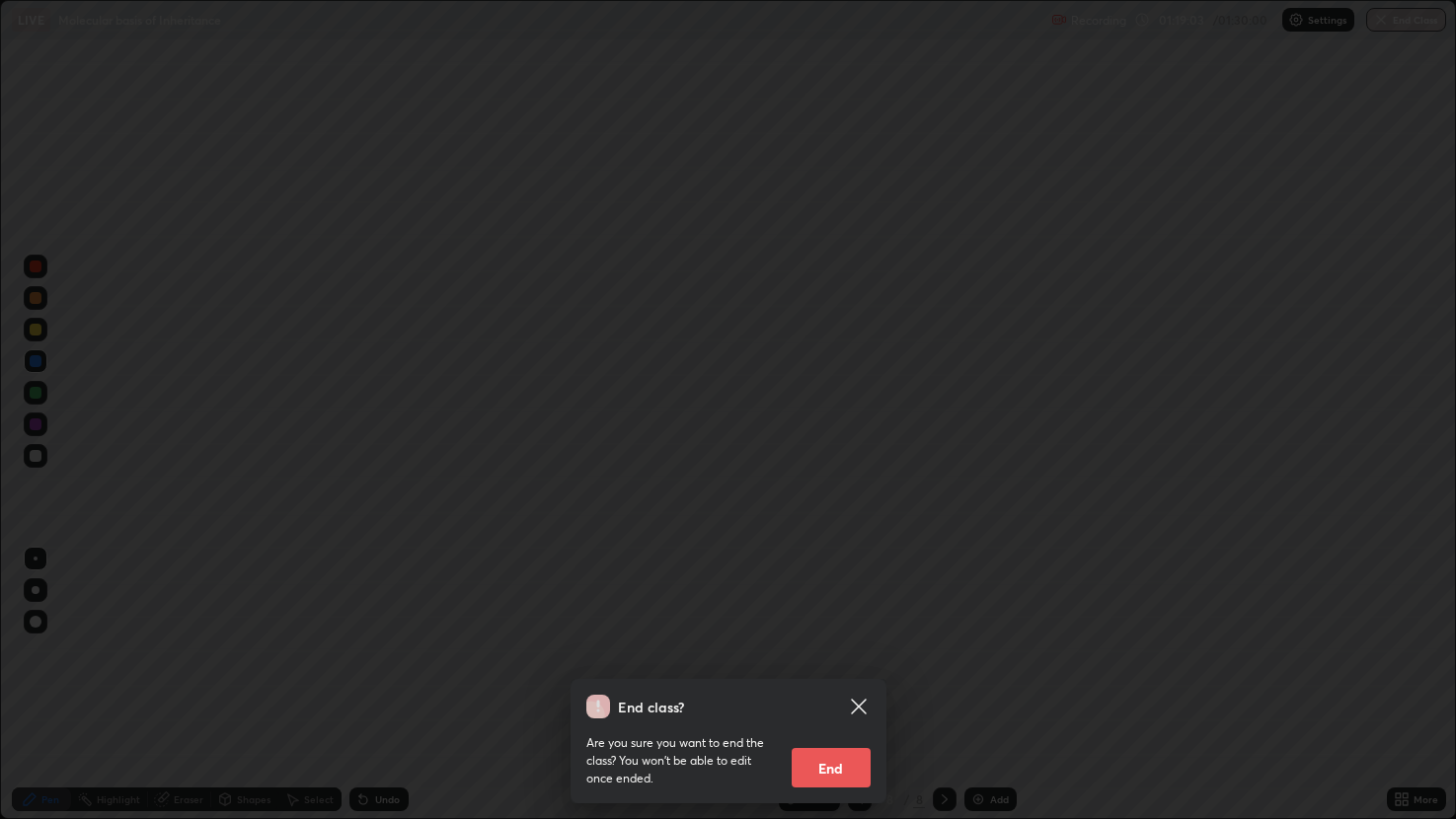 click on "End class? Are you sure you want to end the class? You won’t be able to edit once ended. End" at bounding box center (728, 410) 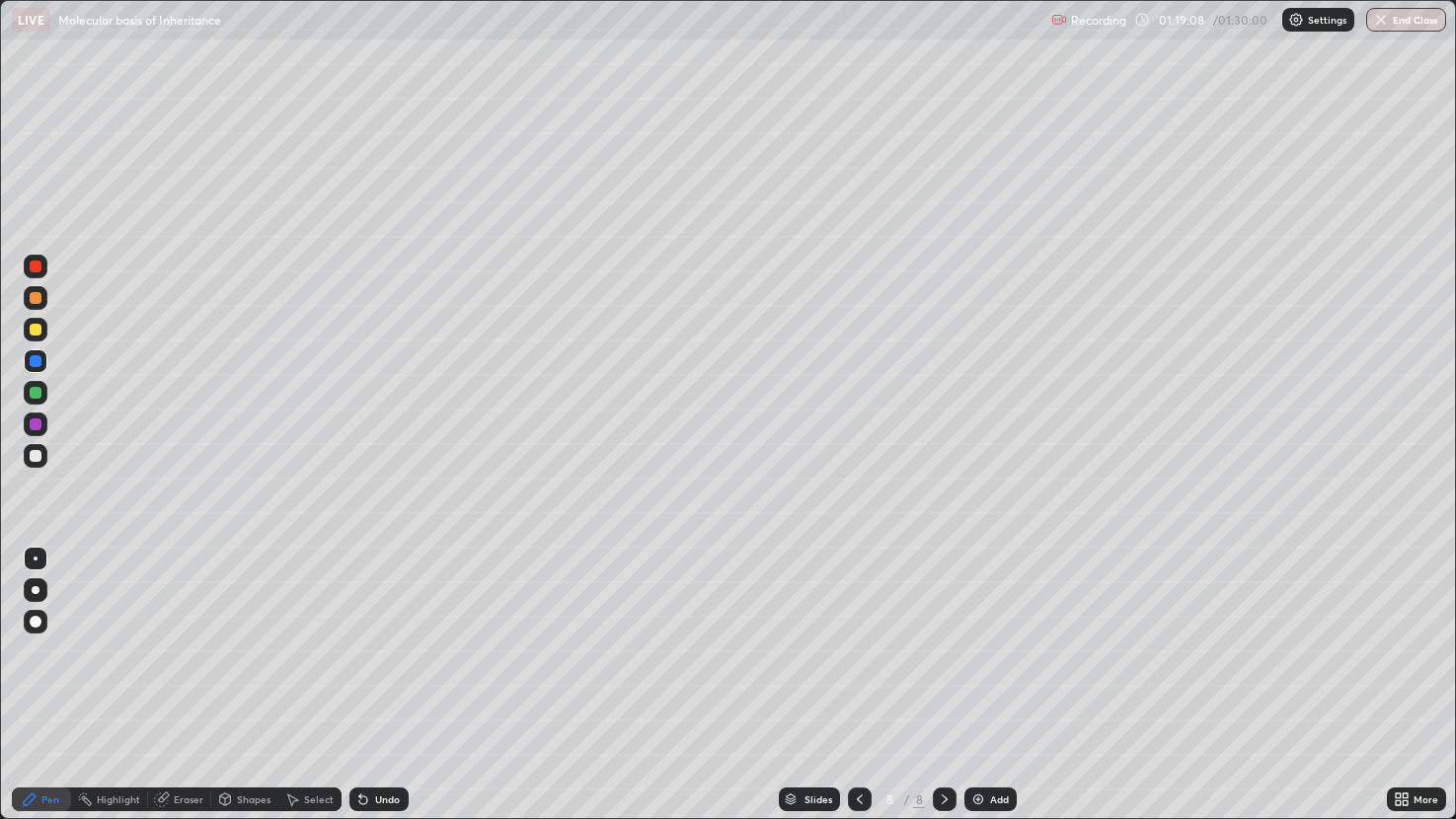 click on "End Class" at bounding box center (1406, 20) 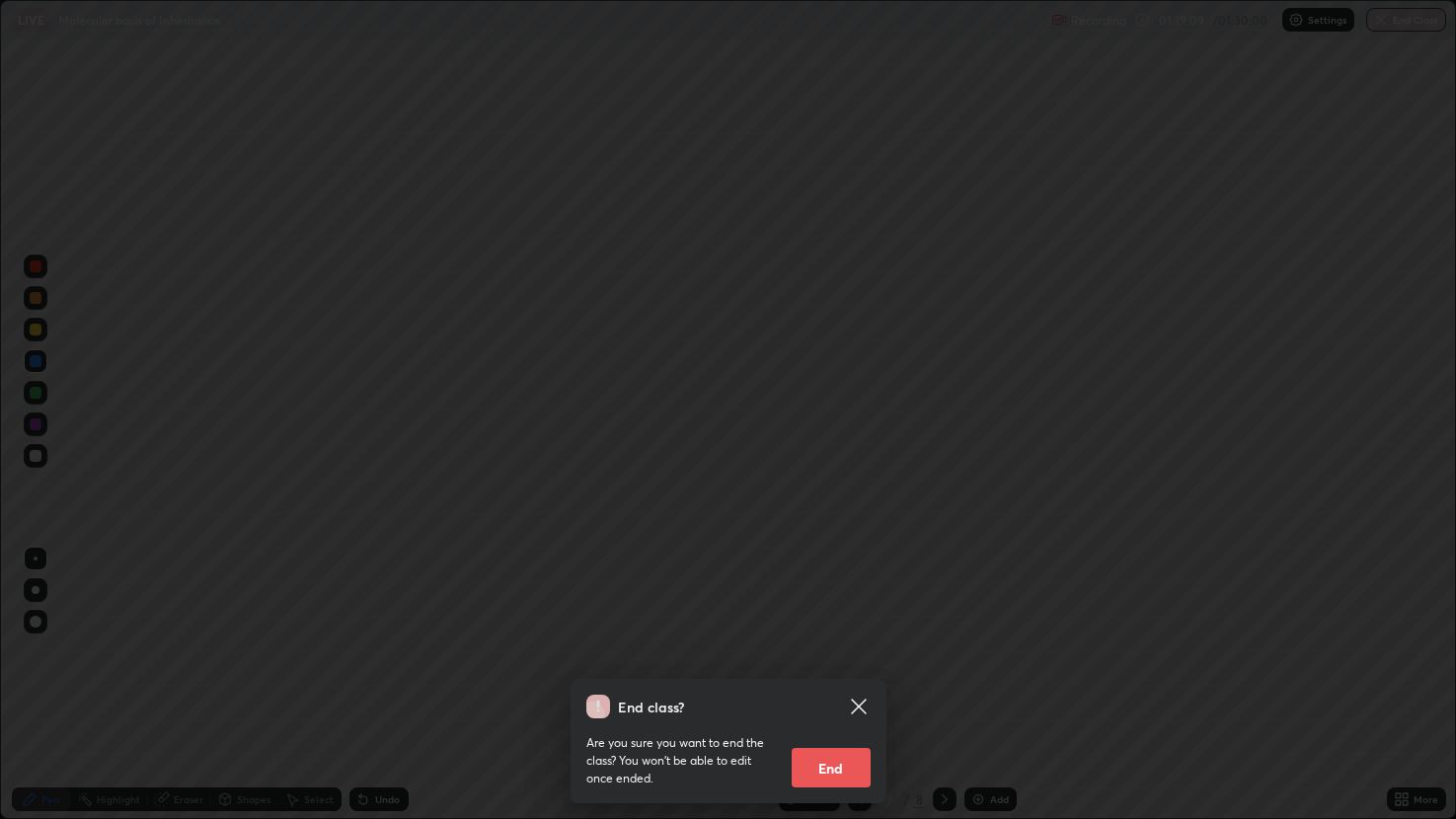 click on "End" at bounding box center [831, 768] 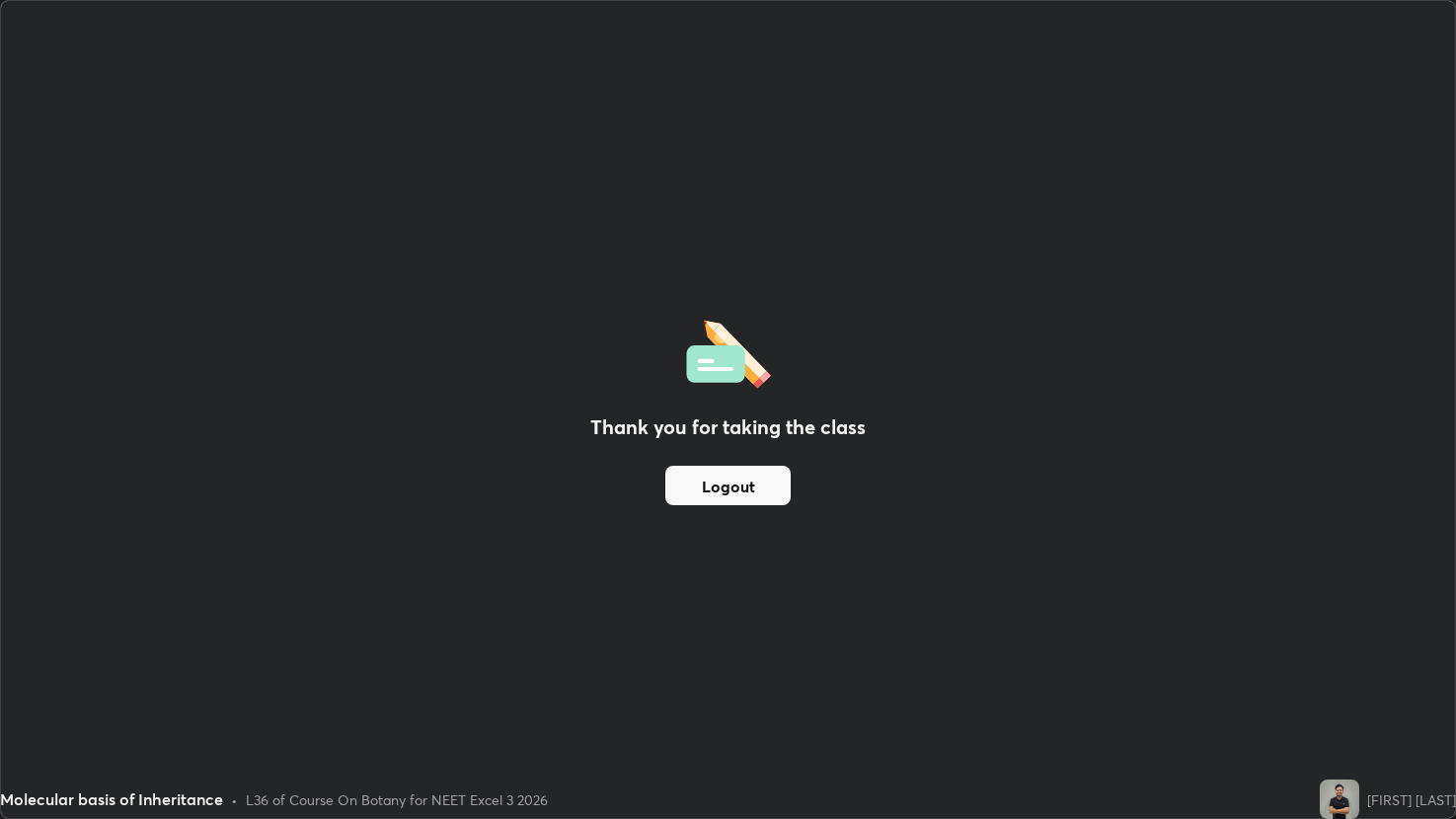 click on "Logout" at bounding box center [728, 485] 